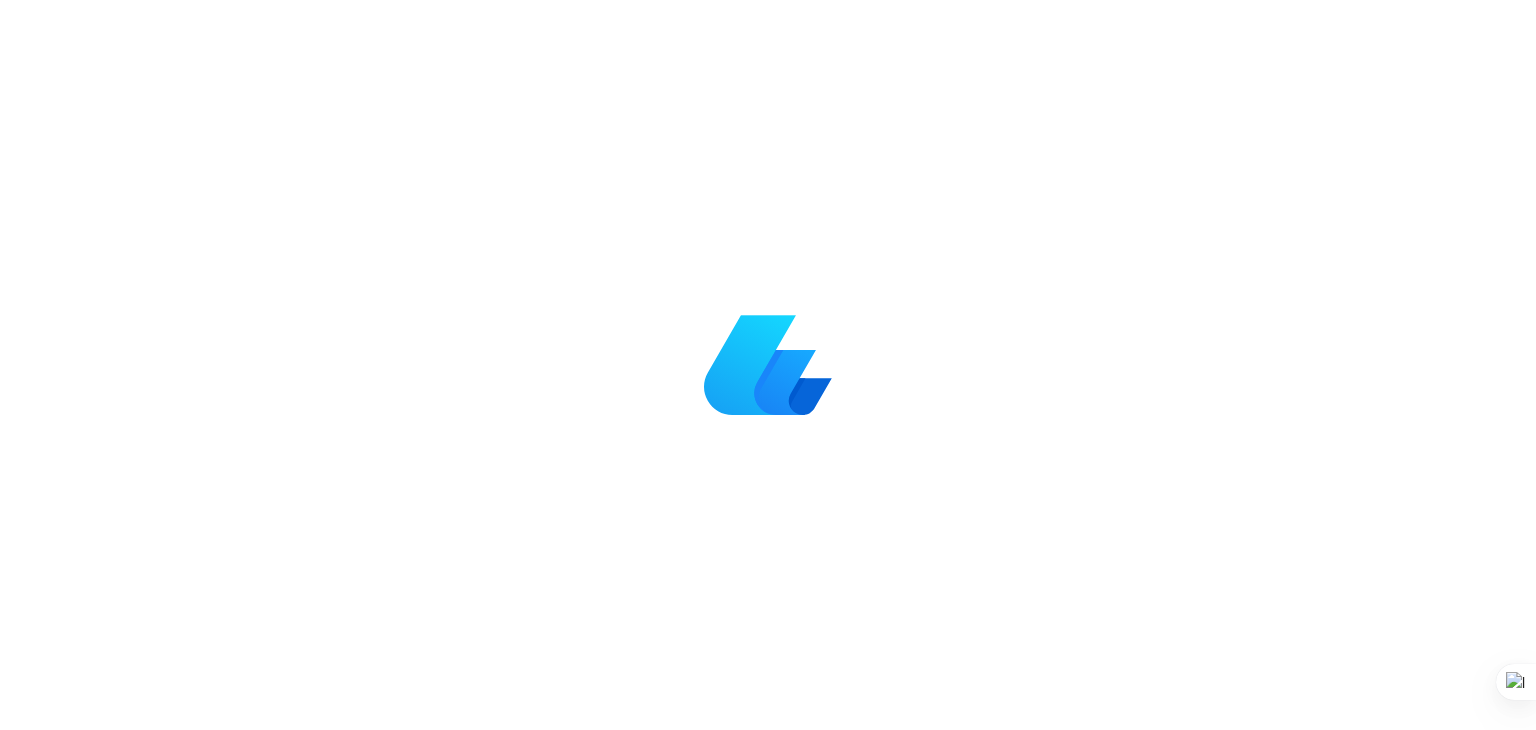 scroll, scrollTop: 0, scrollLeft: 0, axis: both 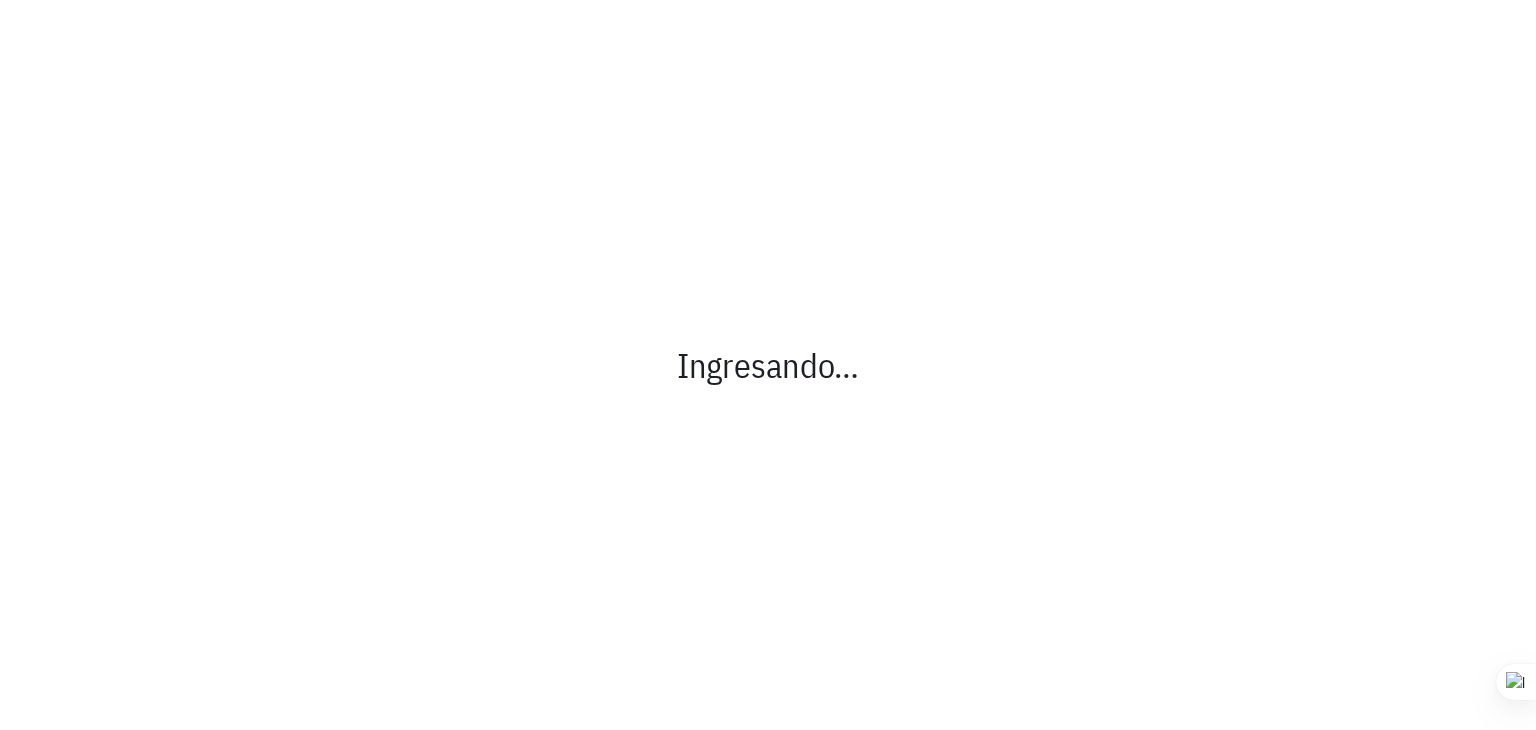 click on "Ingresando…" at bounding box center (768, 365) 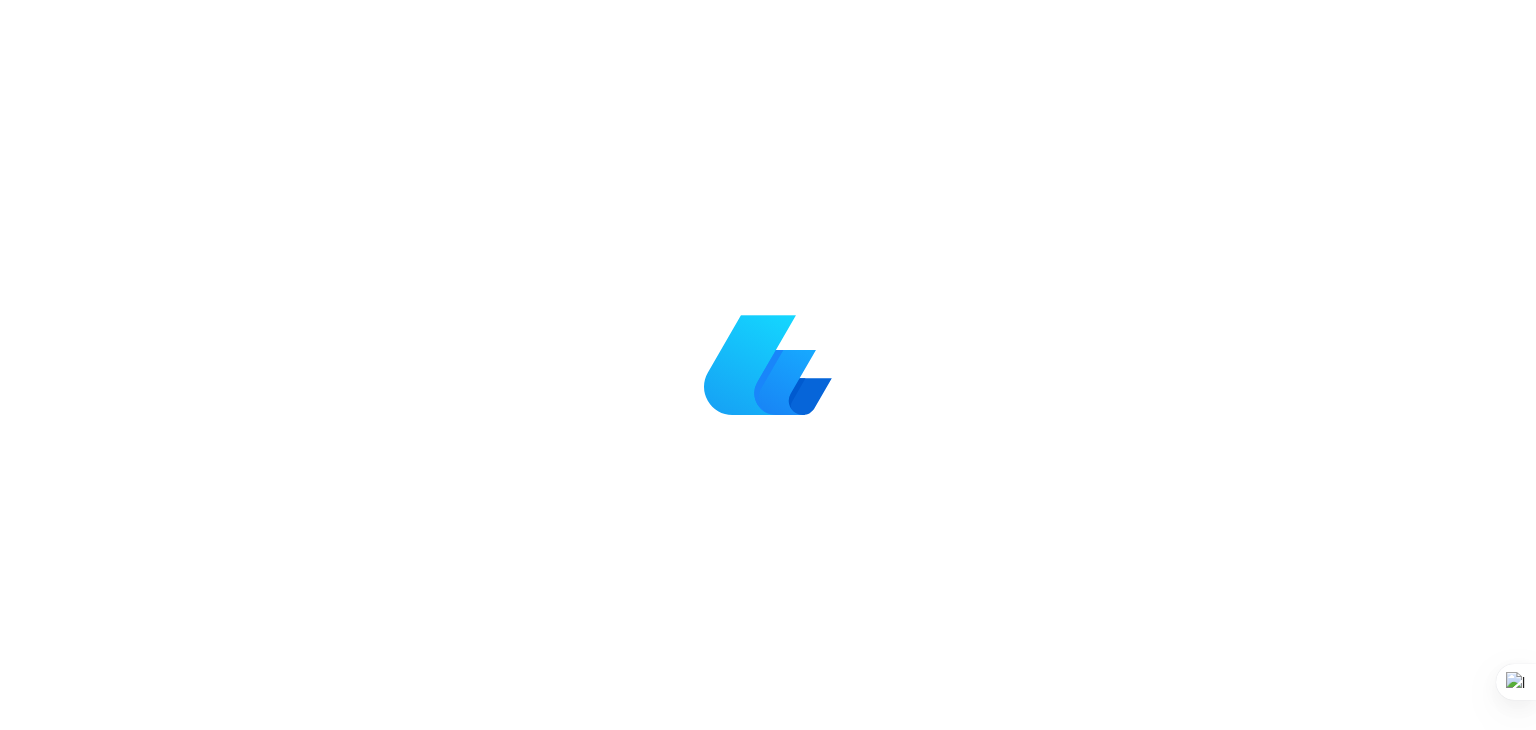 scroll, scrollTop: 0, scrollLeft: 0, axis: both 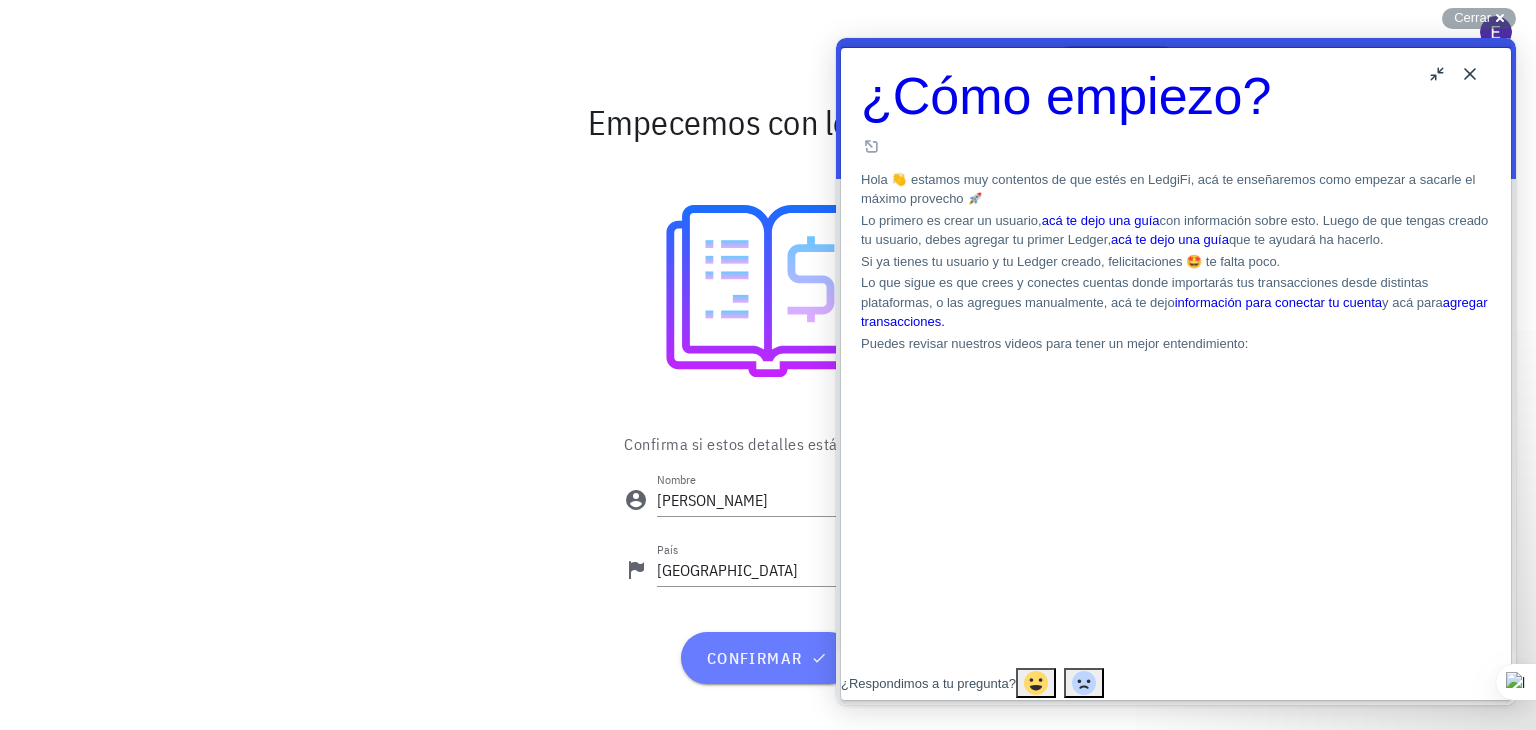 click on "confirmar" at bounding box center (767, 658) 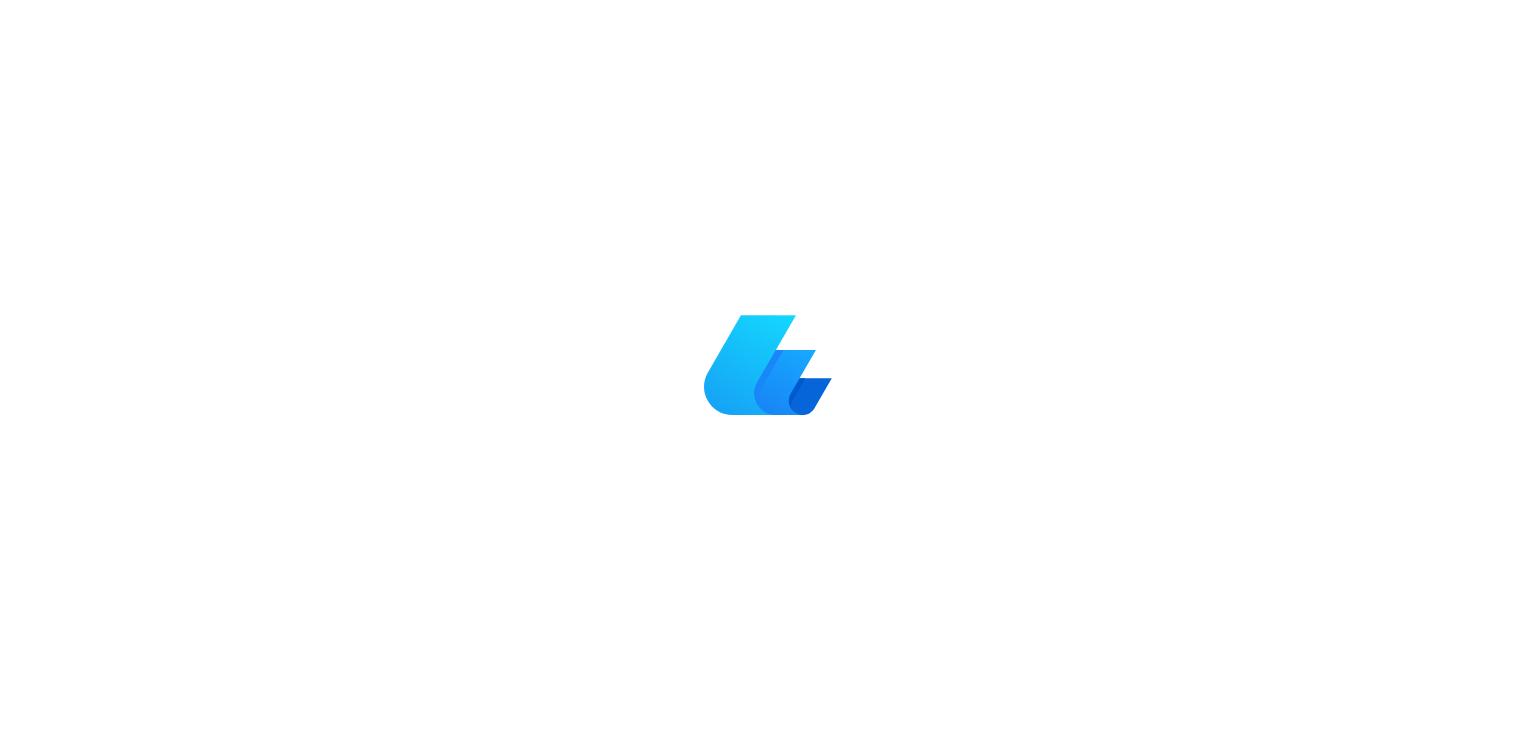 scroll, scrollTop: 0, scrollLeft: 0, axis: both 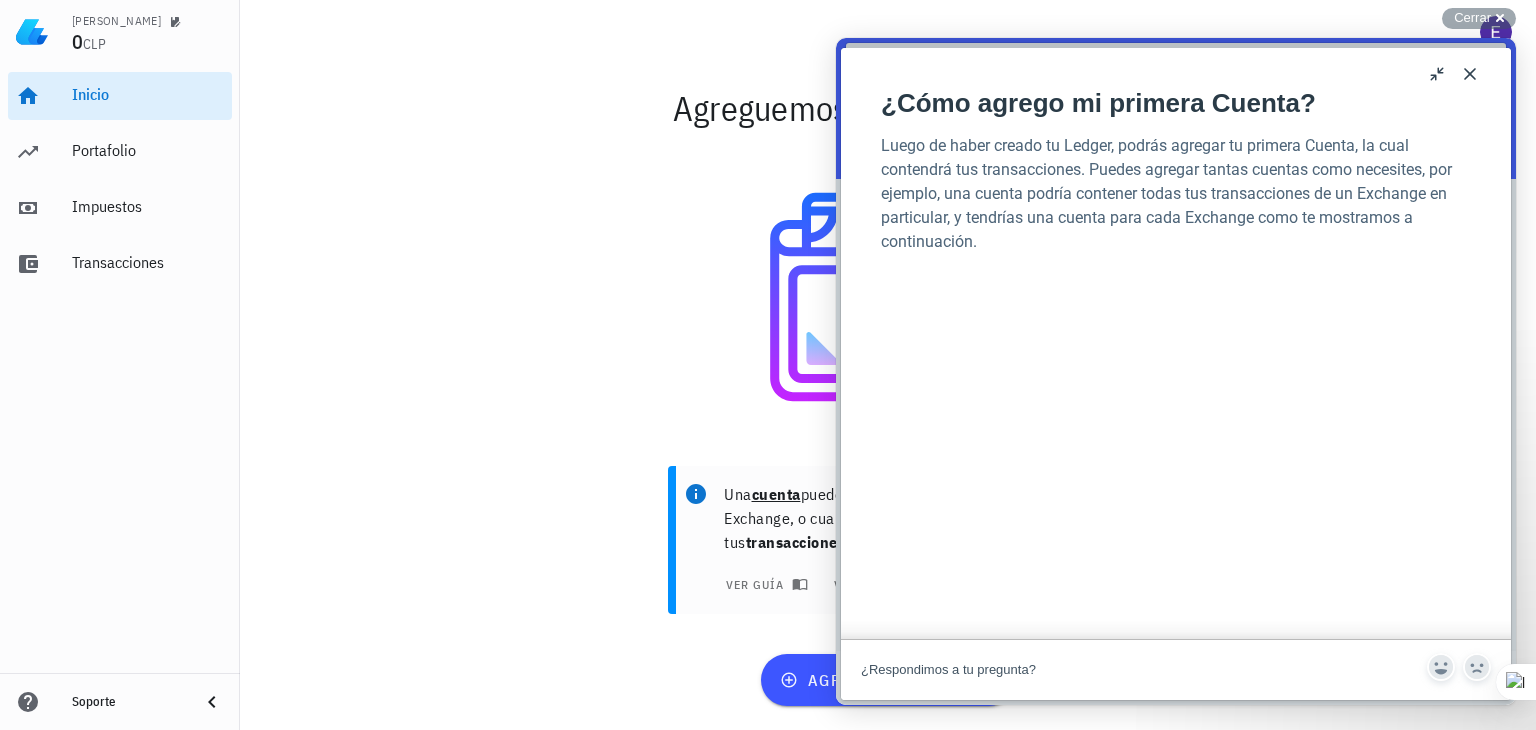 click at bounding box center (888, 297) 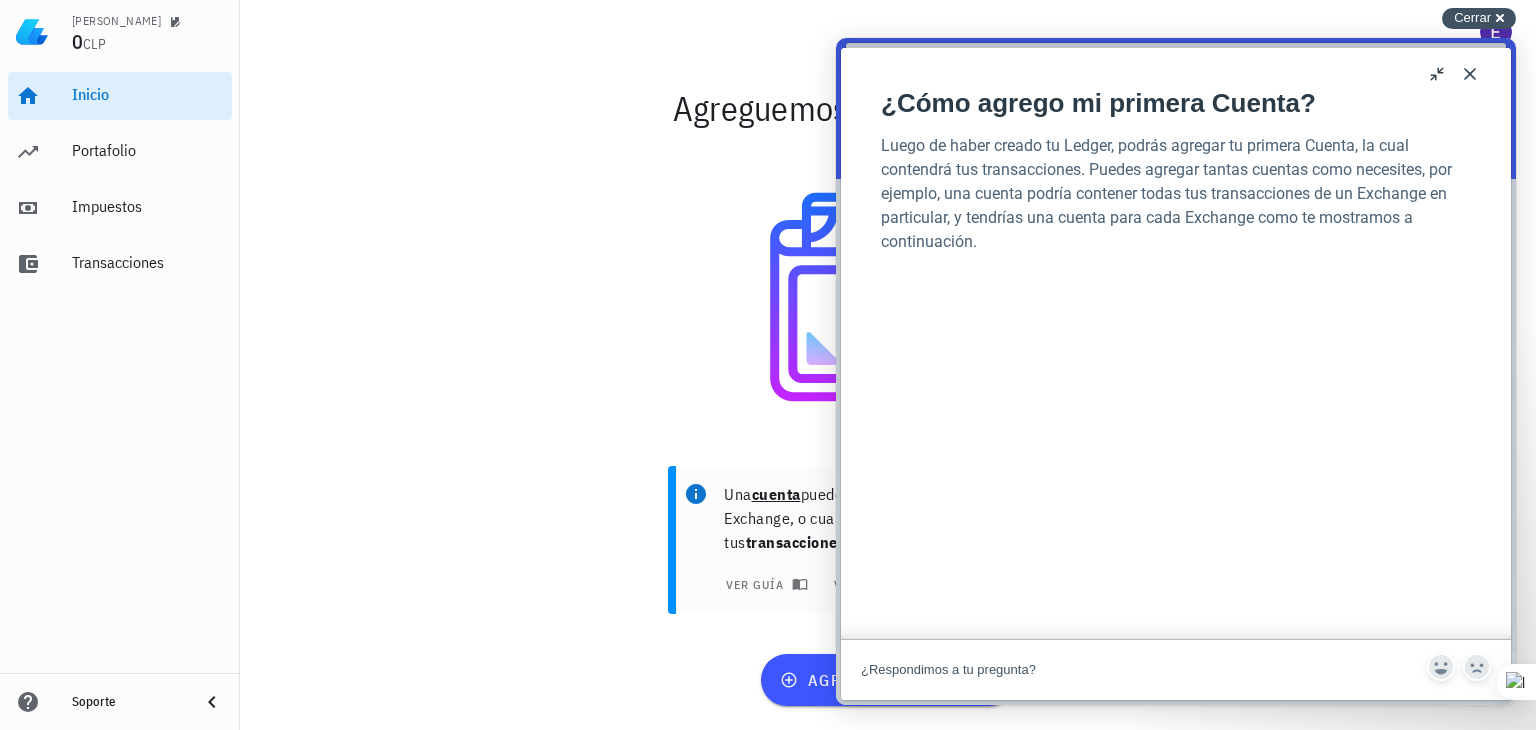 click on "Cerrar" at bounding box center (1472, 17) 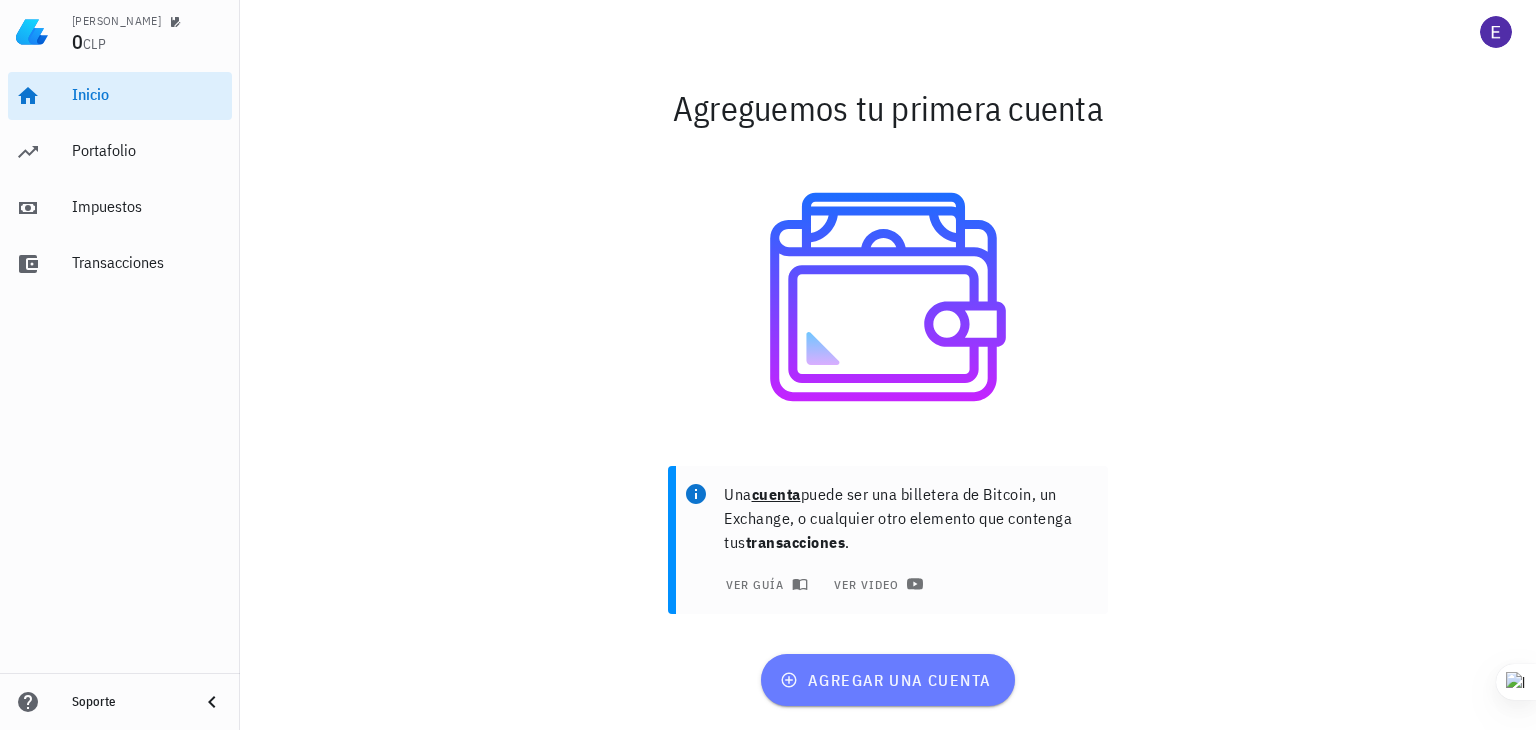 click on "agregar una cuenta" at bounding box center (887, 680) 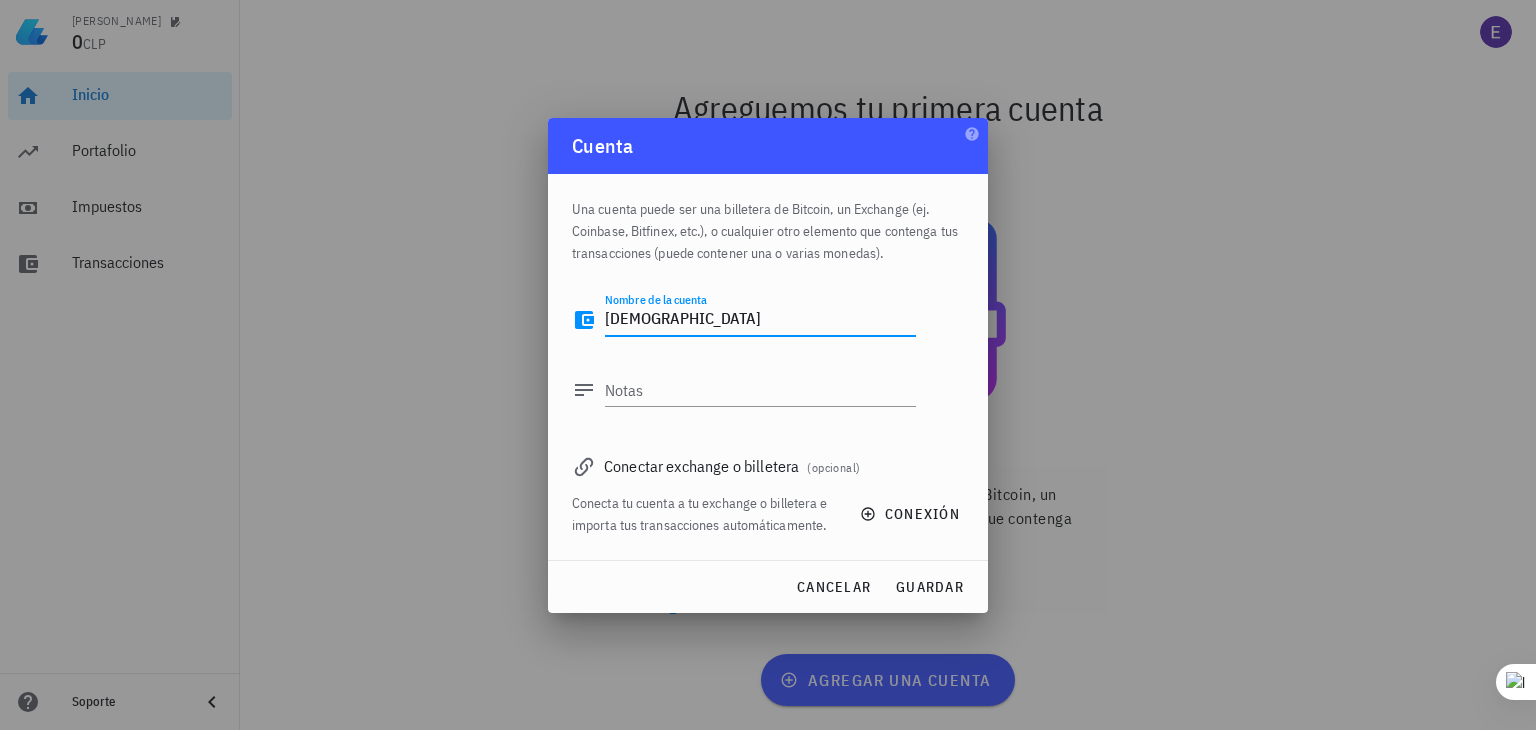 type on "[DEMOGRAPHIC_DATA]" 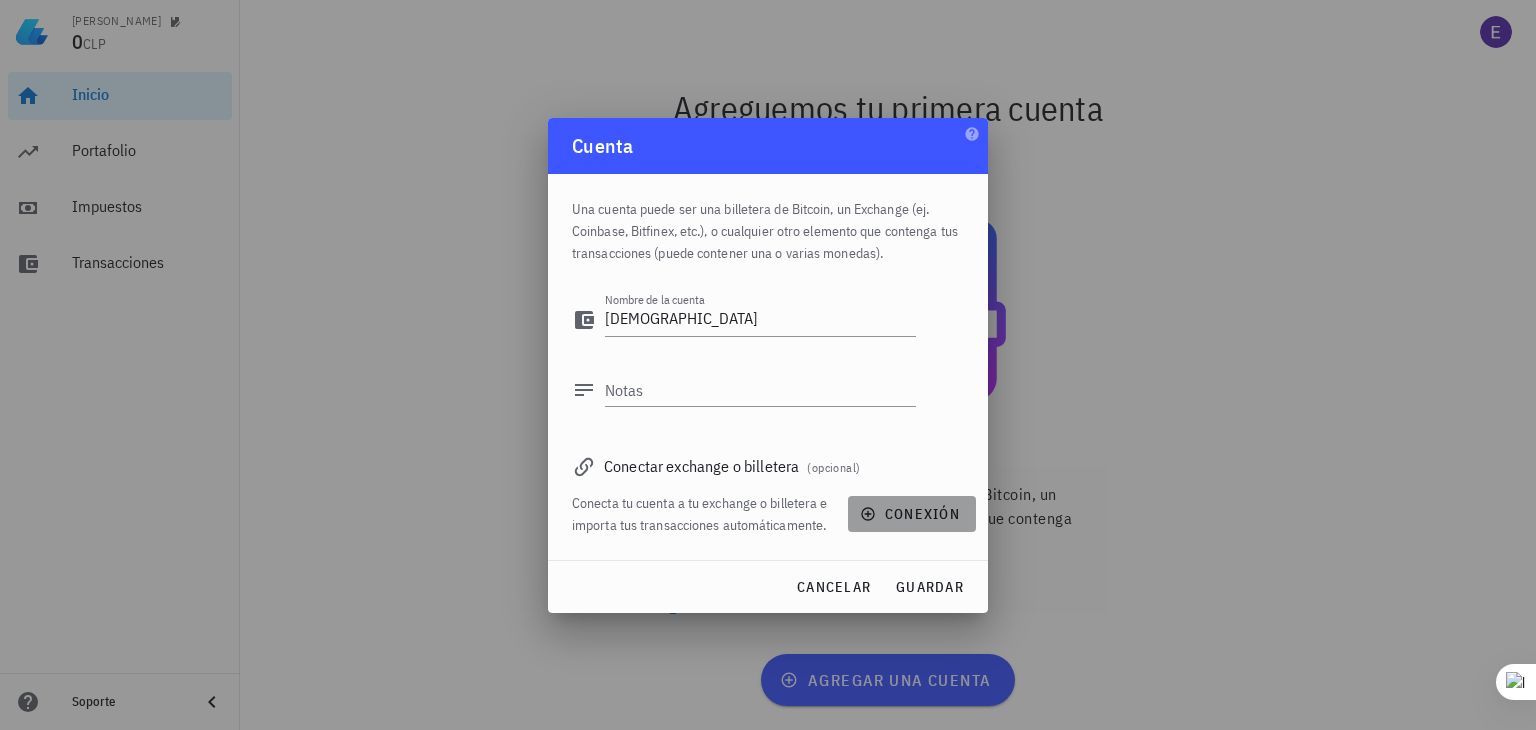 click on "conexión" at bounding box center (912, 514) 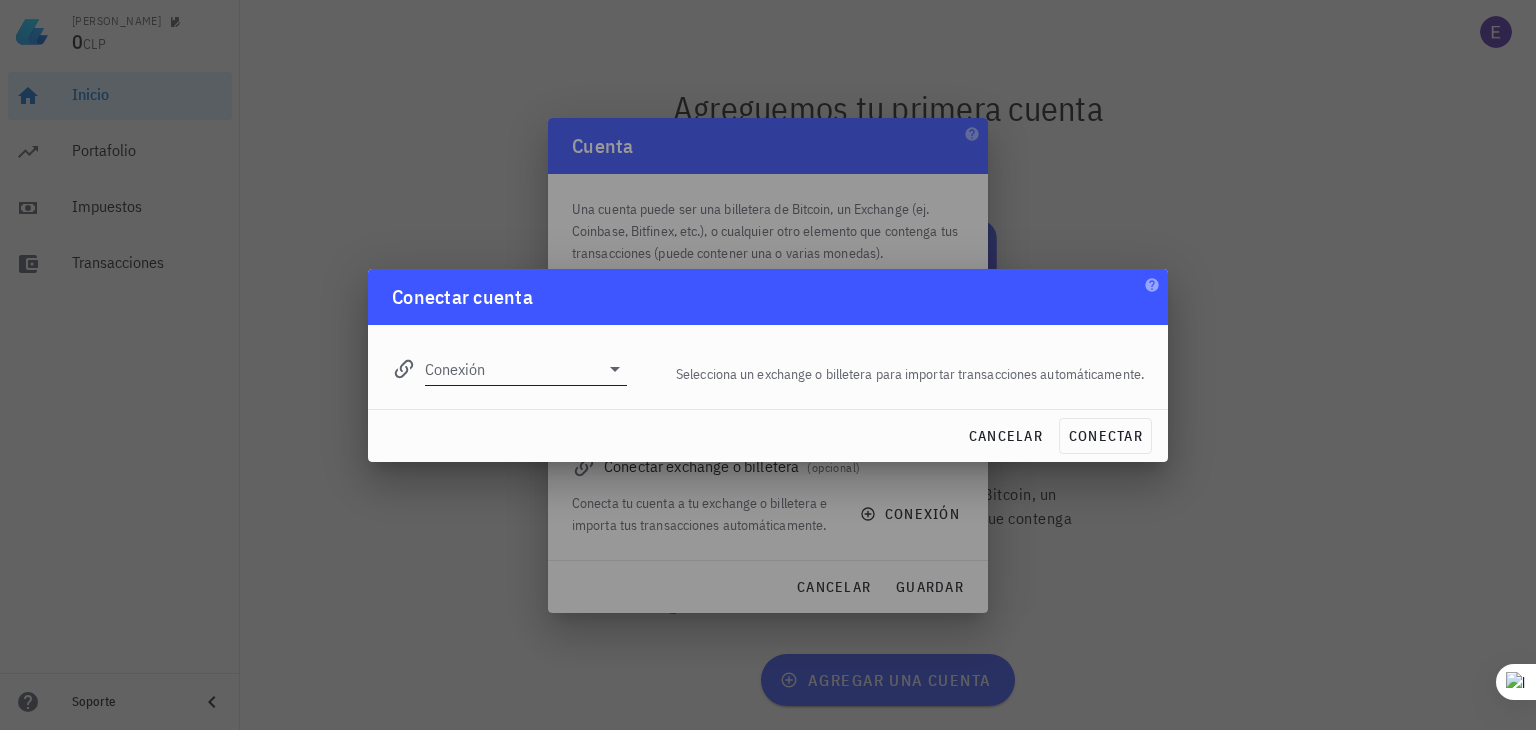 click 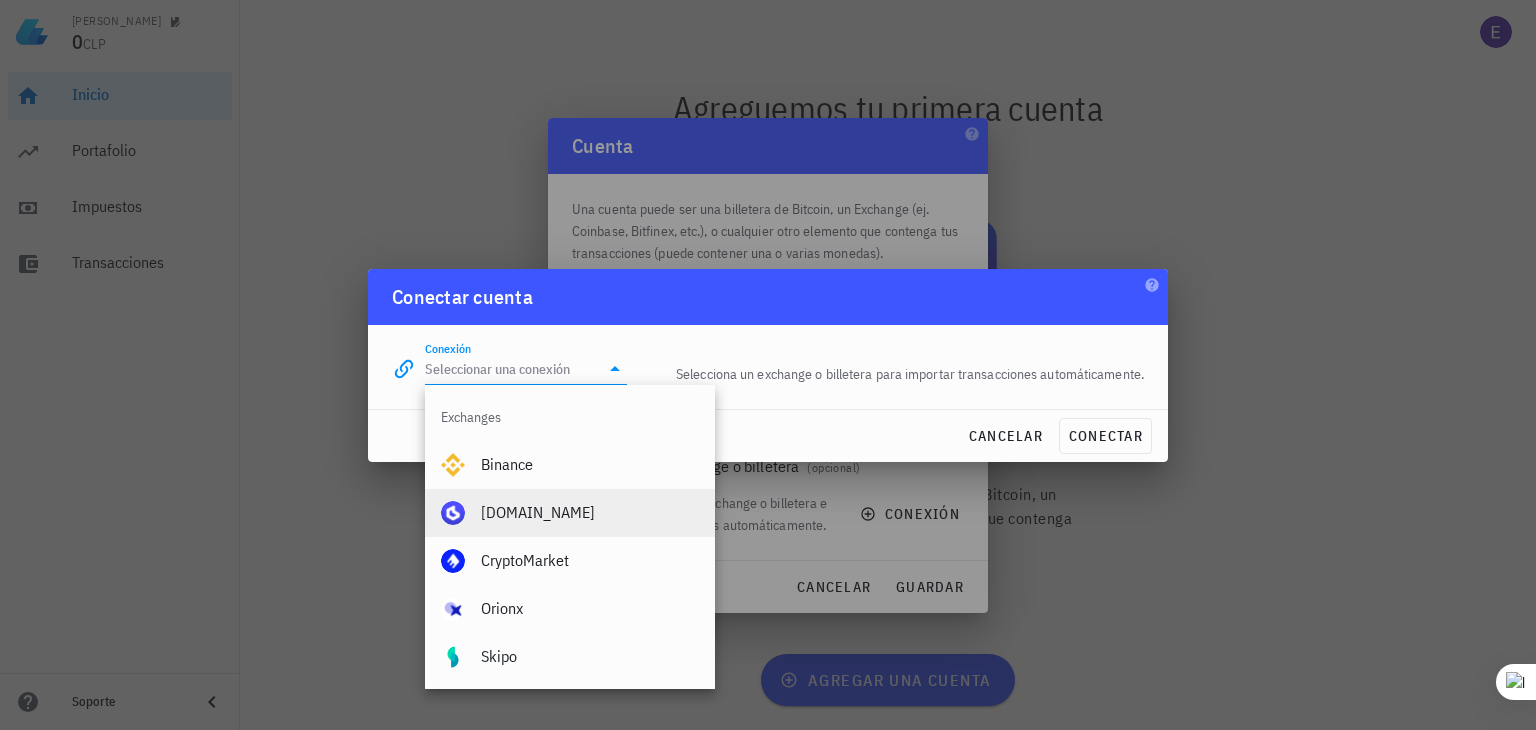 click on "Buda.com" at bounding box center [570, 513] 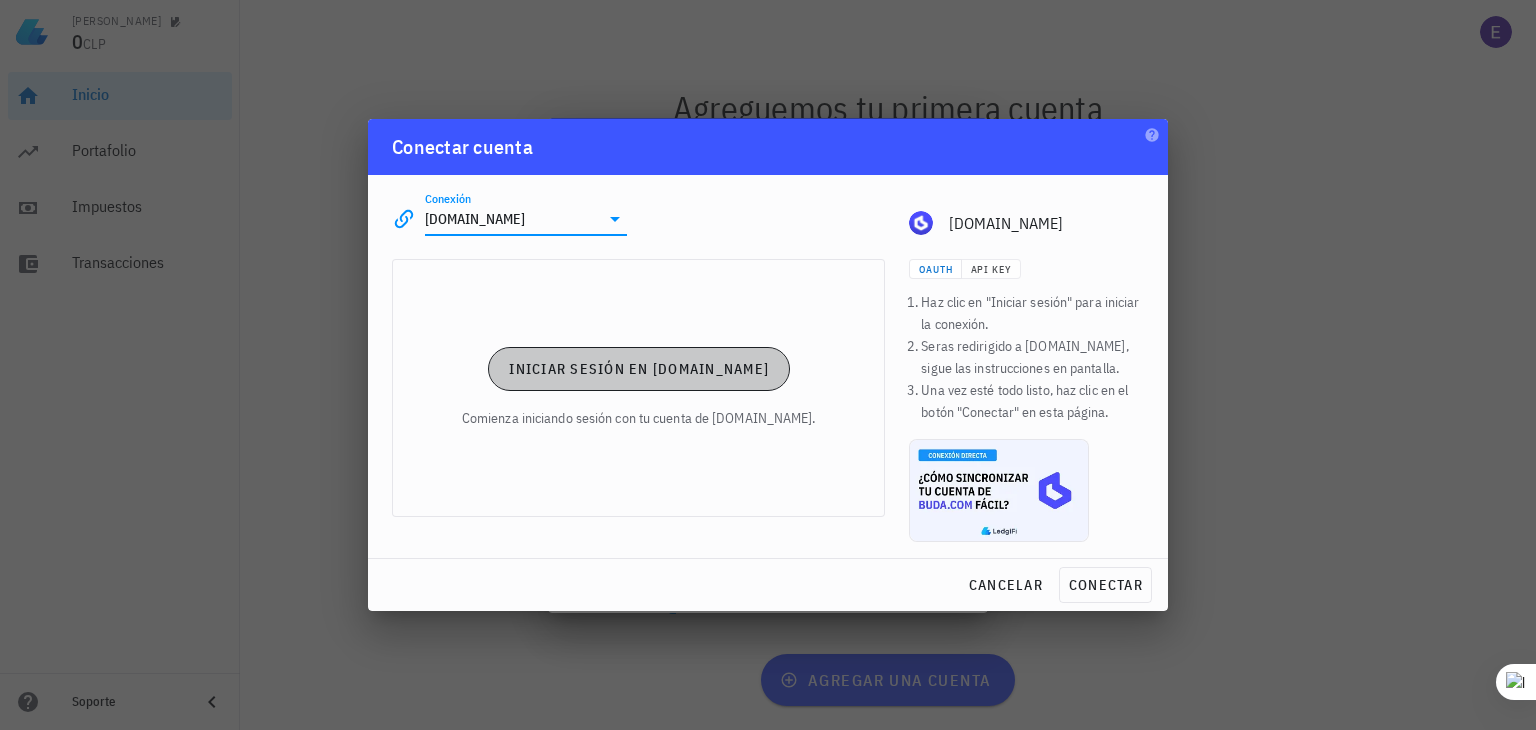 click on "Iniciar sesión en Buda.com" at bounding box center [638, 369] 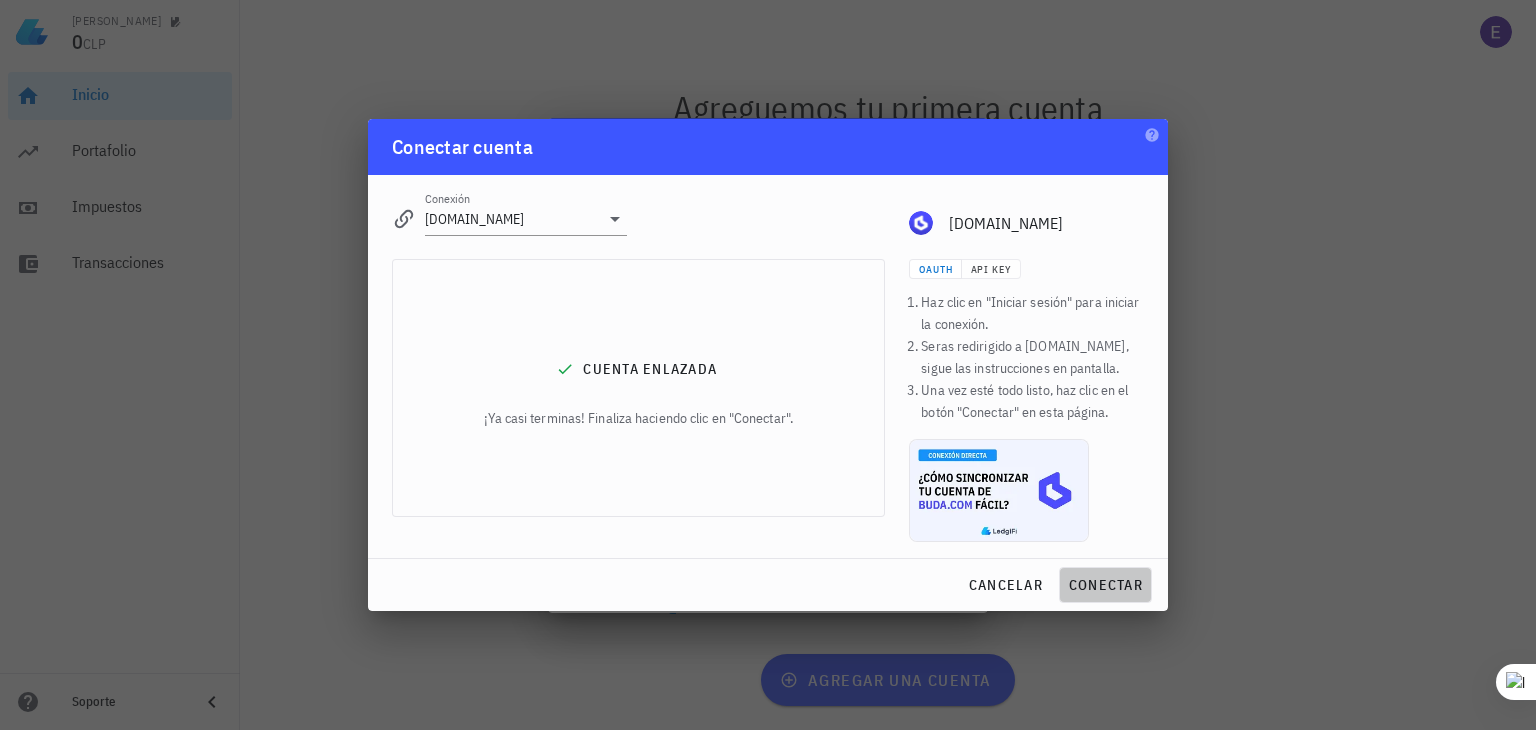 click on "conectar" at bounding box center (1105, 585) 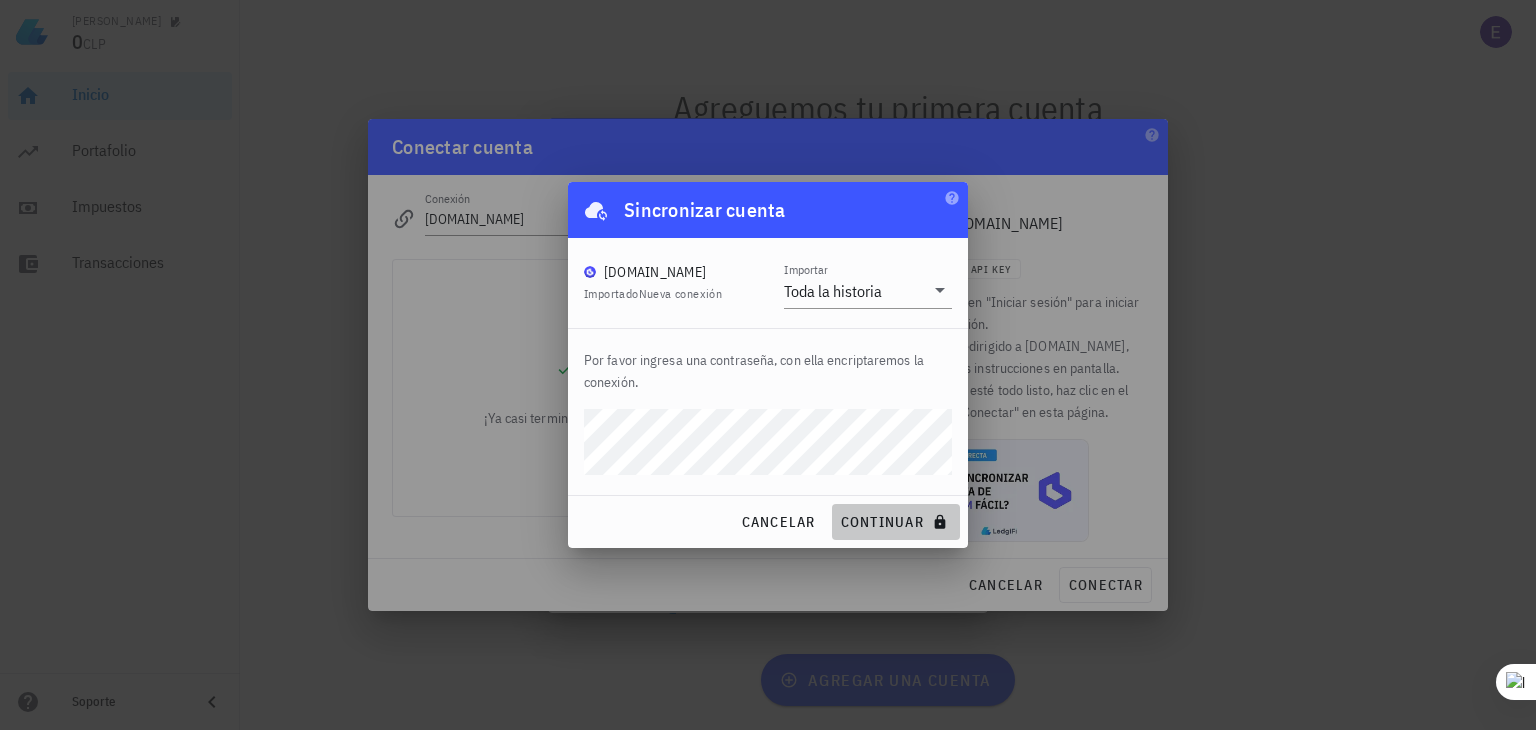click on "continuar" at bounding box center [896, 522] 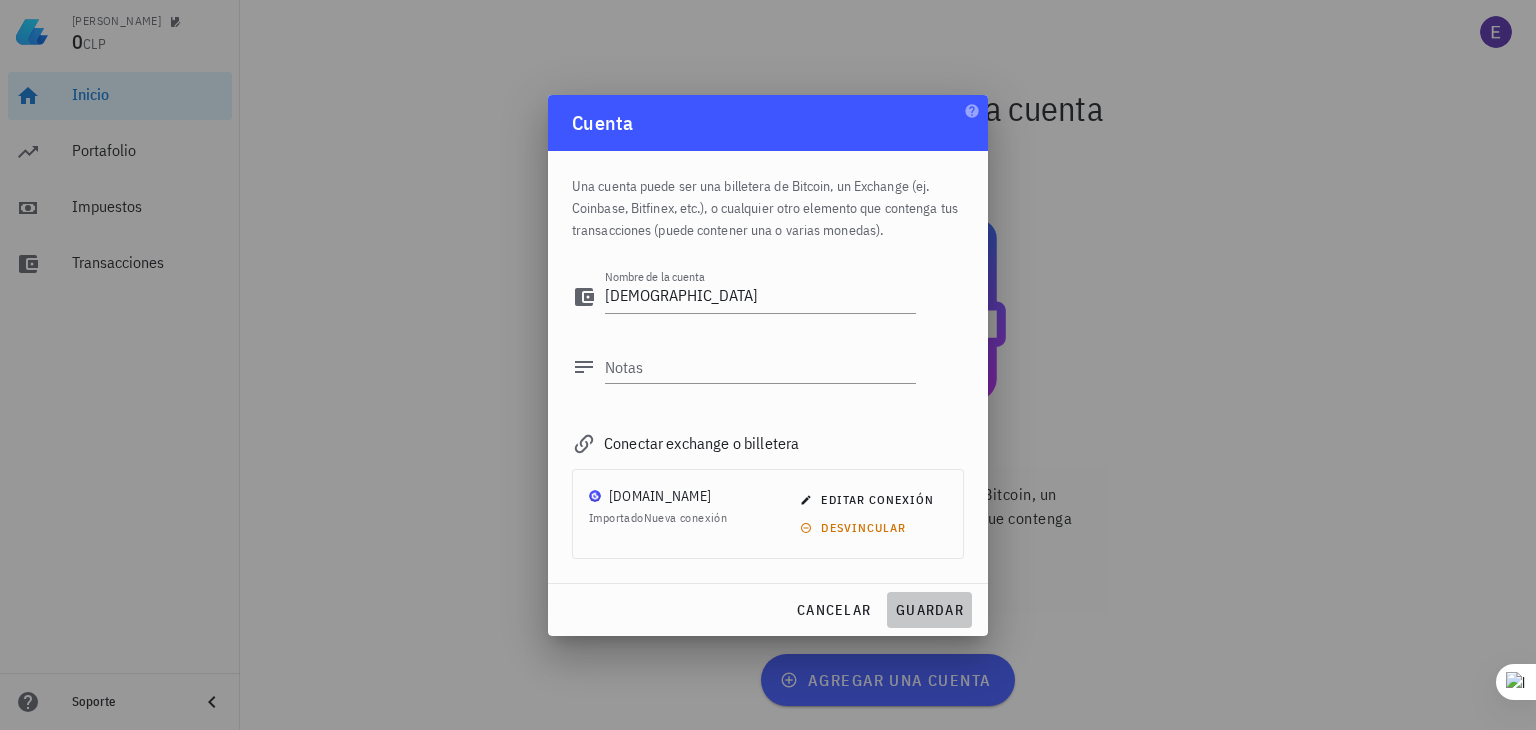 drag, startPoint x: 946, startPoint y: 611, endPoint x: 946, endPoint y: 583, distance: 28 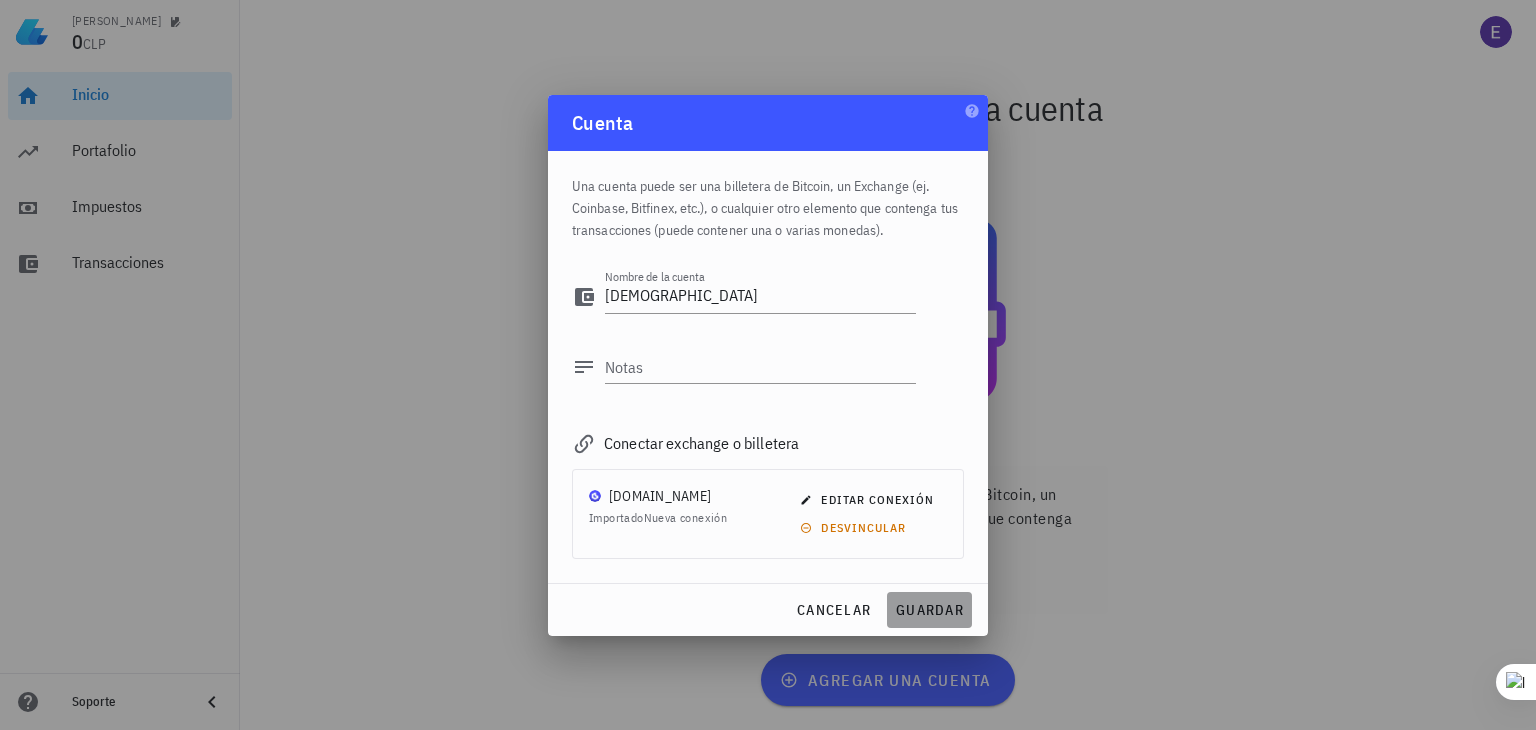 click on "guardar" at bounding box center (929, 610) 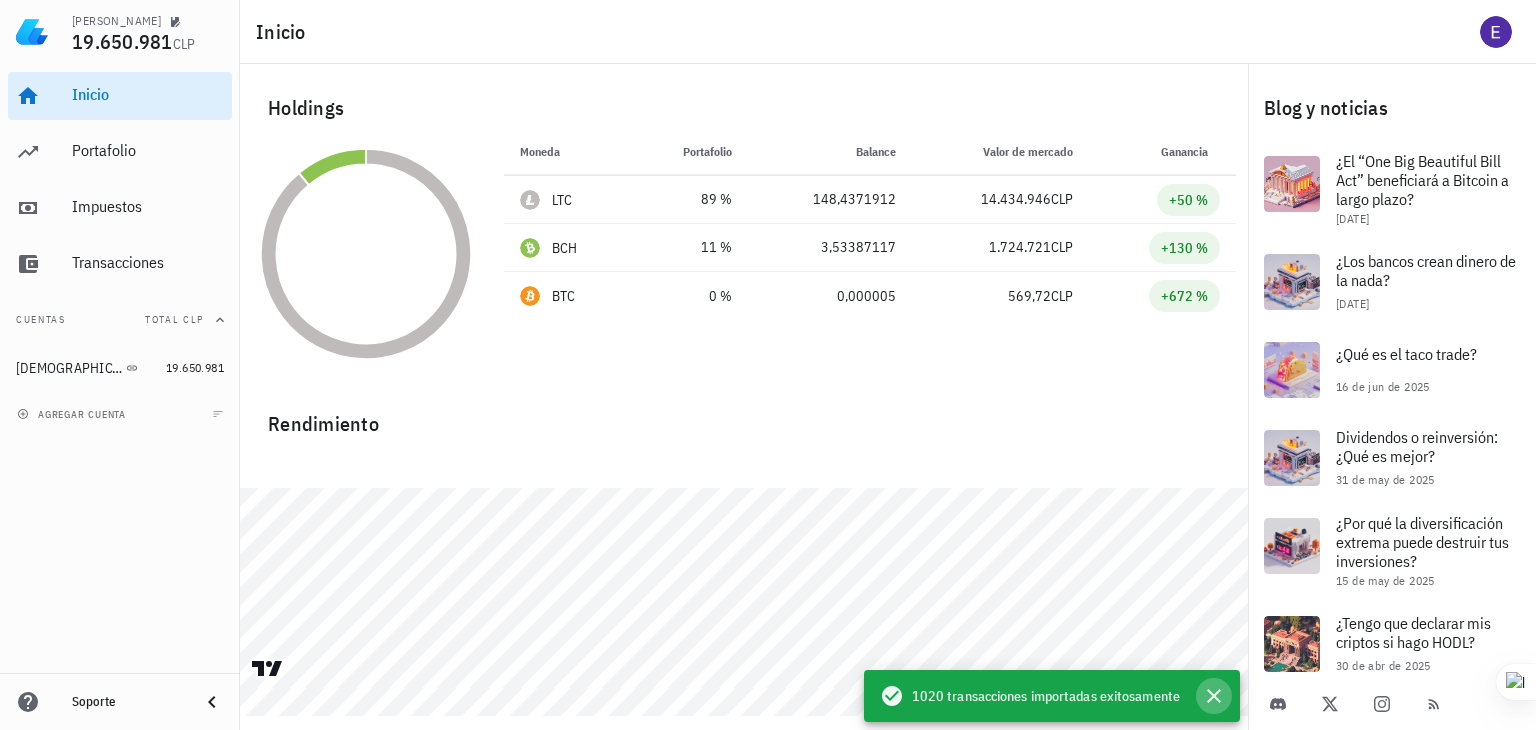 click 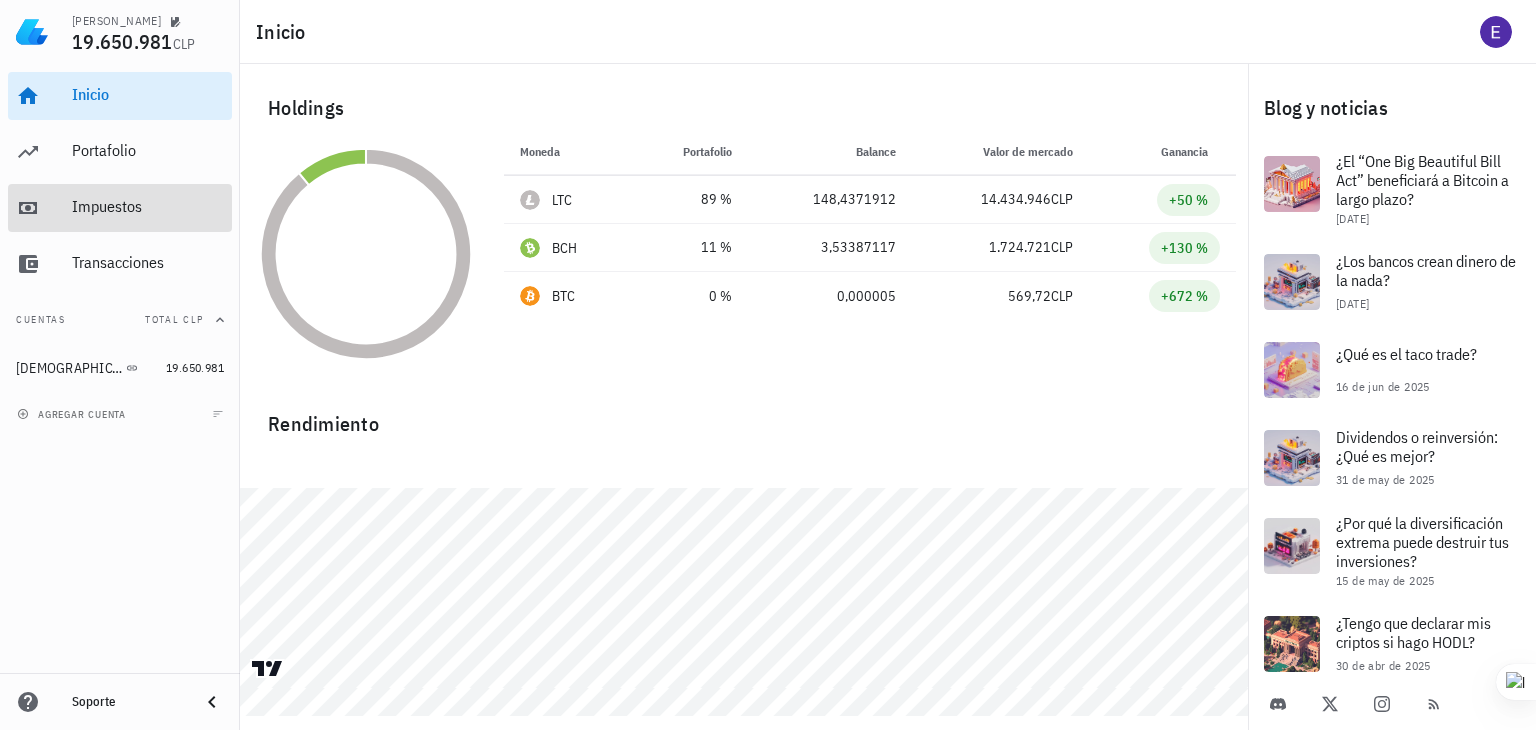 click on "Impuestos" at bounding box center [148, 206] 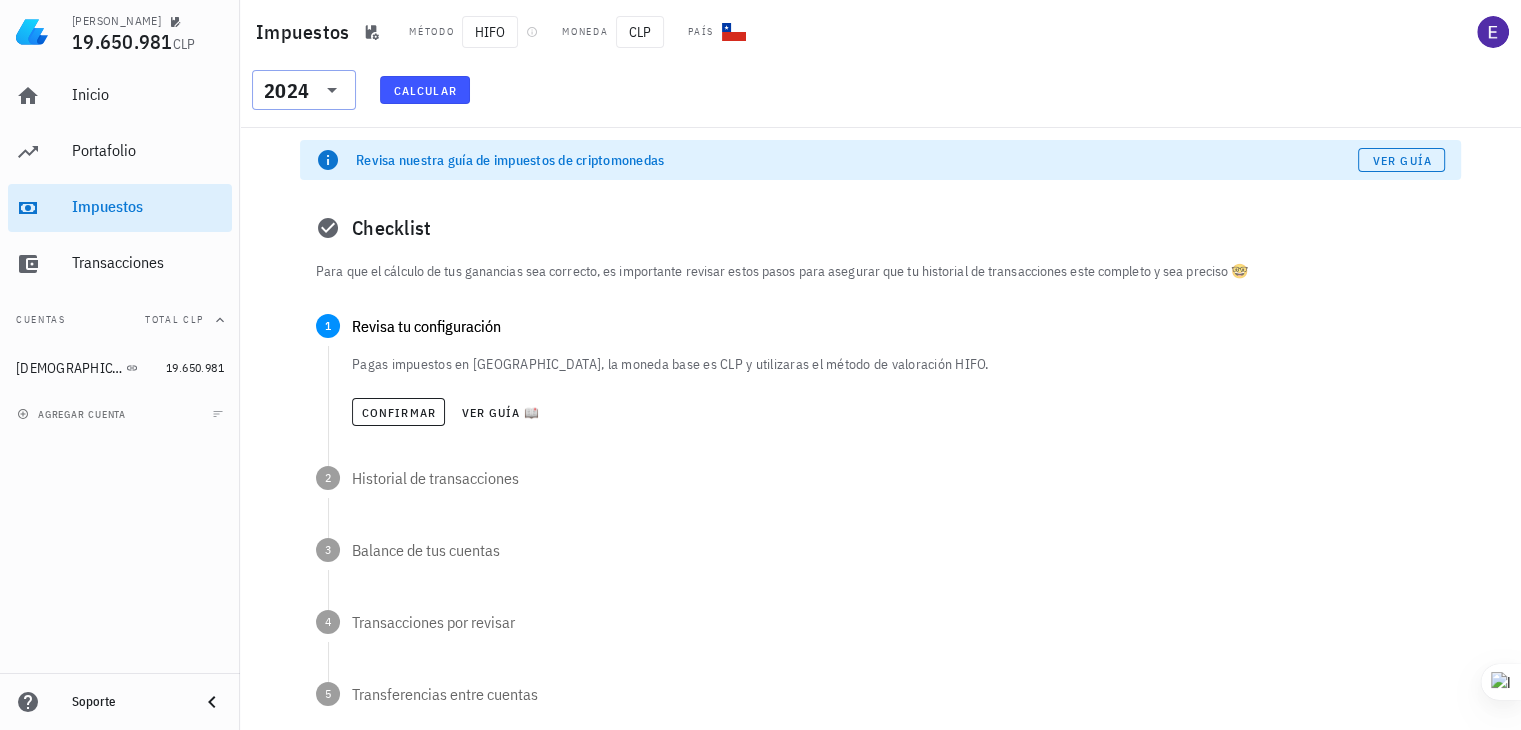 click on "2024" at bounding box center [286, 91] 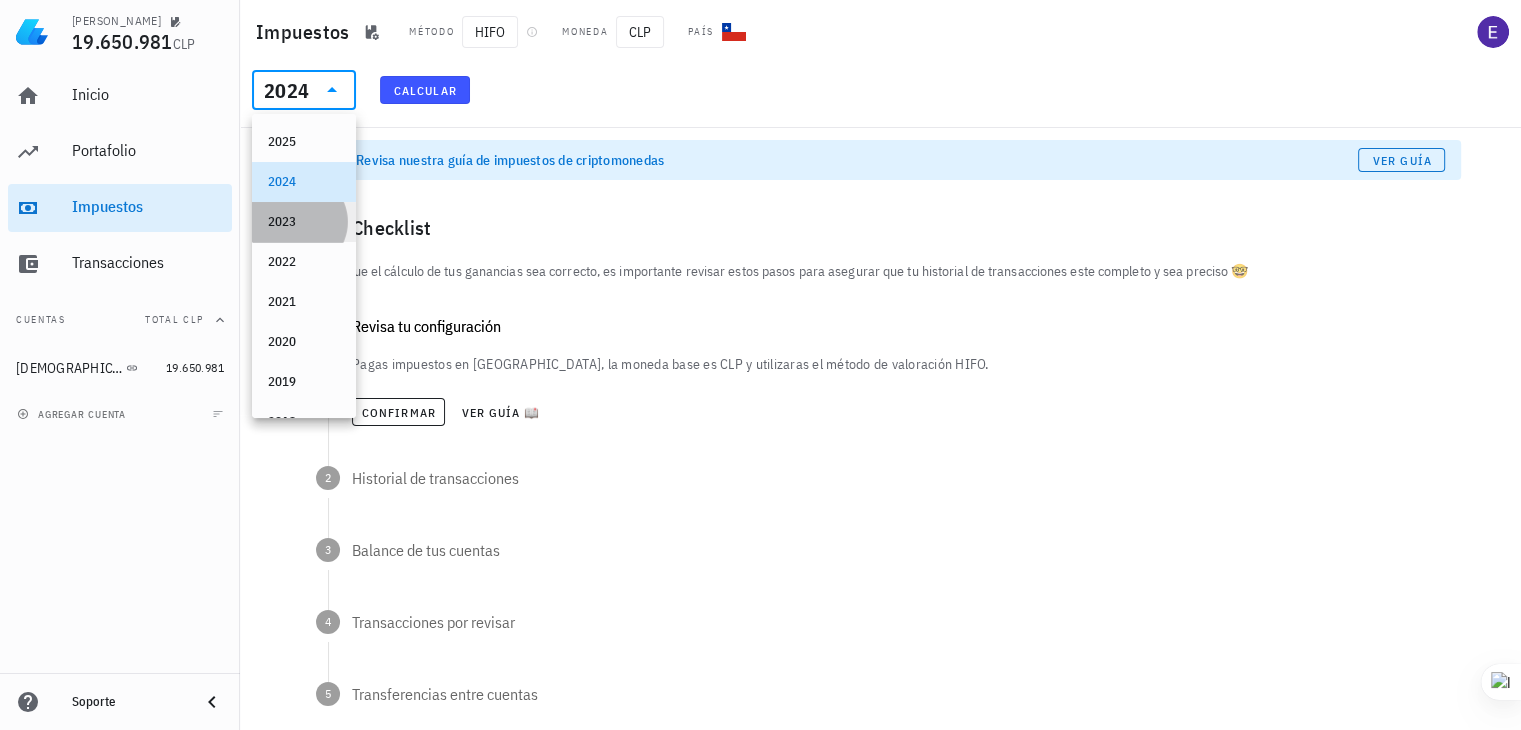 click on "2023" at bounding box center (304, 222) 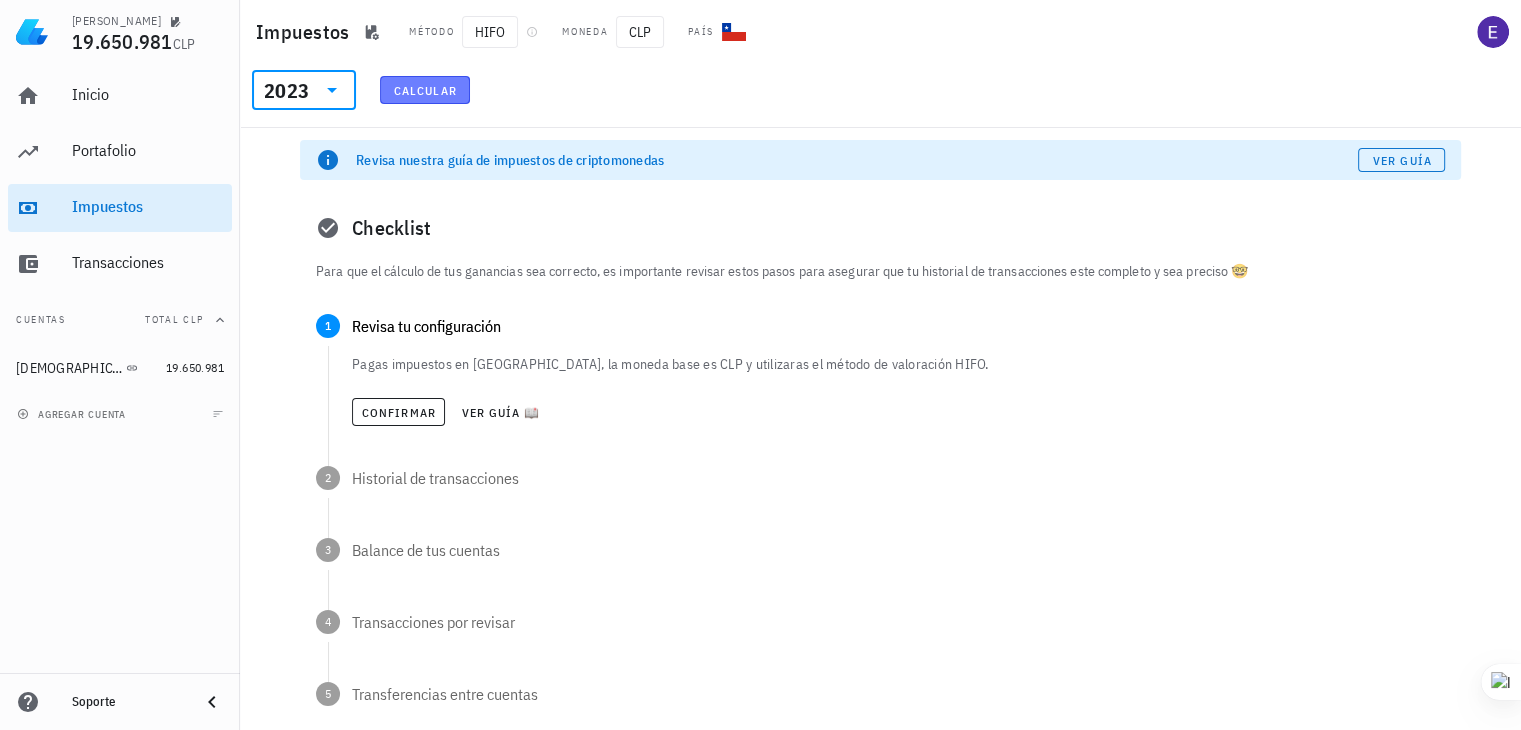 click on "Calcular" at bounding box center (425, 90) 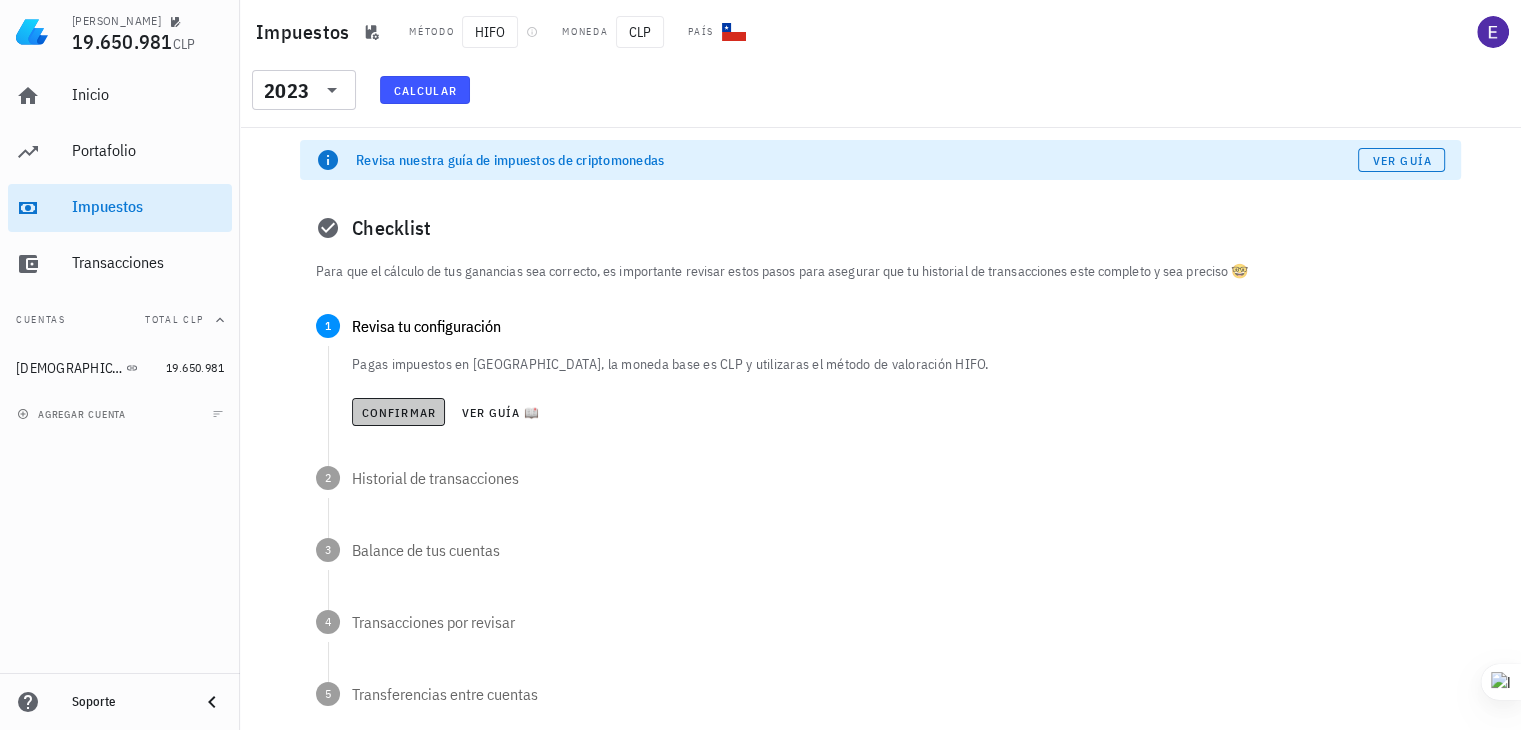 click on "Confirmar" at bounding box center [398, 412] 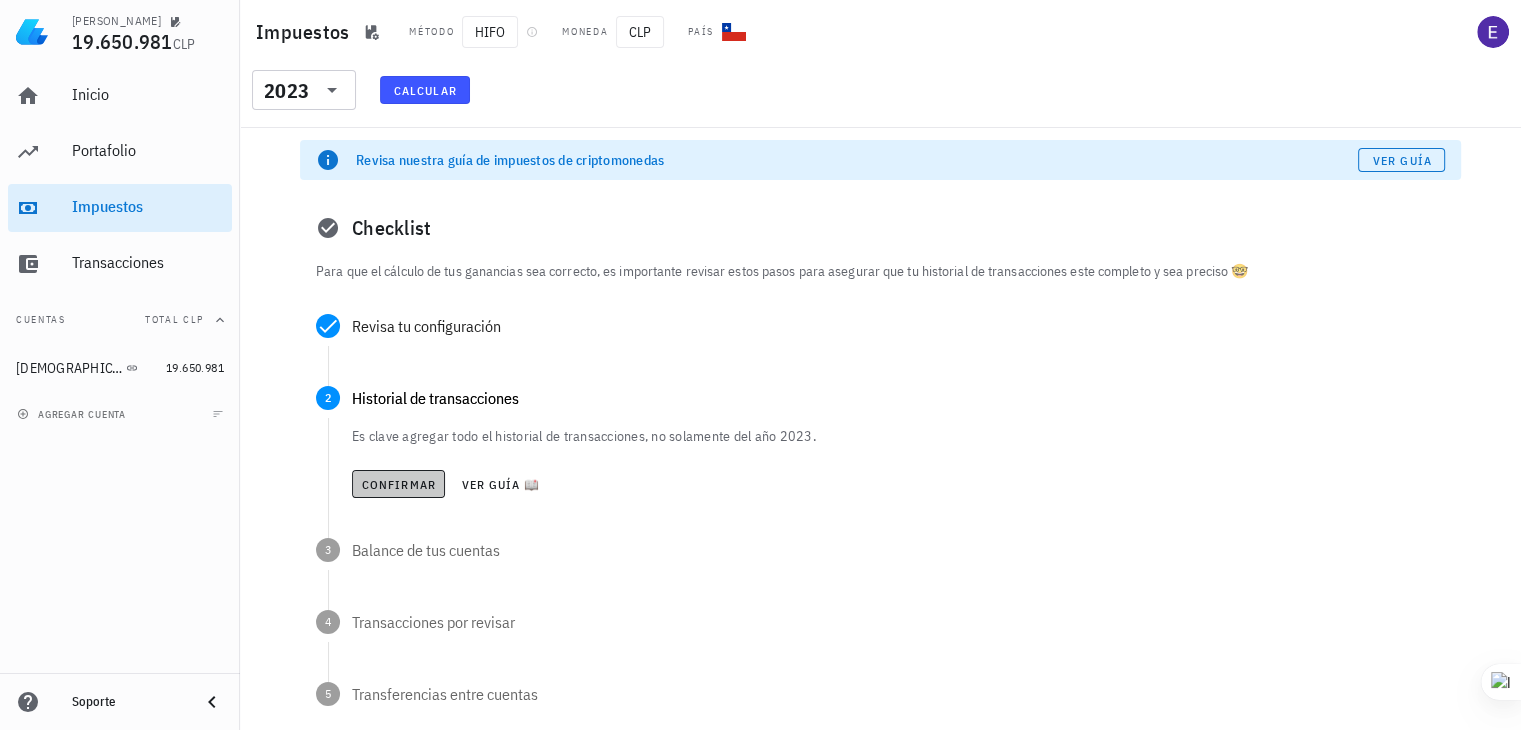 click on "Confirmar" at bounding box center [398, 484] 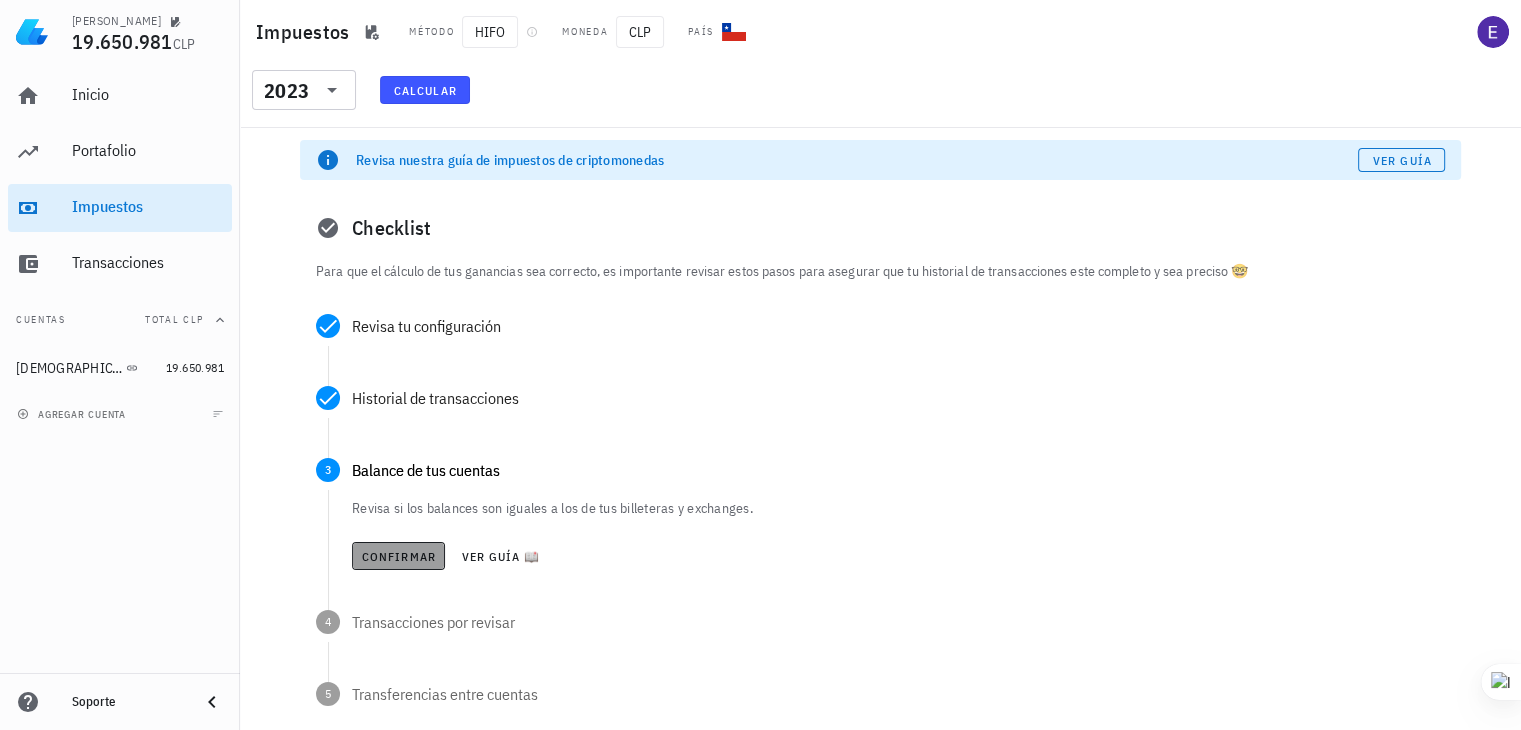 click on "Confirmar" at bounding box center (398, 556) 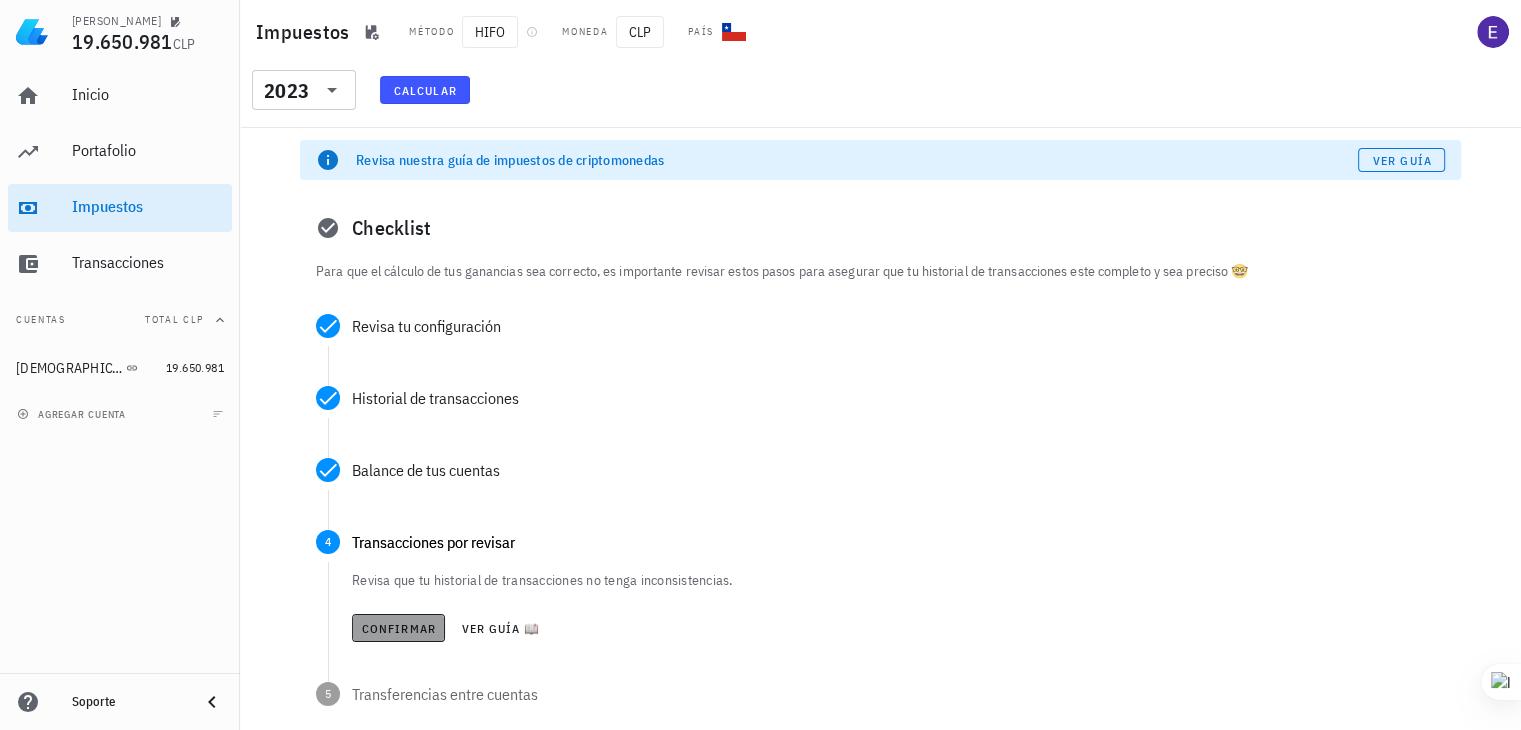 click on "Confirmar" at bounding box center (398, 628) 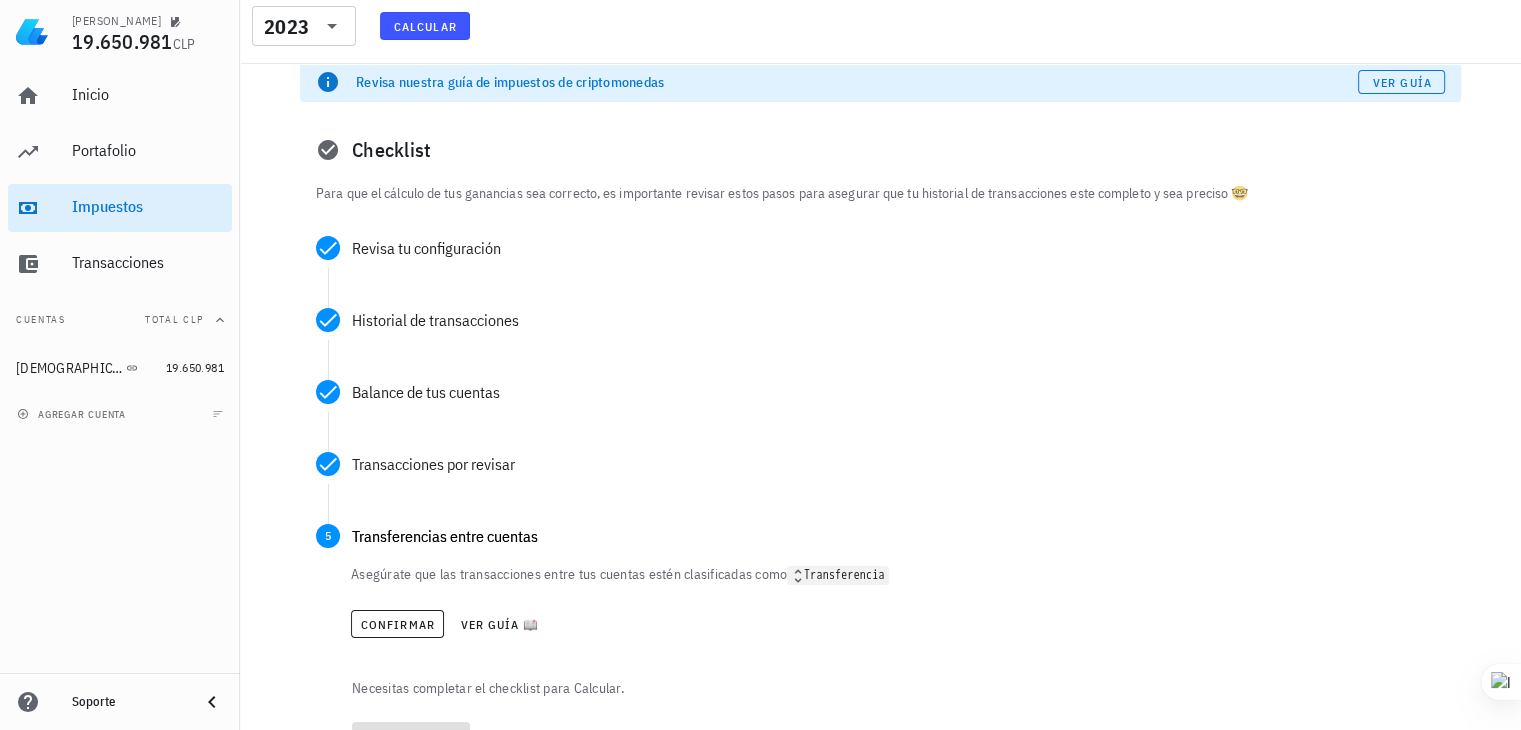 scroll, scrollTop: 87, scrollLeft: 0, axis: vertical 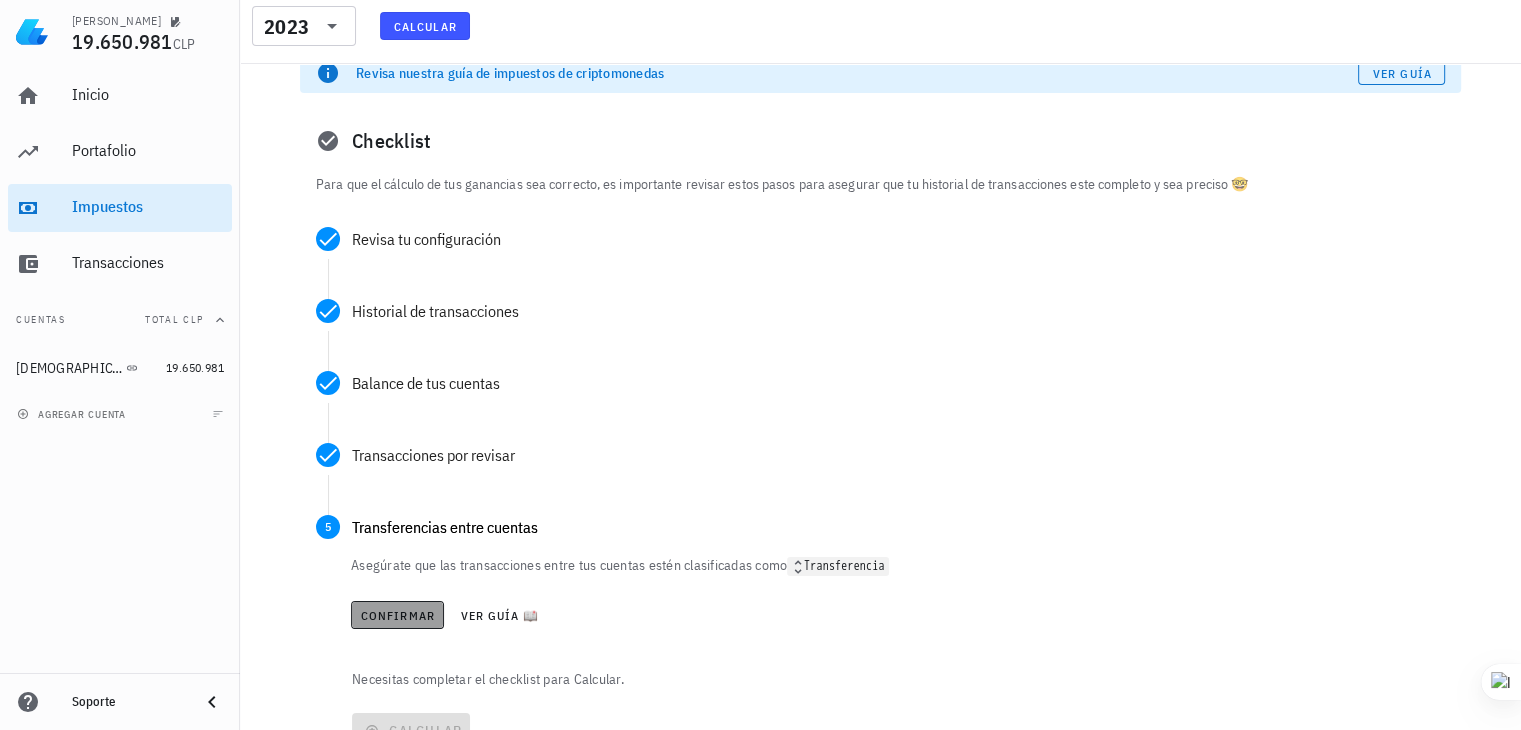 click on "Confirmar" at bounding box center [397, 615] 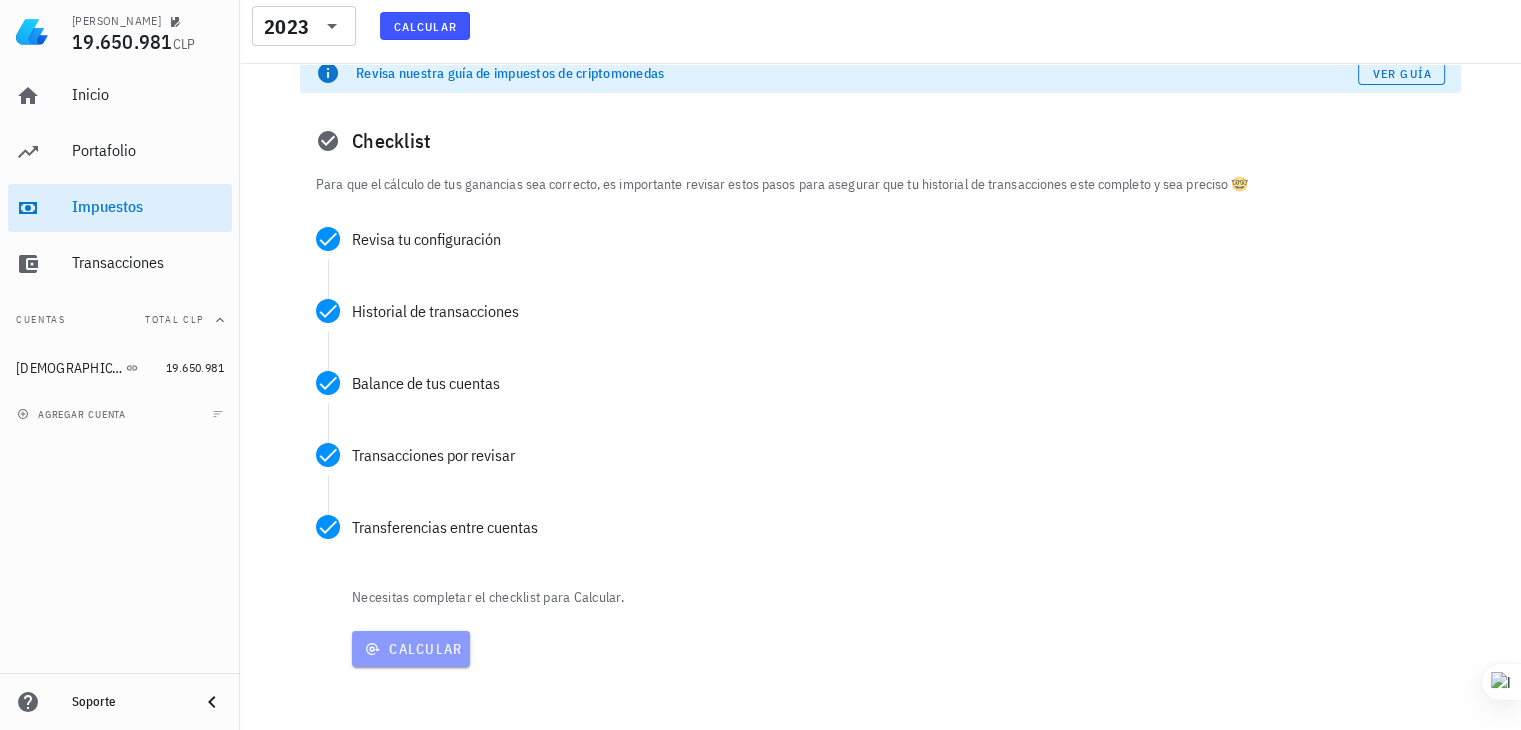 click on "Calcular" at bounding box center [411, 649] 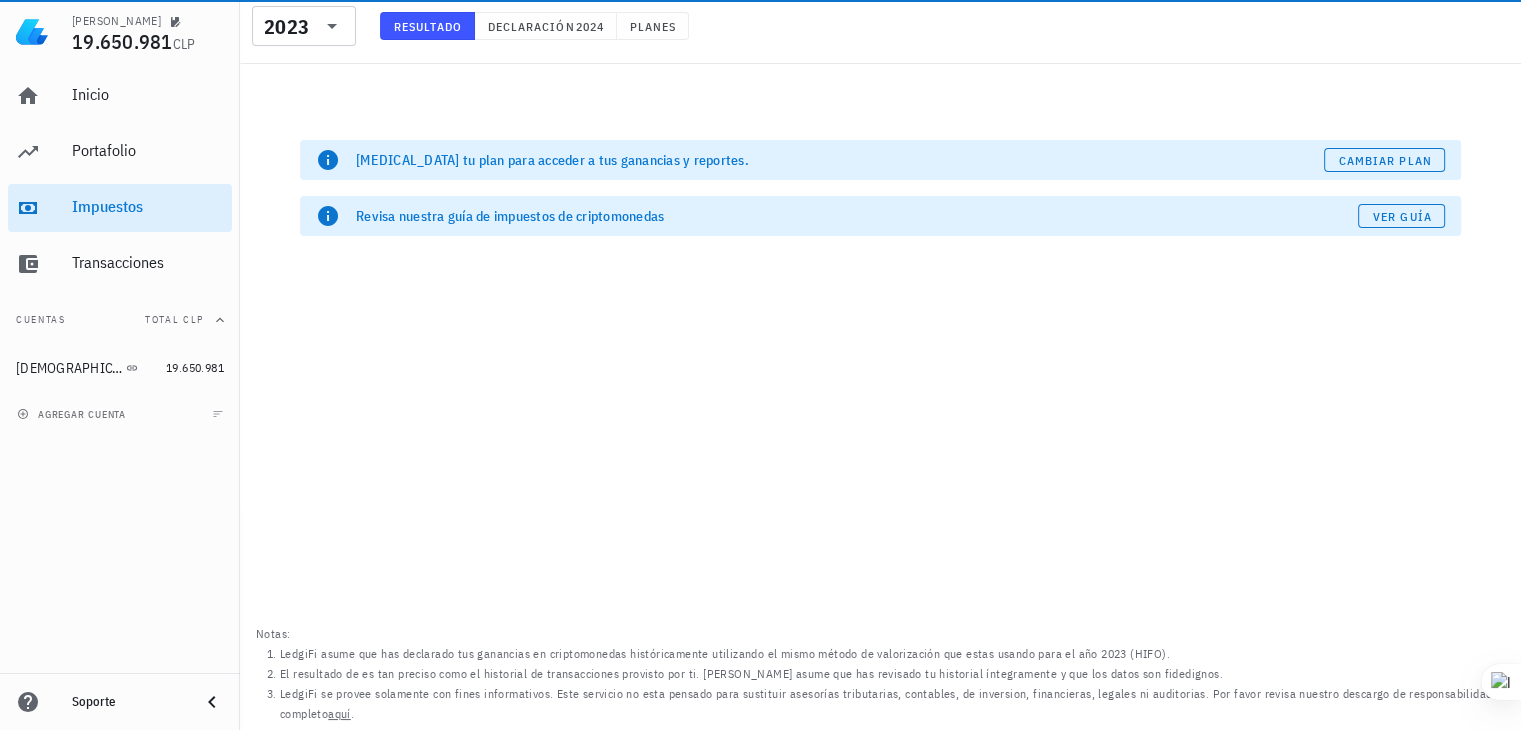 scroll, scrollTop: 0, scrollLeft: 0, axis: both 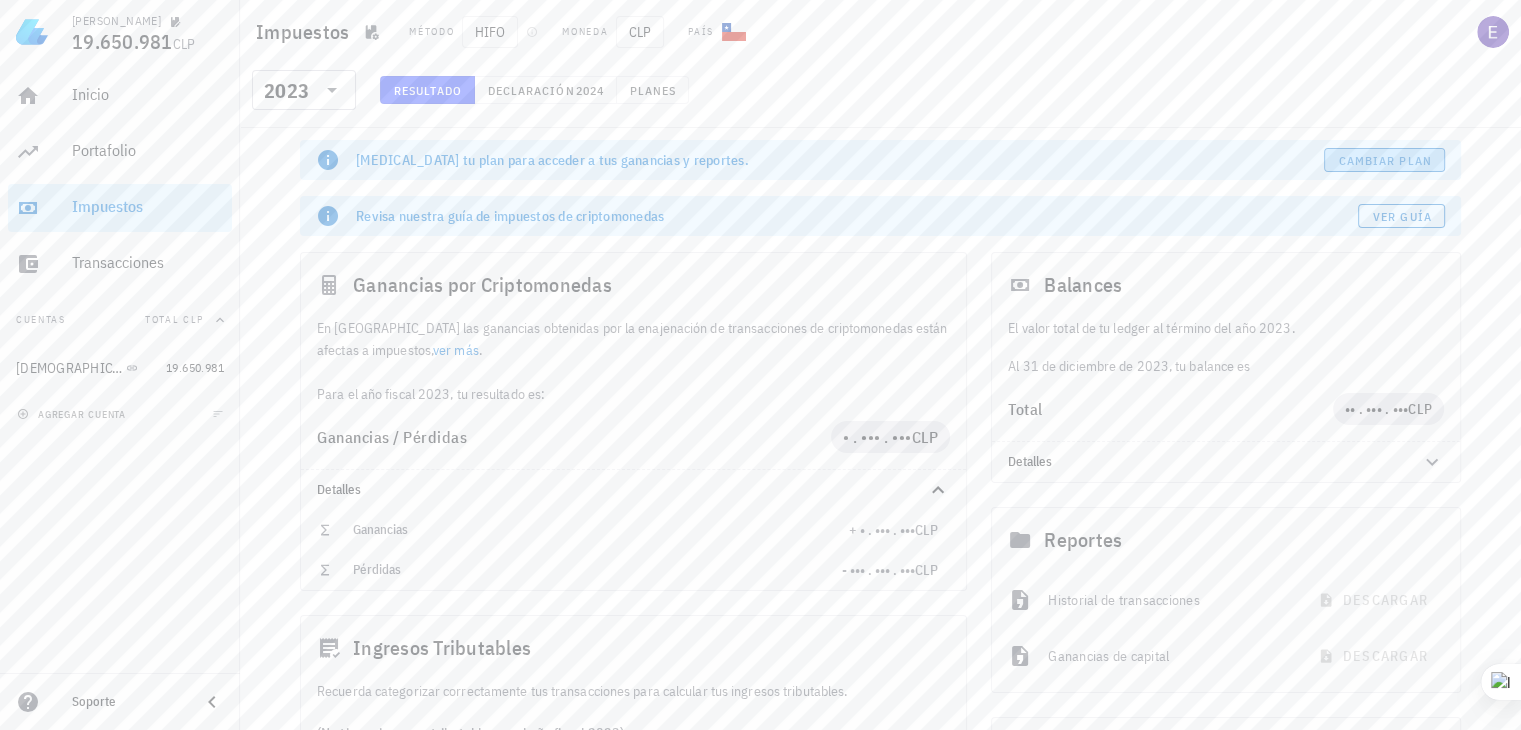 click on "Cambiar plan" at bounding box center (1385, 160) 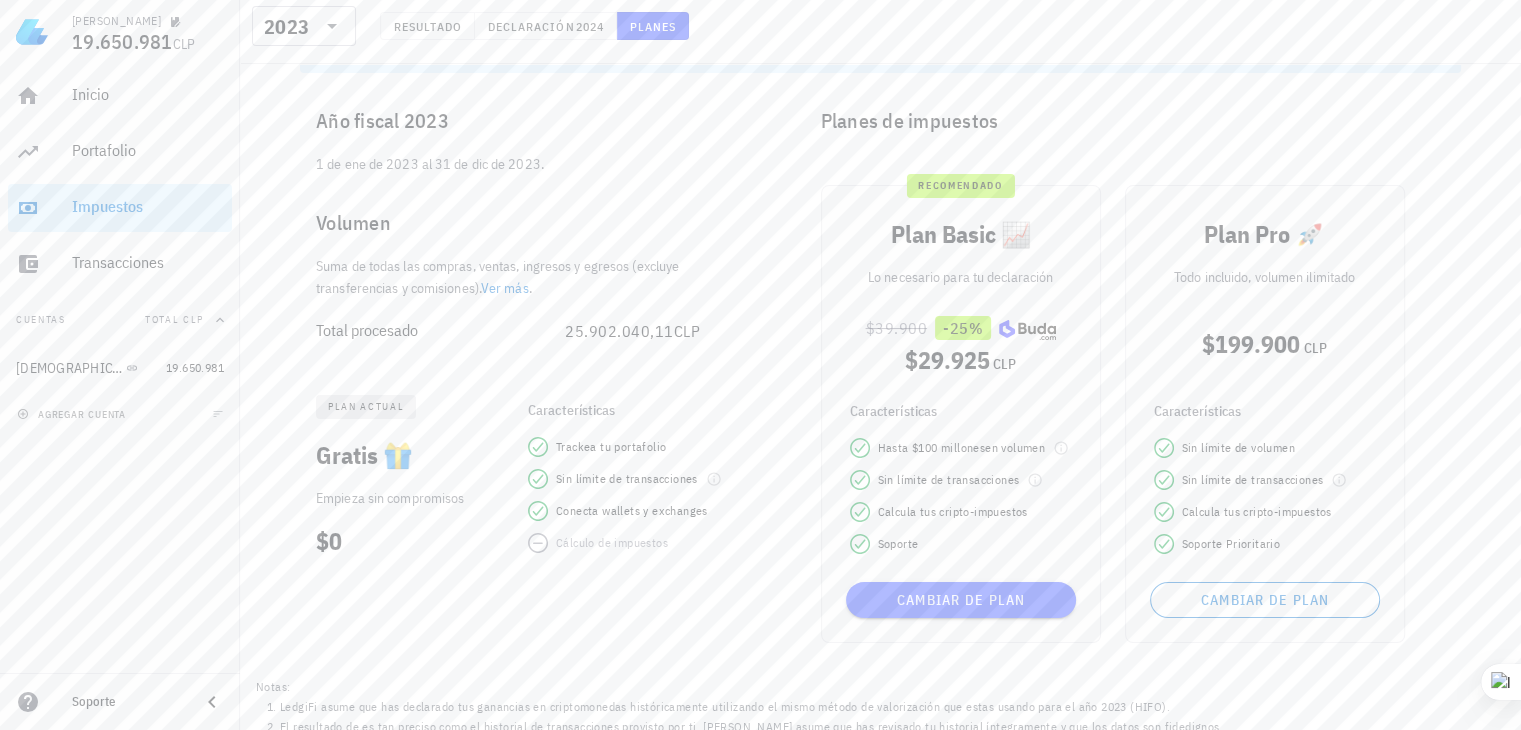 scroll, scrollTop: 104, scrollLeft: 0, axis: vertical 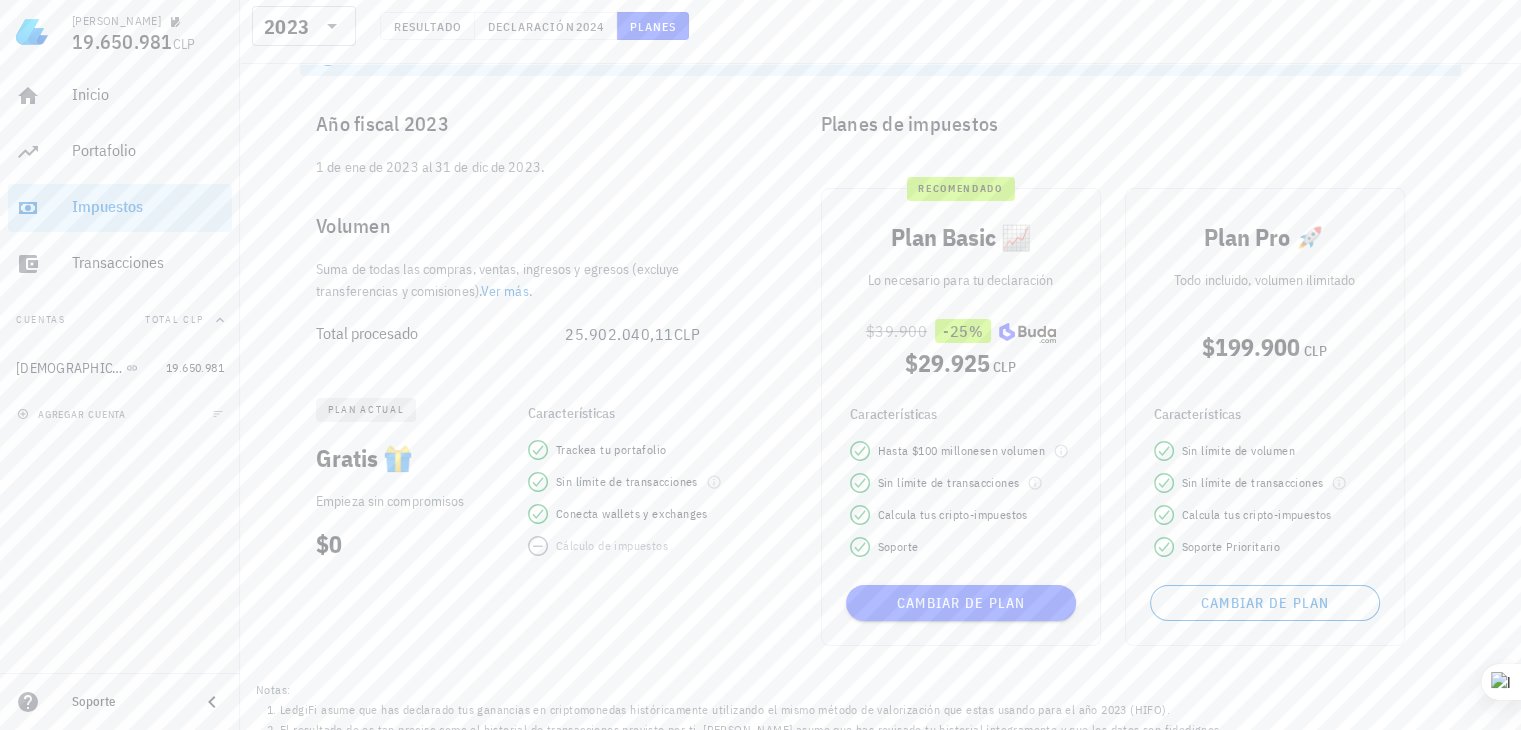 click on "Ver más" at bounding box center (505, 291) 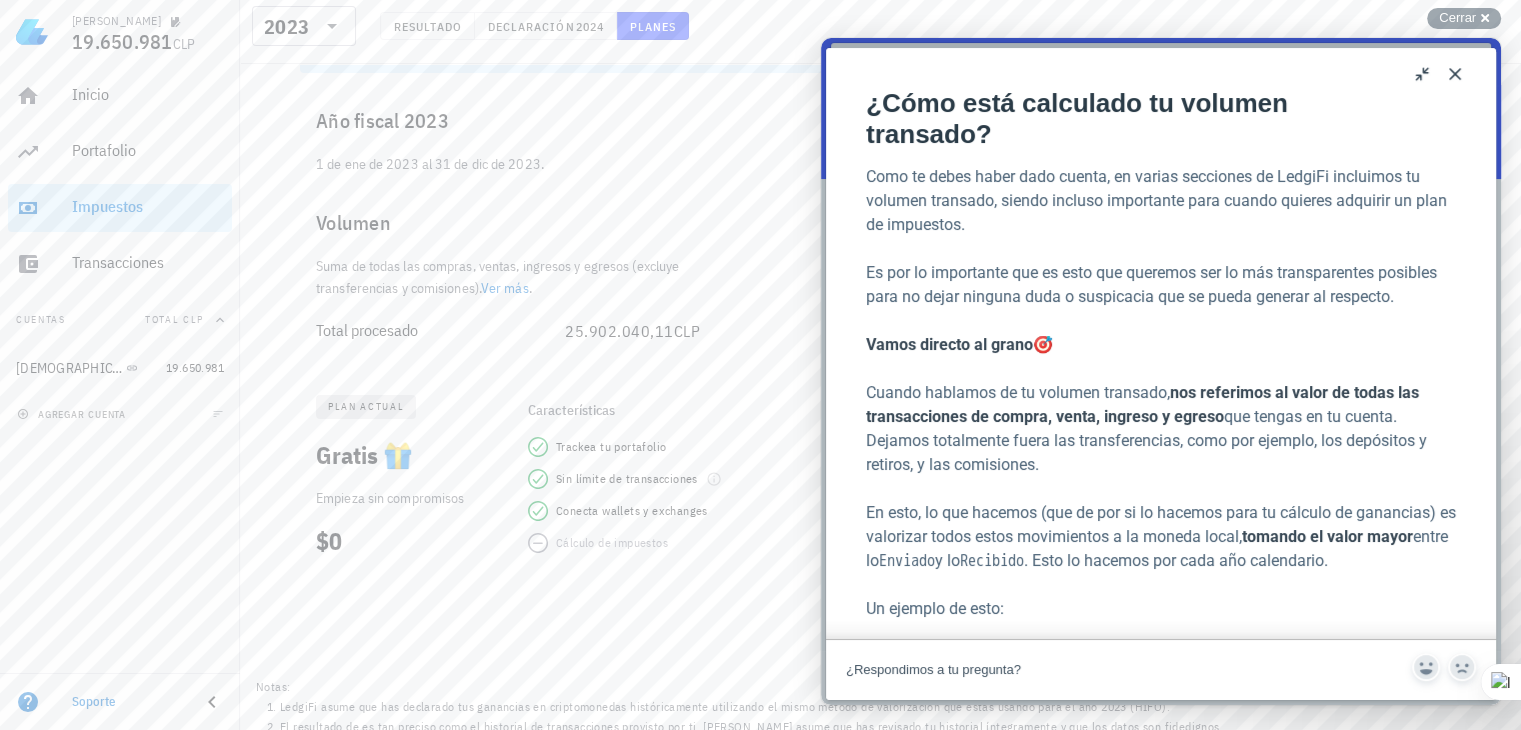 scroll, scrollTop: 106, scrollLeft: 0, axis: vertical 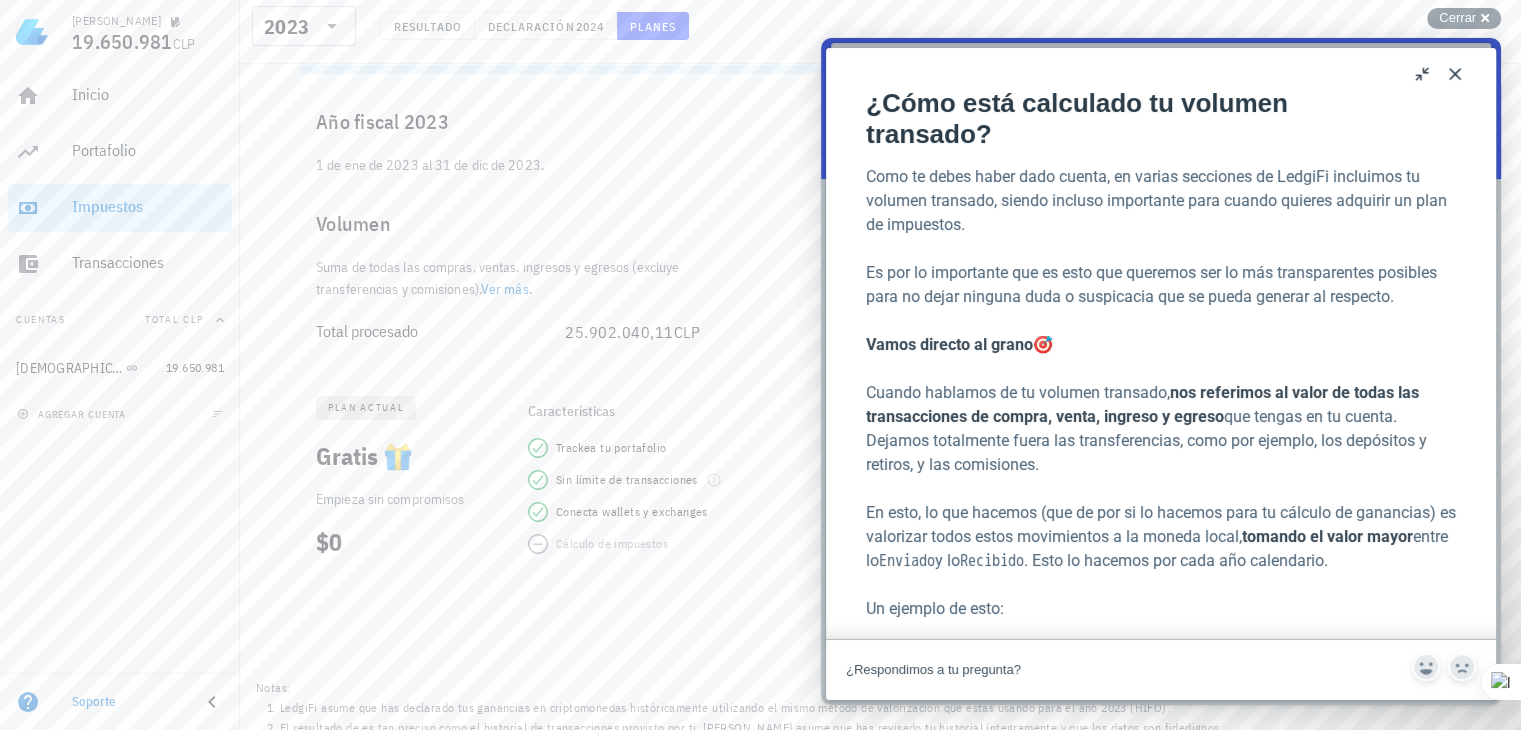 click on "Close" at bounding box center [1455, 74] 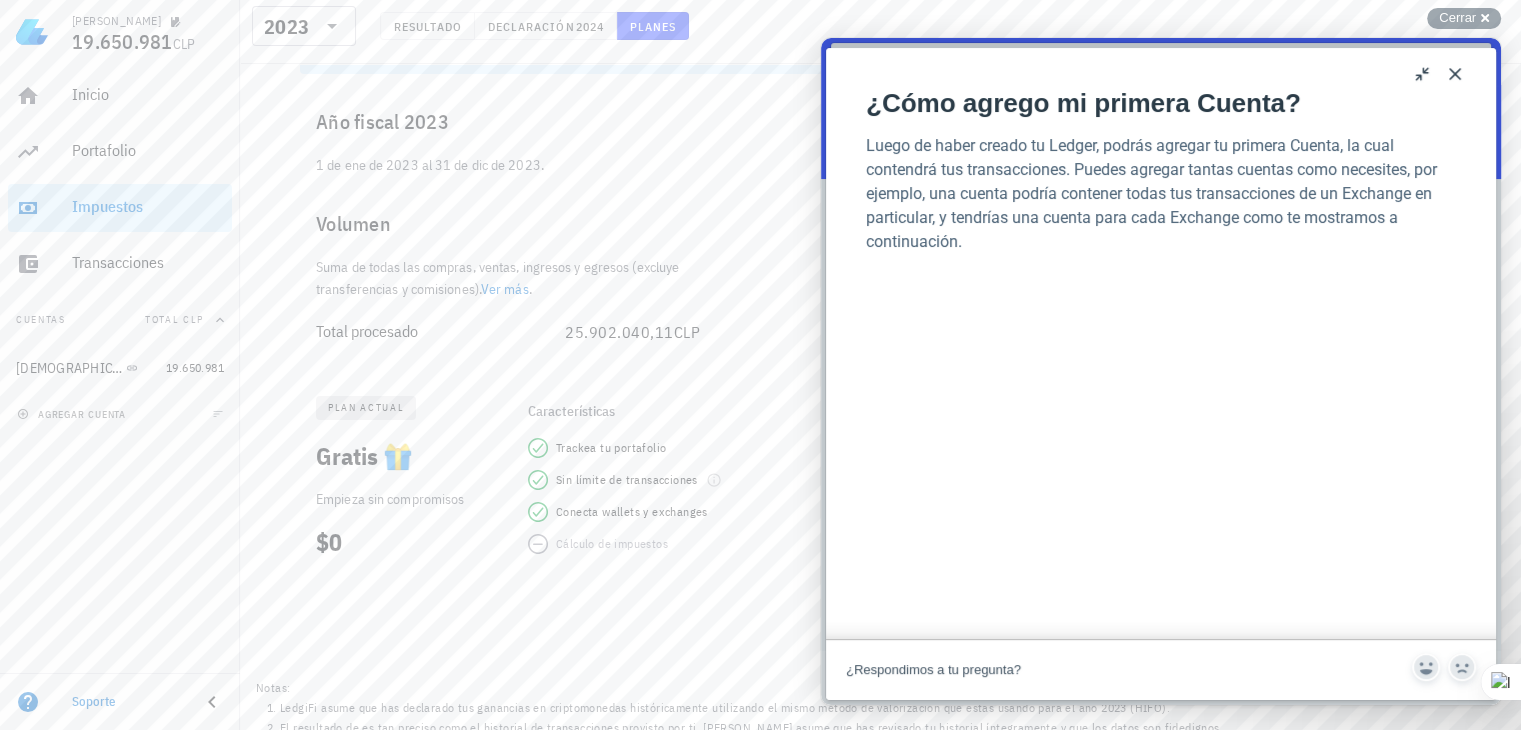 click on "Volumen" at bounding box center [520, 224] 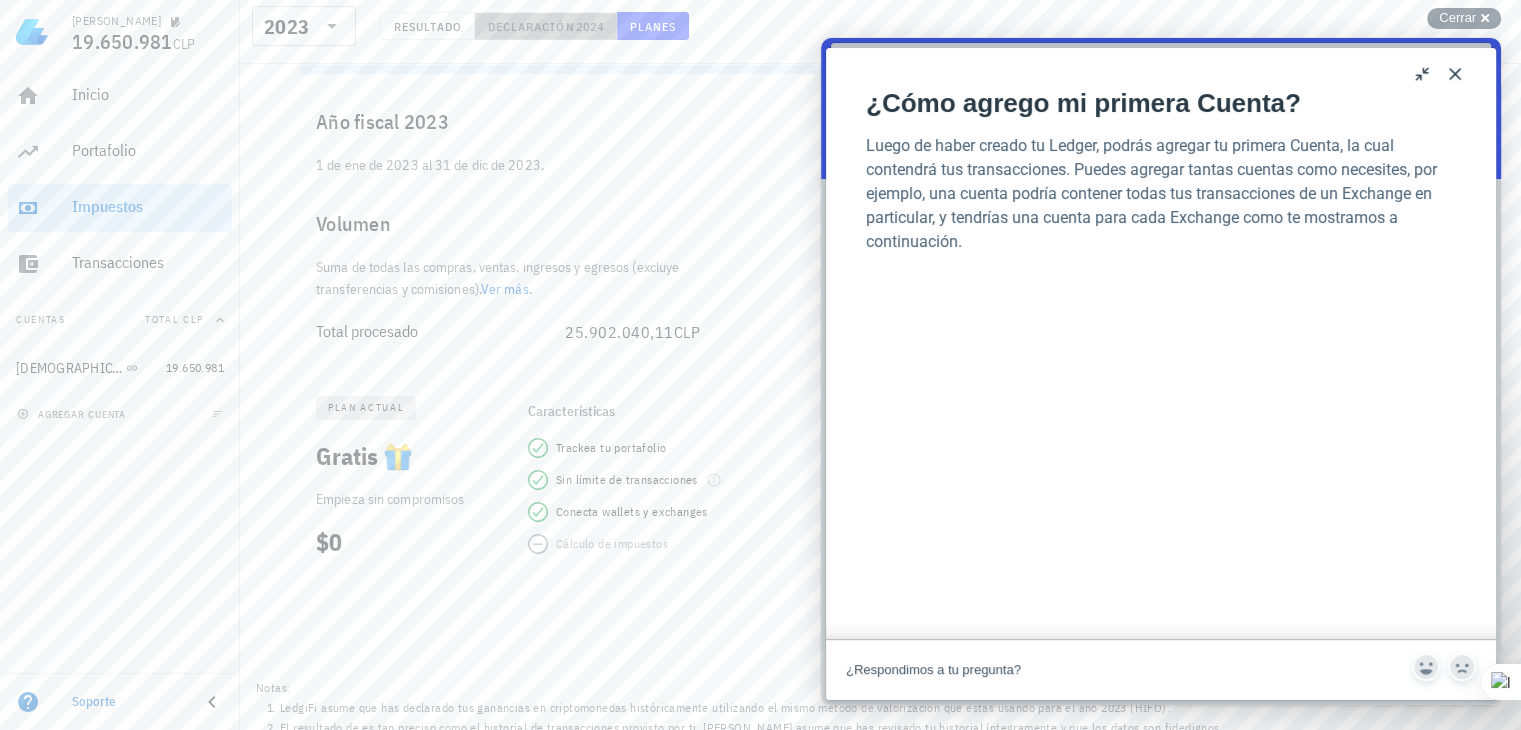 click on "Declaración   2024" at bounding box center [546, 26] 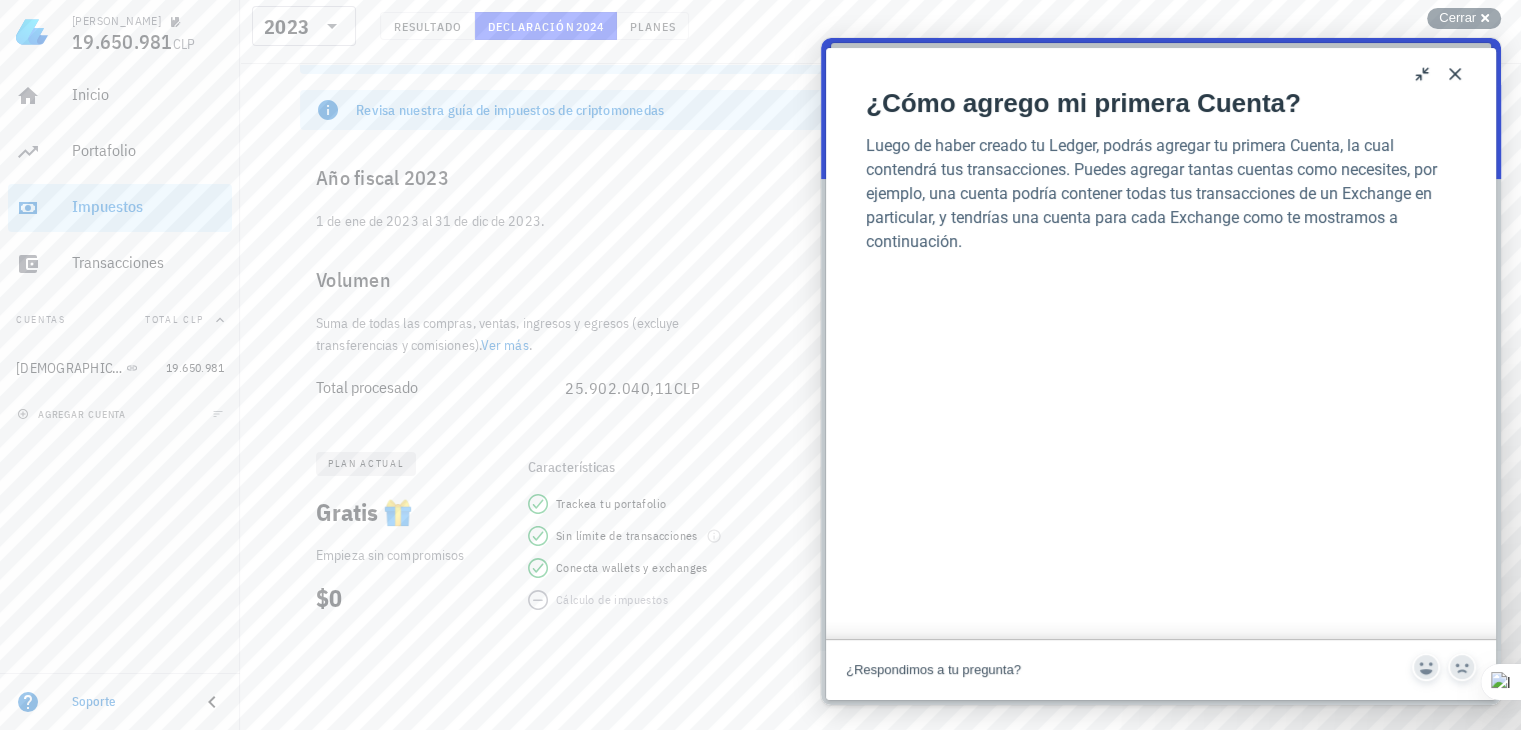 scroll, scrollTop: 0, scrollLeft: 0, axis: both 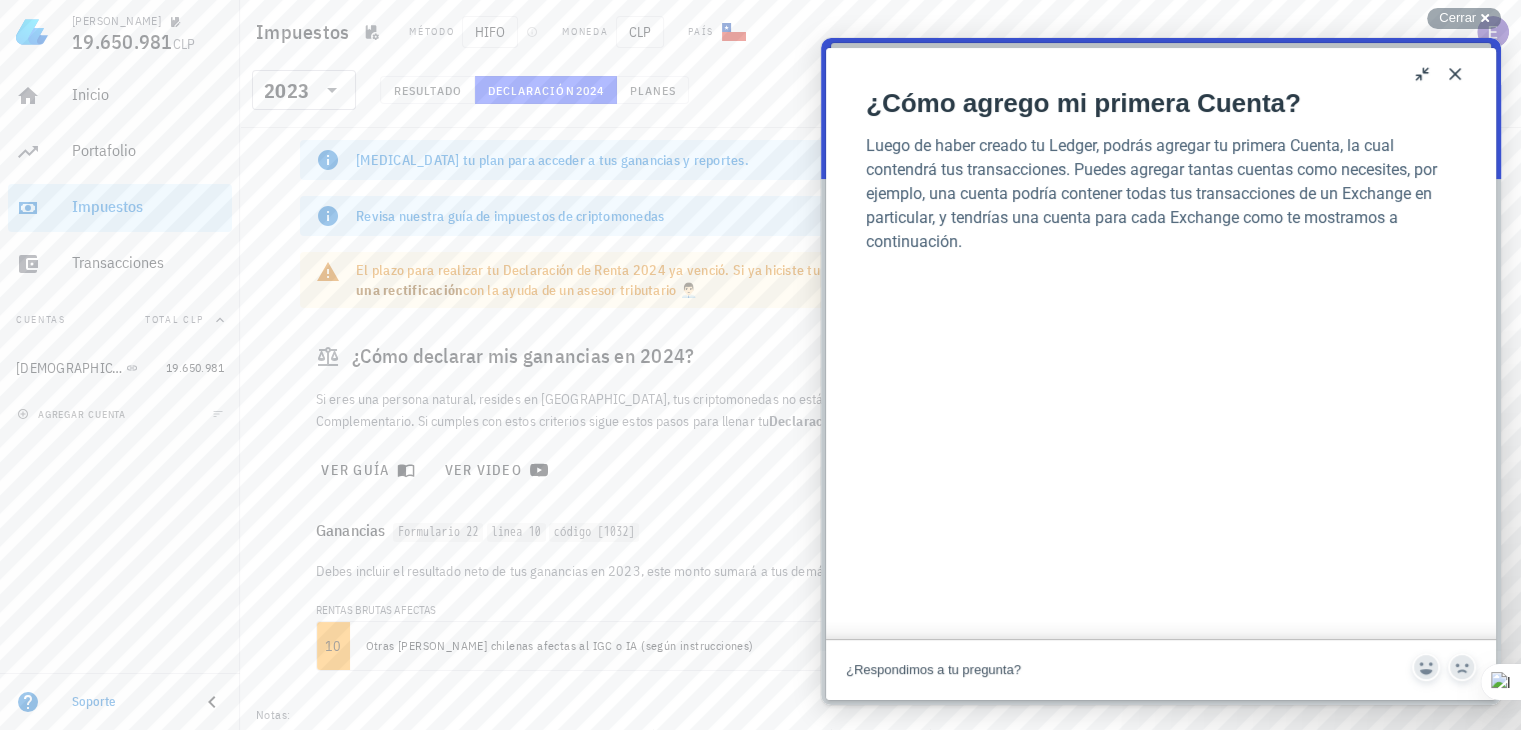 click on "Close" at bounding box center [1455, 74] 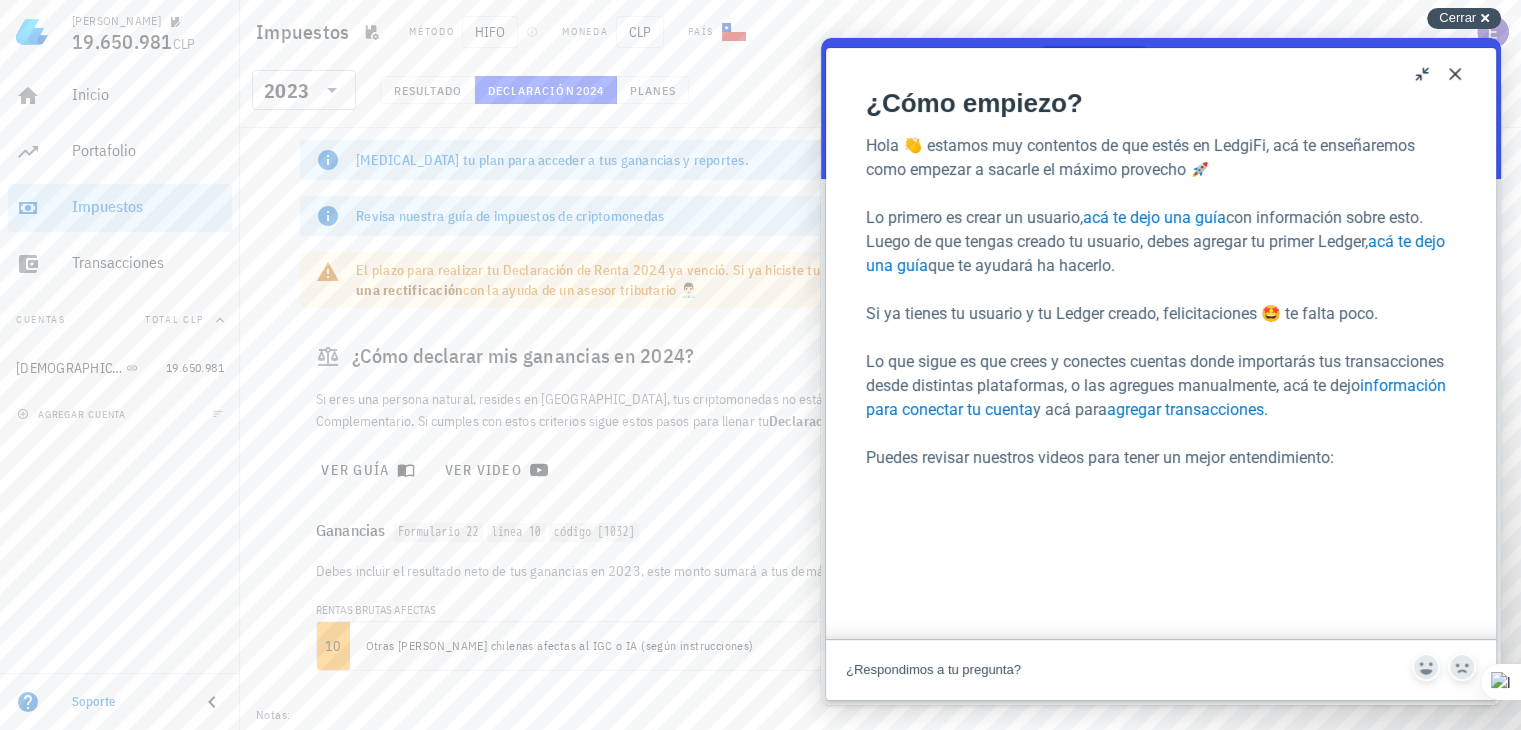 click on "Cerrar" at bounding box center (1457, 17) 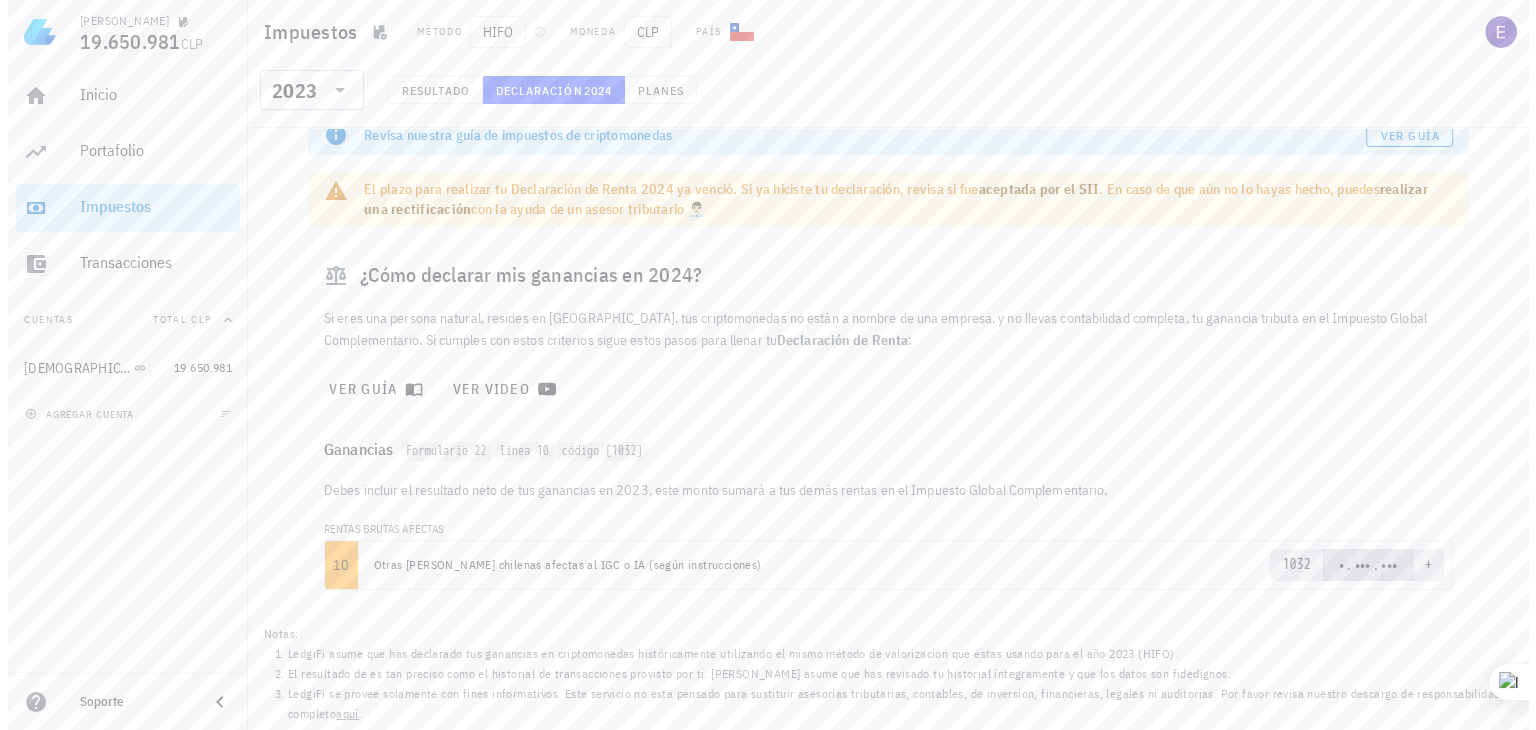 scroll, scrollTop: 0, scrollLeft: 0, axis: both 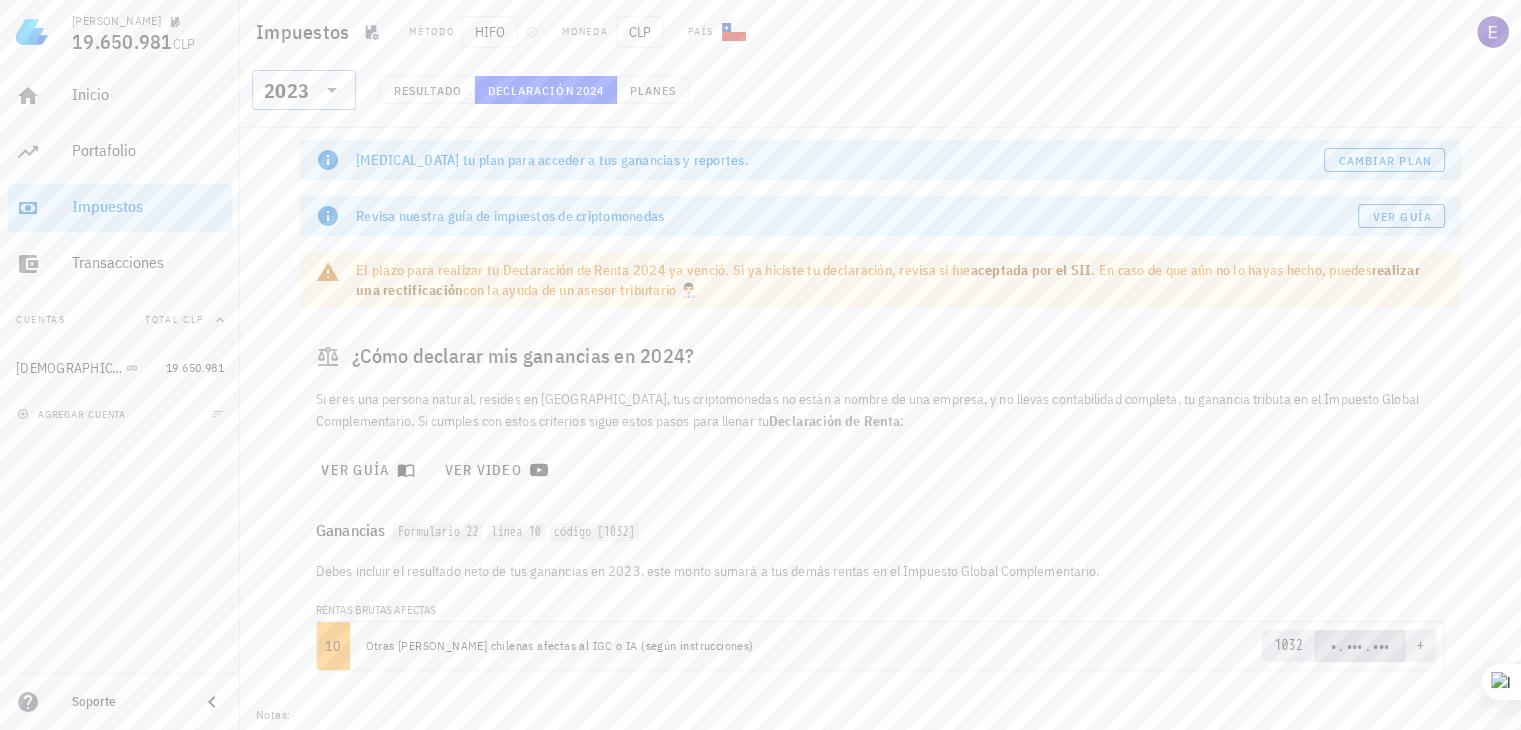 click 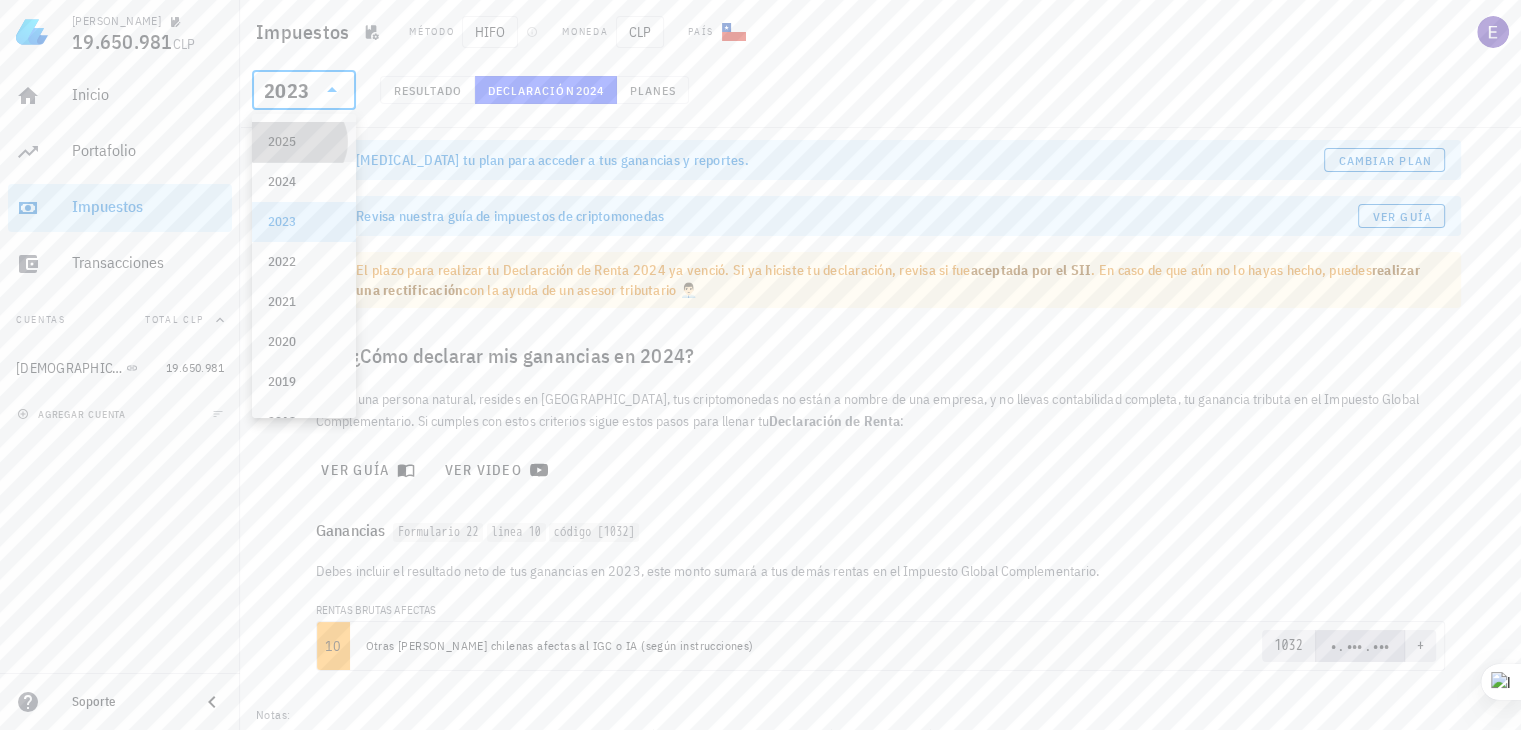 click on "2025" at bounding box center (304, 142) 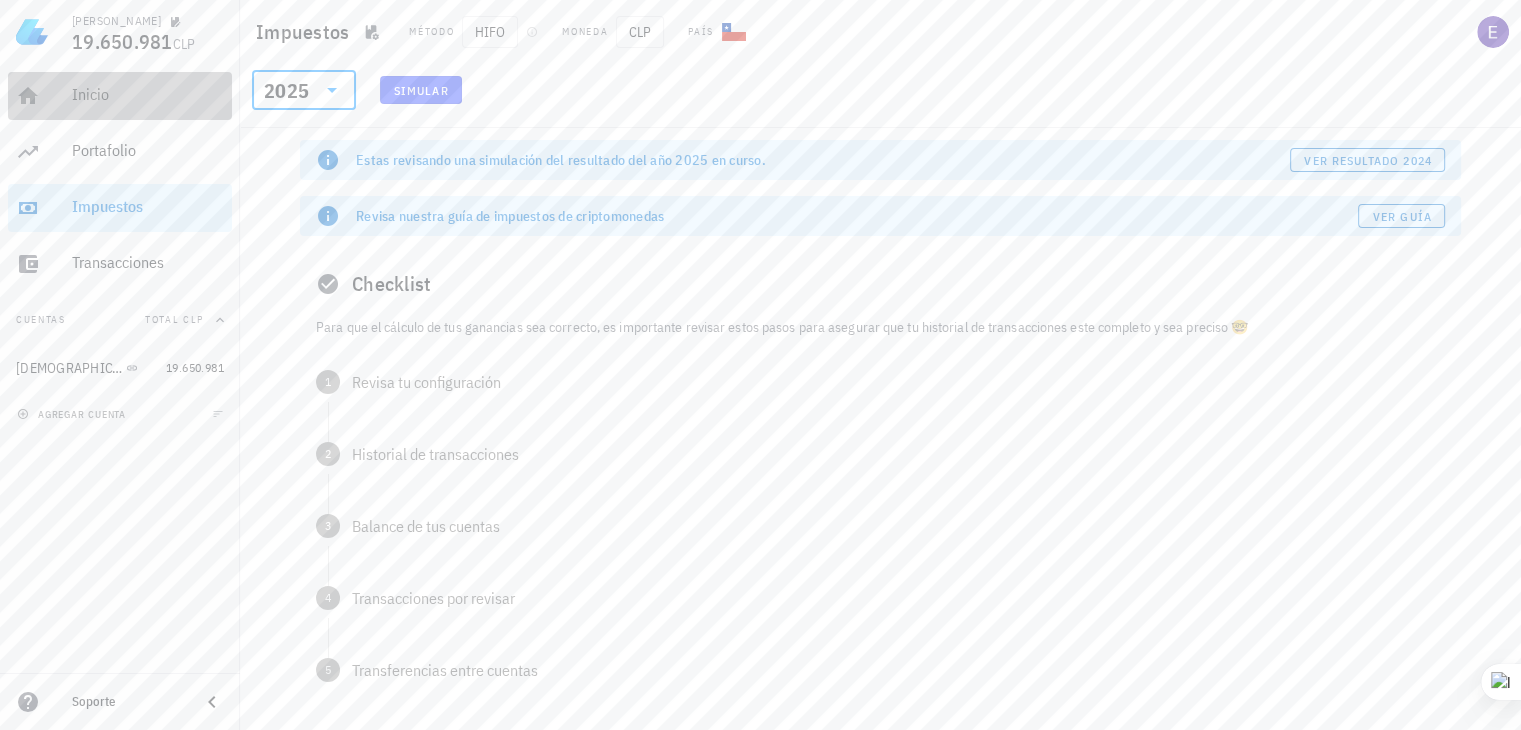 click on "Inicio" at bounding box center (148, 95) 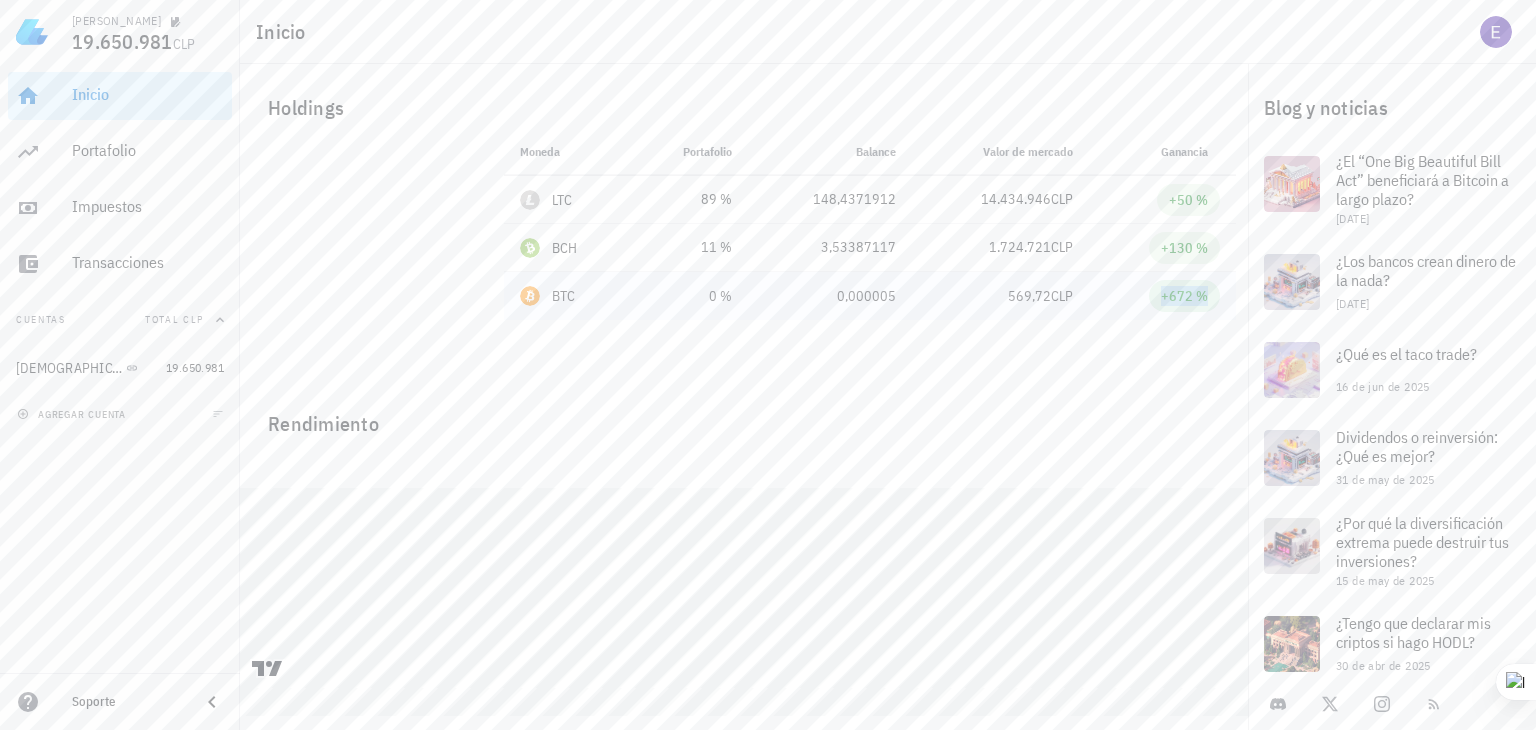 click on "+672 %" at bounding box center (1184, 296) 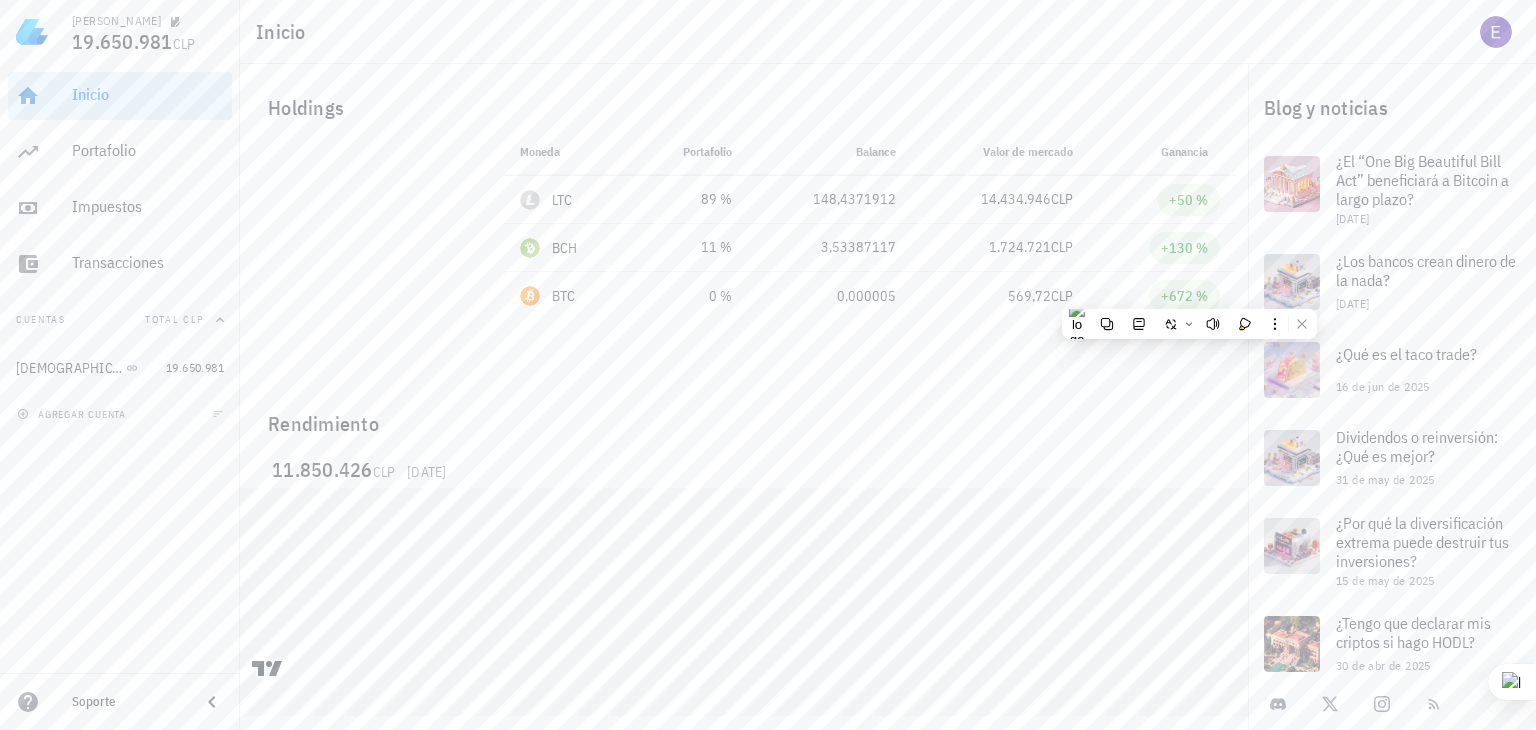 click on "Esteban
19.650.981  CLP
Inicio
Portafolio
Impuestos
Transacciones
Cuentas
Total
CLP
Buda       19.650.981
agregar cuenta
Soporte
Inicio             Holdings       Moneda
Portafolio
Precio
Balance
Valor de mercado
Ganancia     LTC     89 %   97.246,15  CLP   148,4371912   14.434.946  CLP   +50 %   BCH     11 %   488.054,36  CLP   3,53387117   1.724.721  CLP   +130 %   BTC     0 %   113.944.777  CLP   0,000005   569,72  CLP   +672 %
Rendimiento
11.850.426  CLP   26/07/2024         Blog y noticias     ¿El “One Big Beautiful Bill Act” beneficiará a Bitcoin a largo plazo?         ¿Qué es el taco trade?" at bounding box center [768, 365] 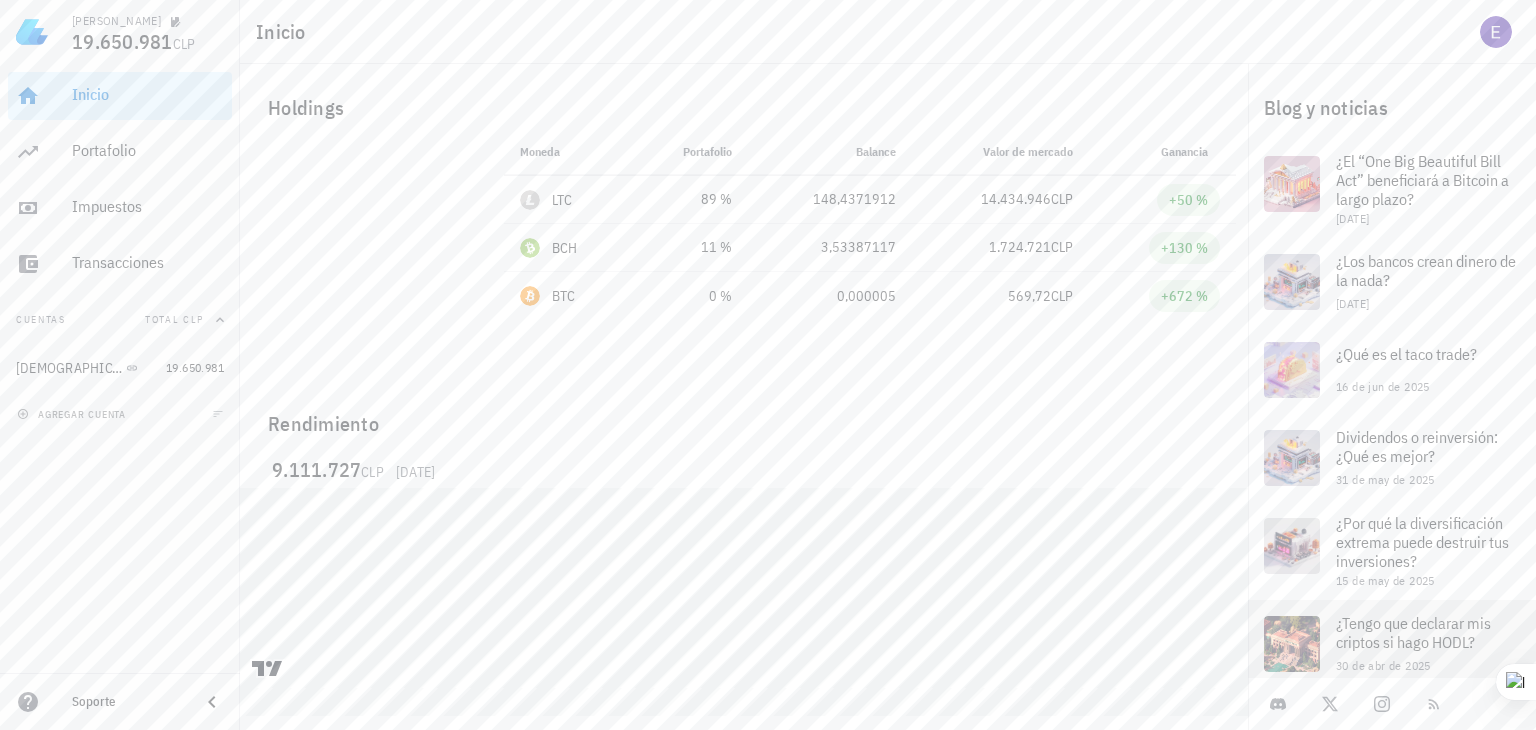 click on "Inicio             Holdings       Moneda
Portafolio
Precio
Balance
Valor de mercado
Ganancia     LTC     89 %   97.246,15  CLP   148,4371912   14.434.946  CLP   +50 %   BCH     11 %   488.054,36  CLP   3,53387117   1.724.721  CLP   +130 %   BTC     0 %   113.944.777  CLP   0,000005   569,72  CLP   +672 %
Rendimiento
9.111.727  CLP   11/06/2023         Blog y noticias     ¿El “One Big Beautiful Bill Act” beneficiará a Bitcoin a largo plazo?
15 de jul de 2025
¿Los bancos crean dinero de la nada?
11 de jul de 2025
¿Qué es el taco trade?
16 de jun de 2025
Dividendos o reinversión: ¿Qué es mejor?
31 de may de 2025
¿Por qué la diversificación extrema puede destruir tus inversiones?
15 de may de 2025
30 de abr de 2025" at bounding box center [768, 341] 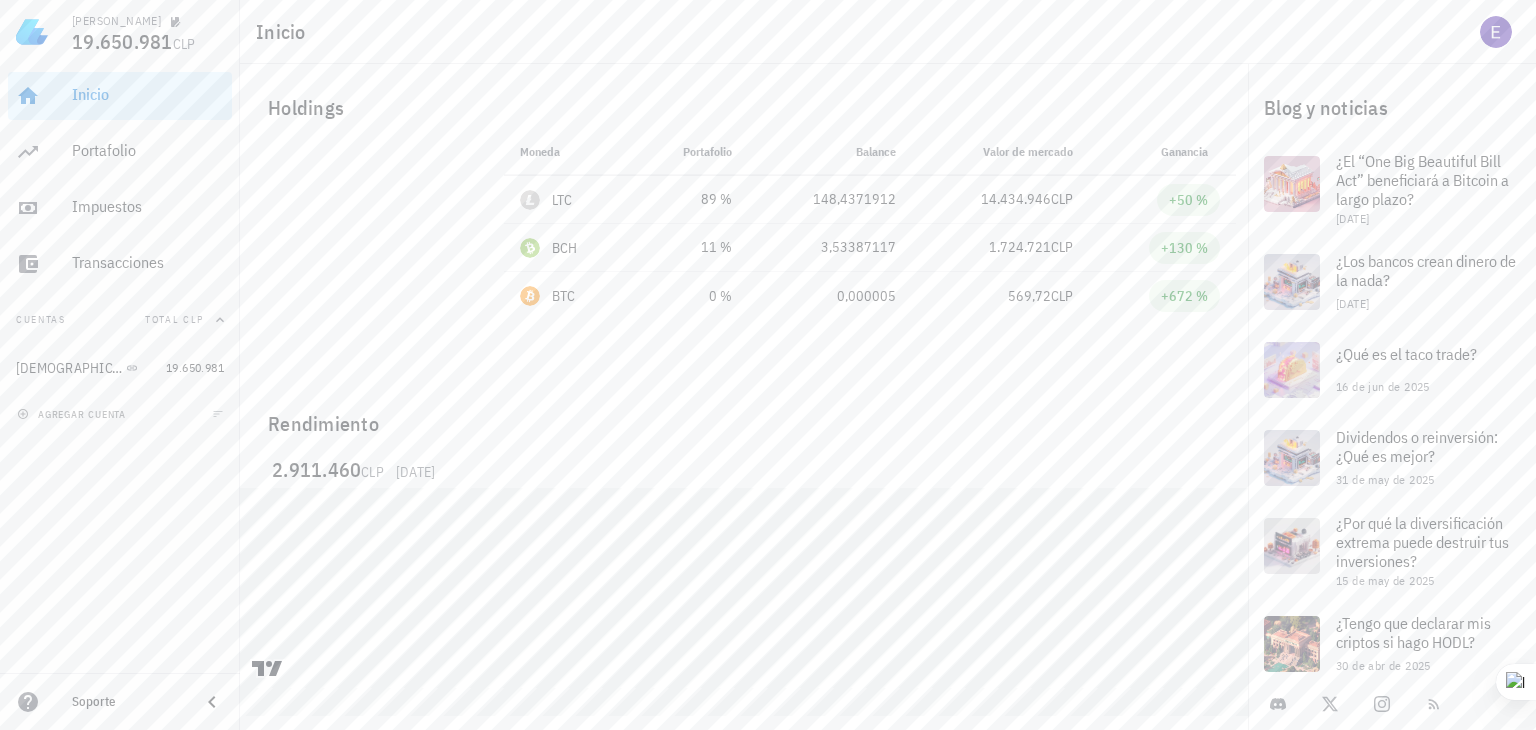 click on "Esteban
19.650.981  CLP
Inicio
Portafolio
Impuestos
Transacciones
Cuentas
Total
CLP
Buda       19.650.981
agregar cuenta
Soporte
Inicio             Holdings       Moneda
Portafolio
Precio
Balance
Valor de mercado
Ganancia     LTC     89 %   97.246,15  CLP   148,4371912   14.434.946  CLP   +50 %   BCH     11 %   488.054,36  CLP   3,53387117   1.724.721  CLP   +130 %   BTC     0 %   113.944.777  CLP   0,000005   569,72  CLP   +672 %
Rendimiento
2.911.460  CLP   20/08/2022         Blog y noticias     ¿El “One Big Beautiful Bill Act” beneficiará a Bitcoin a largo plazo?
15 de jul de 2025" at bounding box center (768, 365) 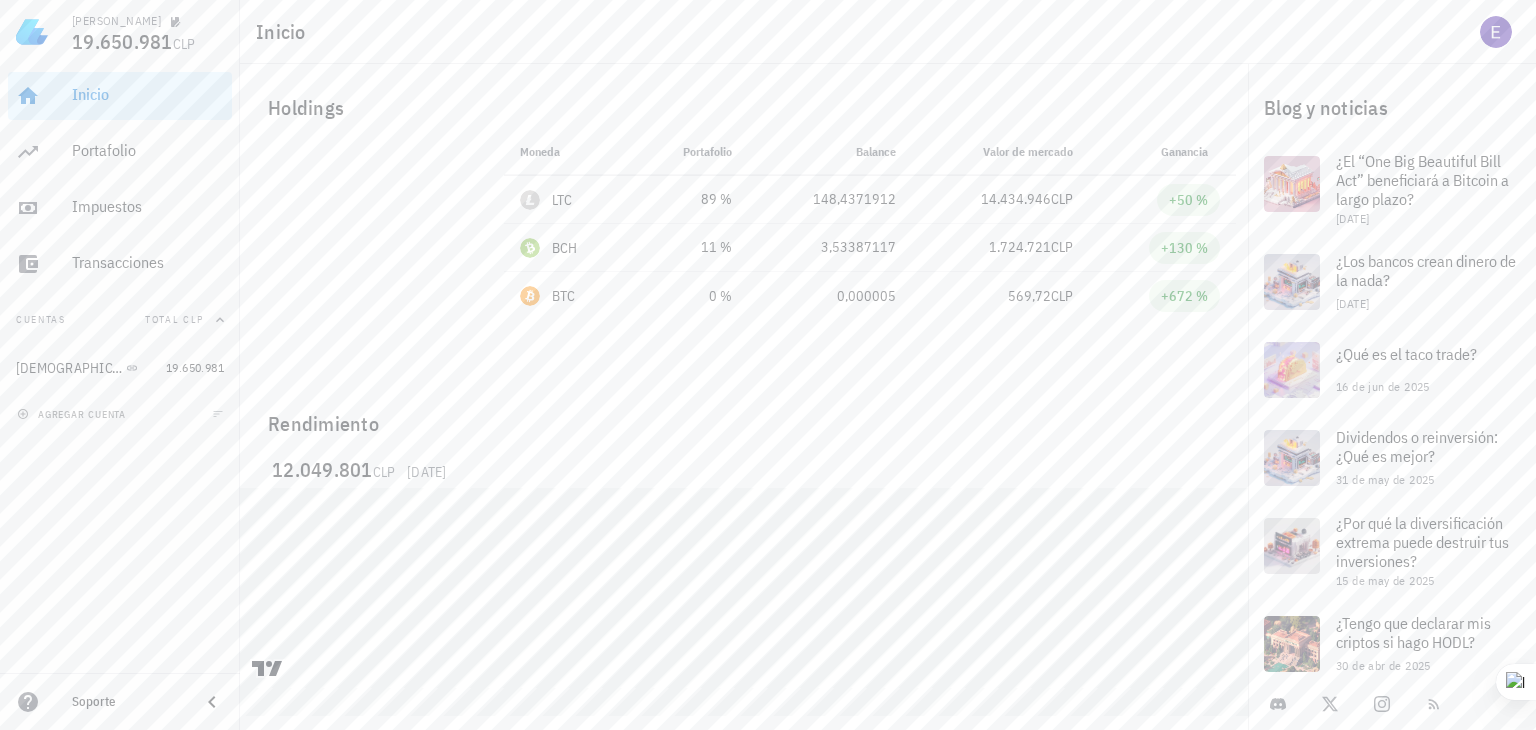 click on "12.049.801  CLP   10/08/2023" at bounding box center (744, 555) 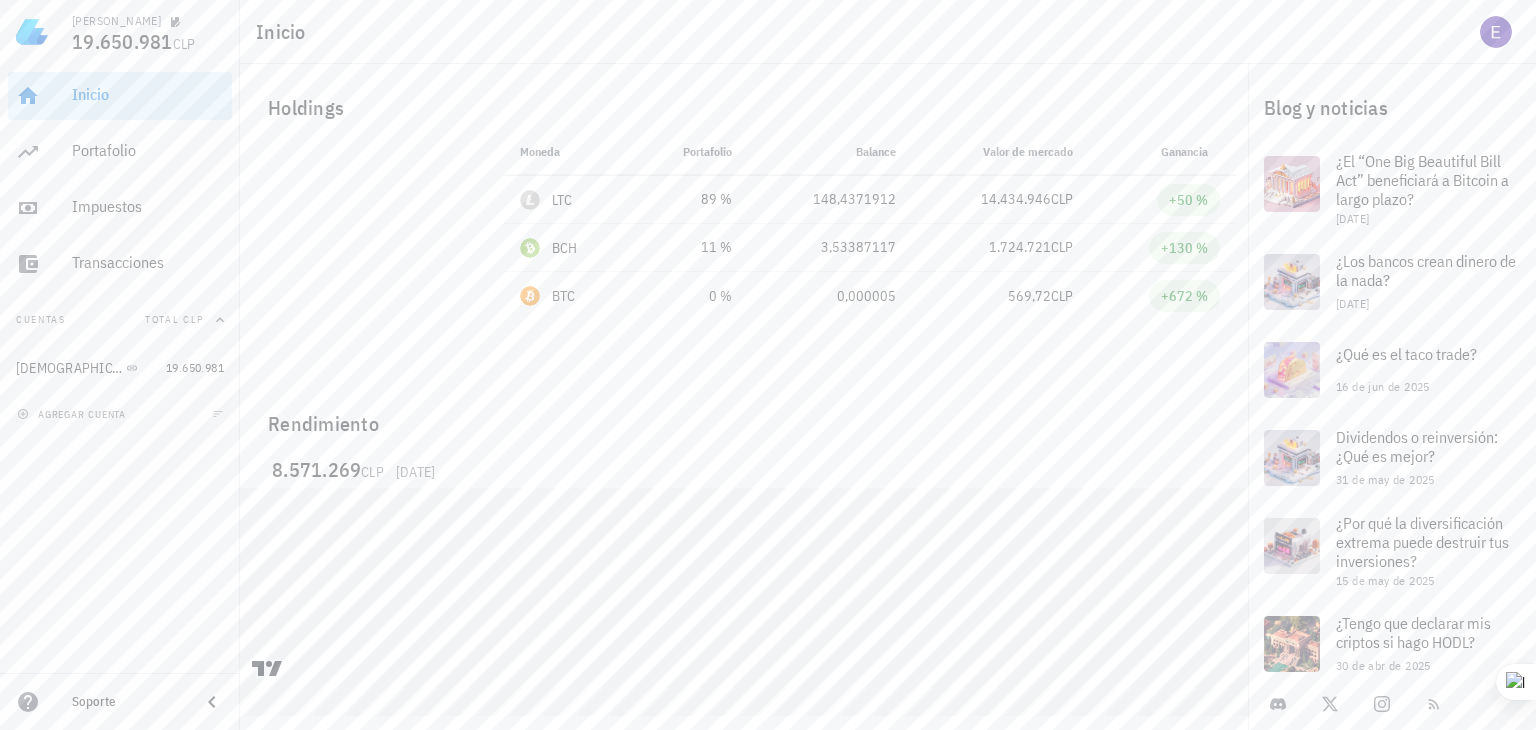 click on "8.571.269  CLP   27/02/2024" at bounding box center (744, 555) 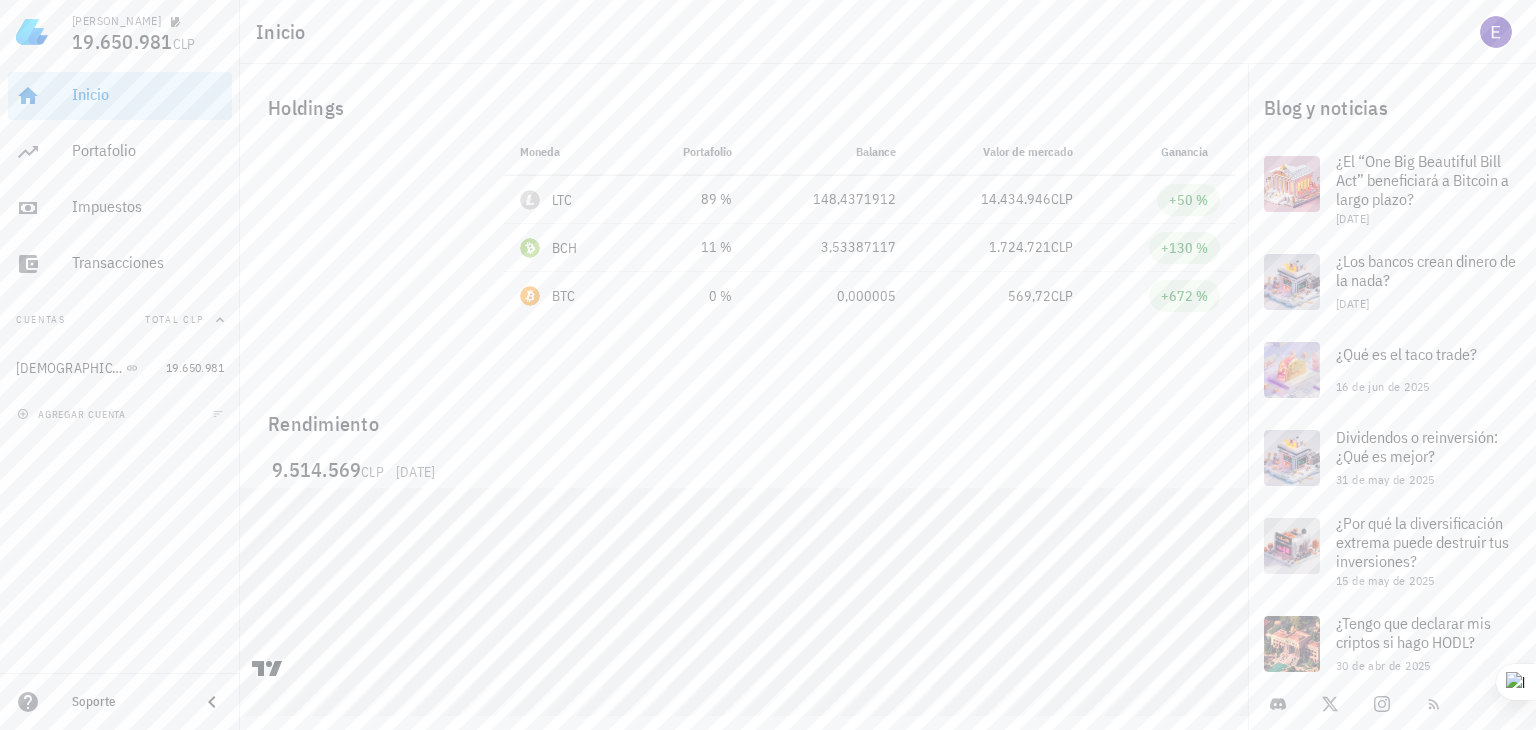 click on "9.514.569  CLP   29/06/2024" at bounding box center (744, 555) 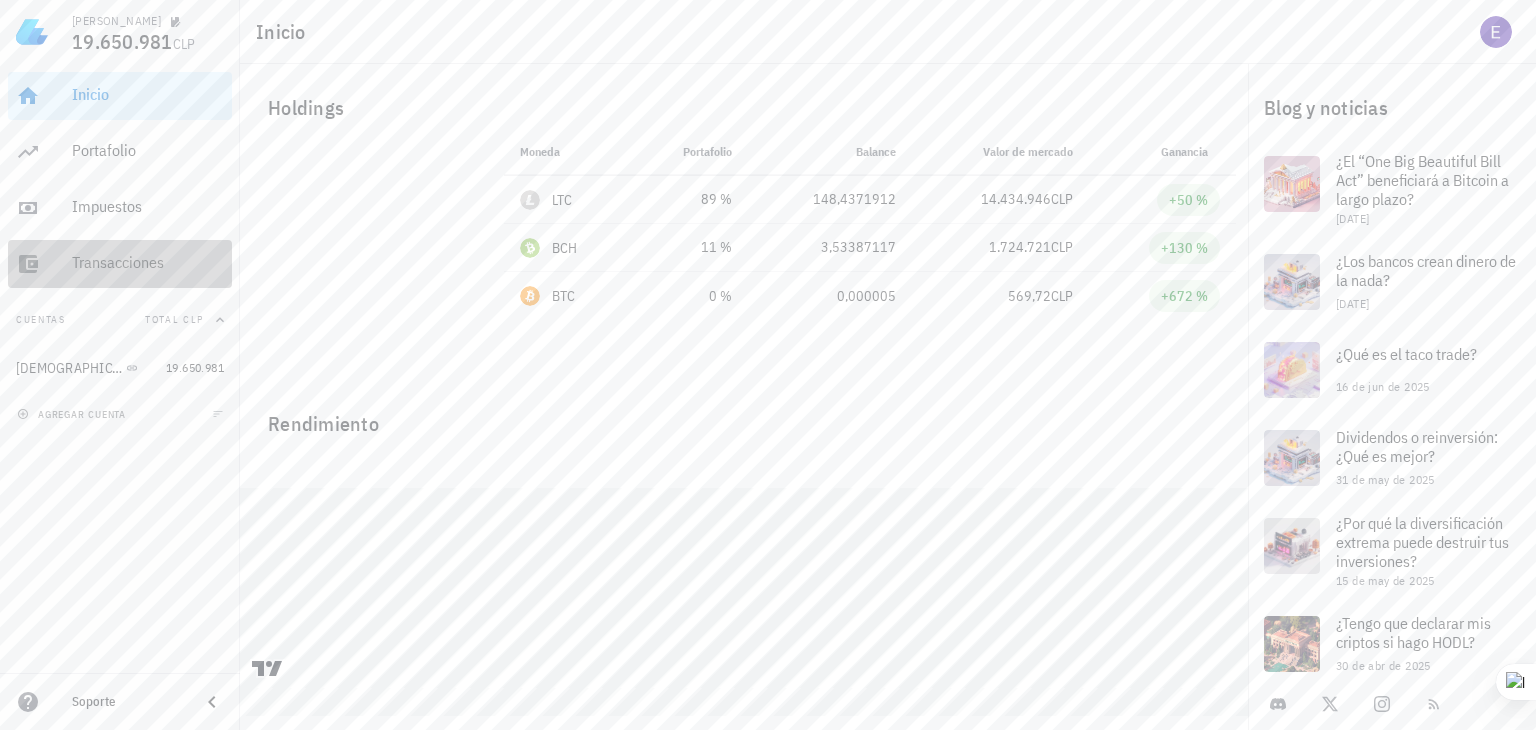 click on "Transacciones" at bounding box center [148, 263] 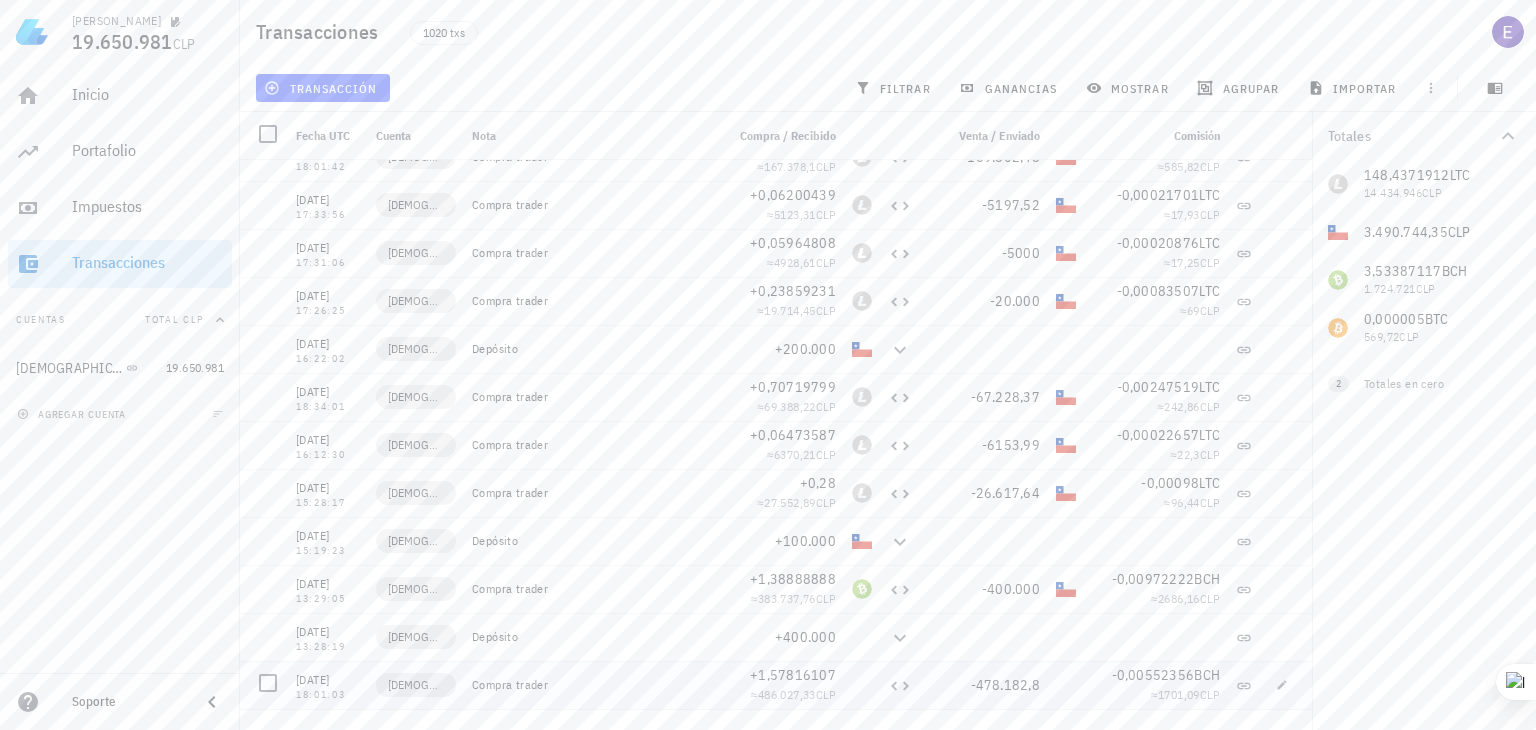 scroll, scrollTop: 2491, scrollLeft: 0, axis: vertical 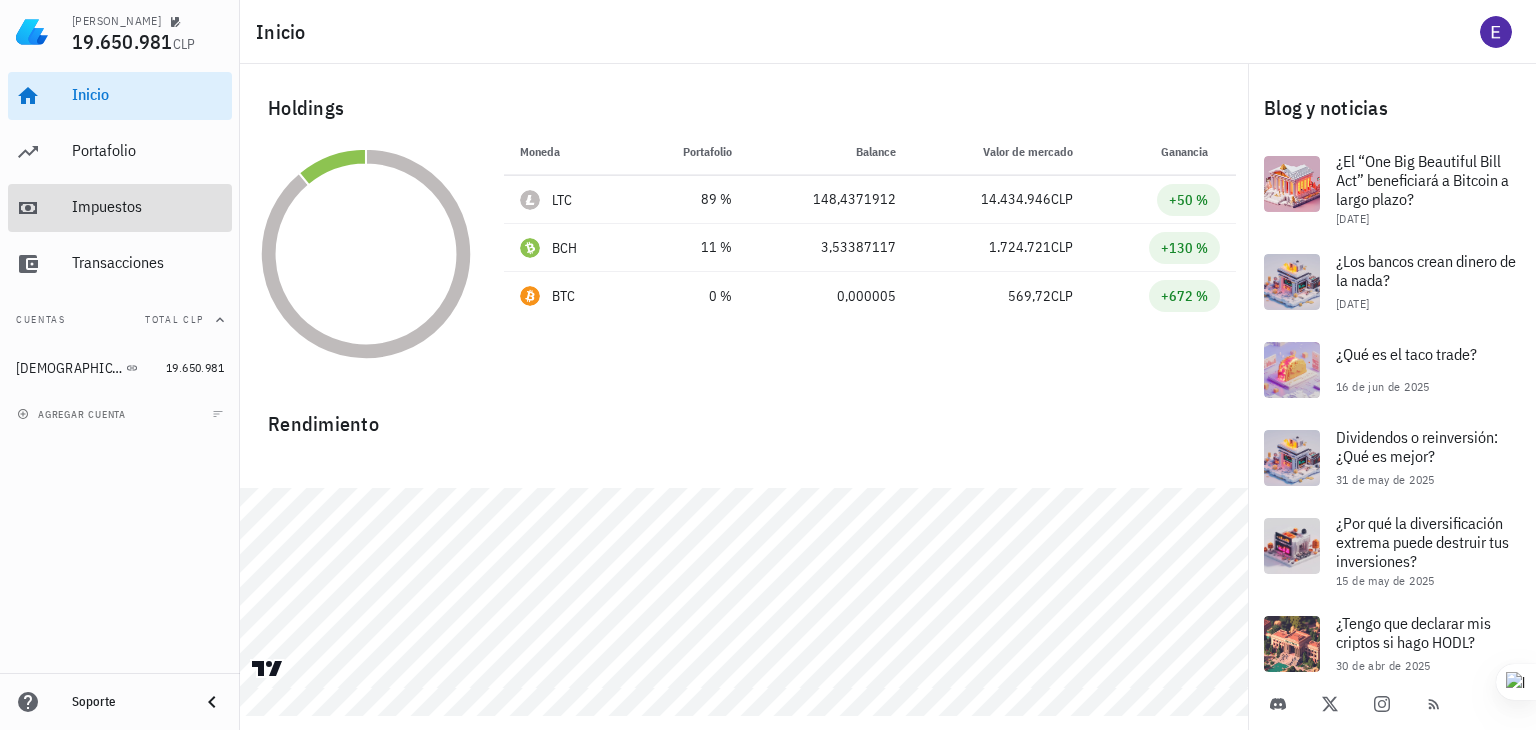 click on "Impuestos" at bounding box center [148, 206] 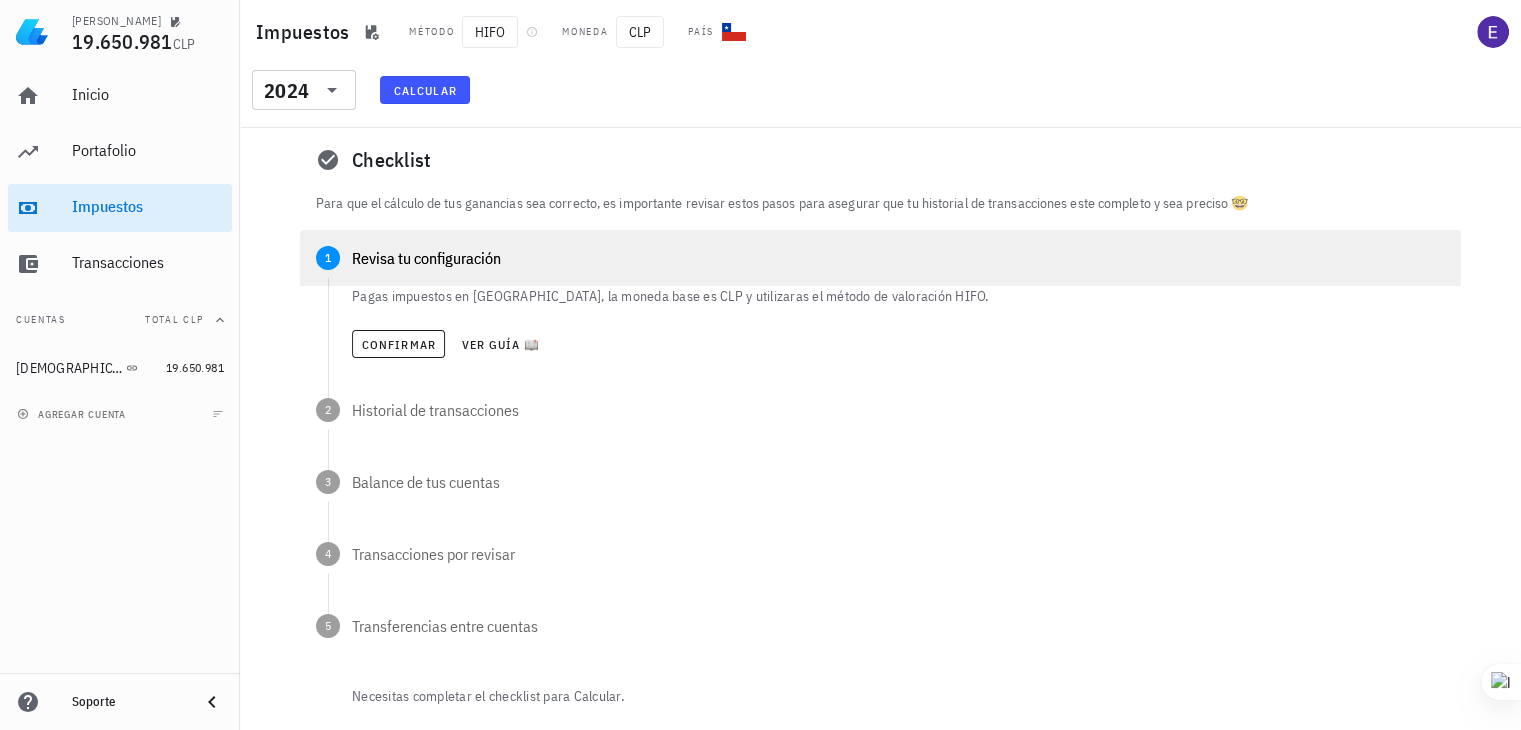 scroll, scrollTop: 0, scrollLeft: 0, axis: both 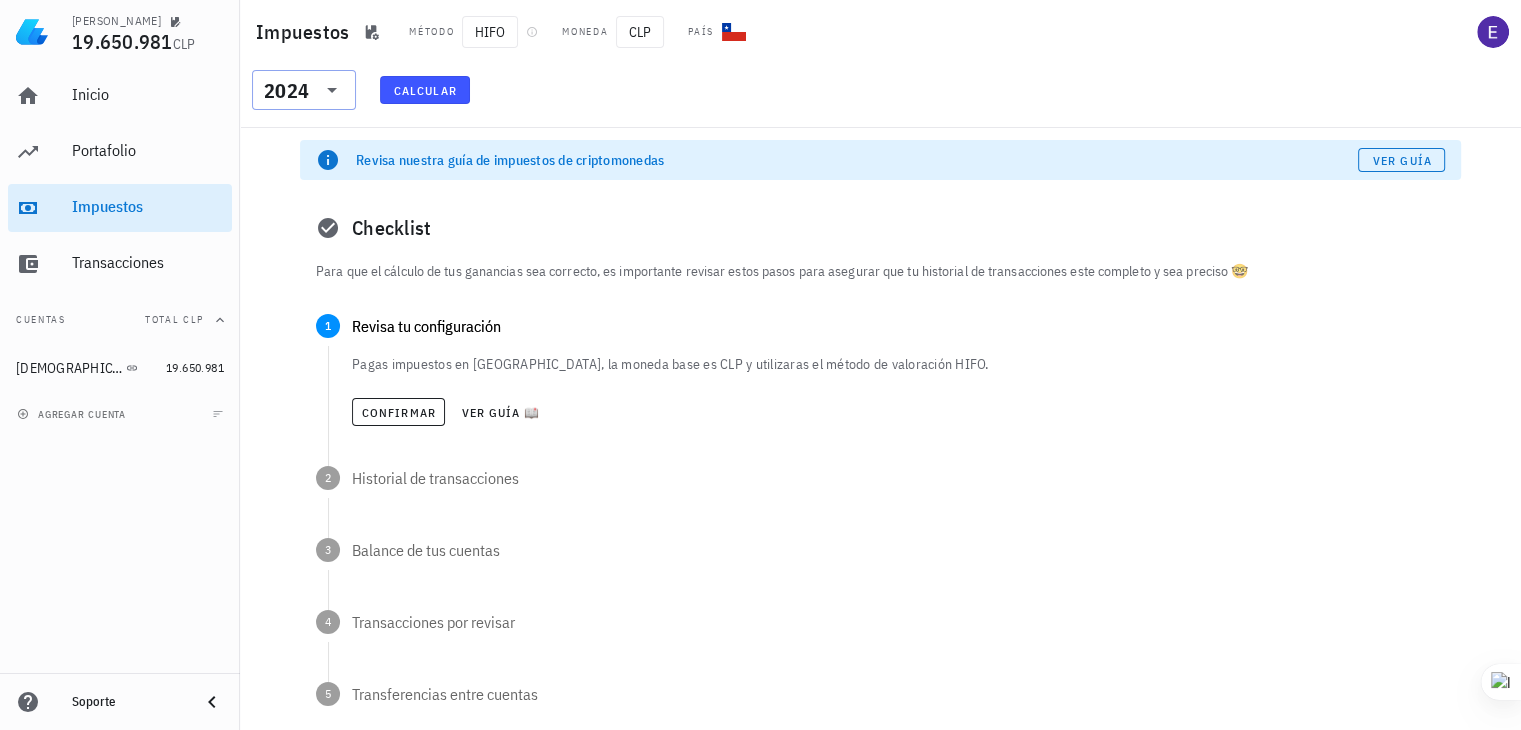 click 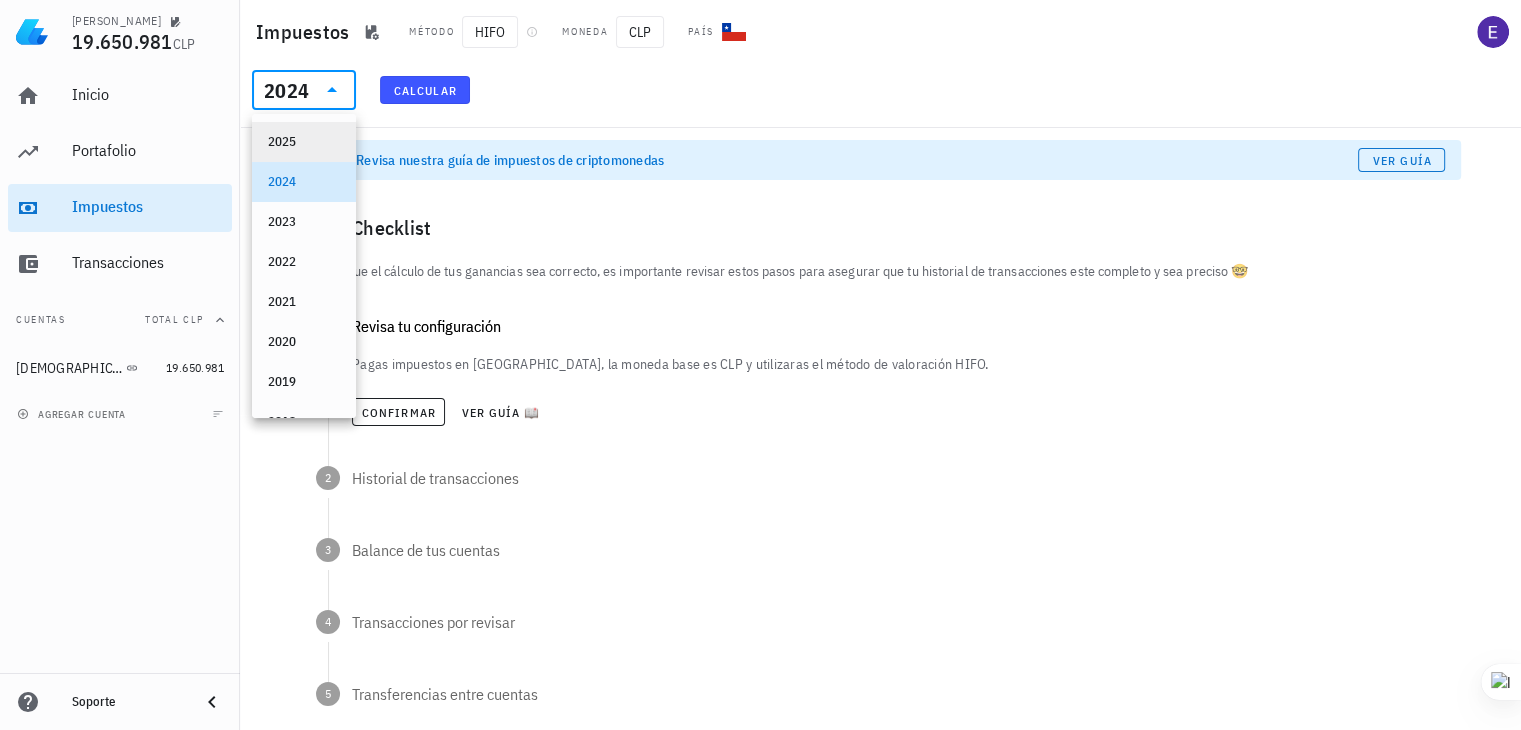 click on "2025" at bounding box center (304, 142) 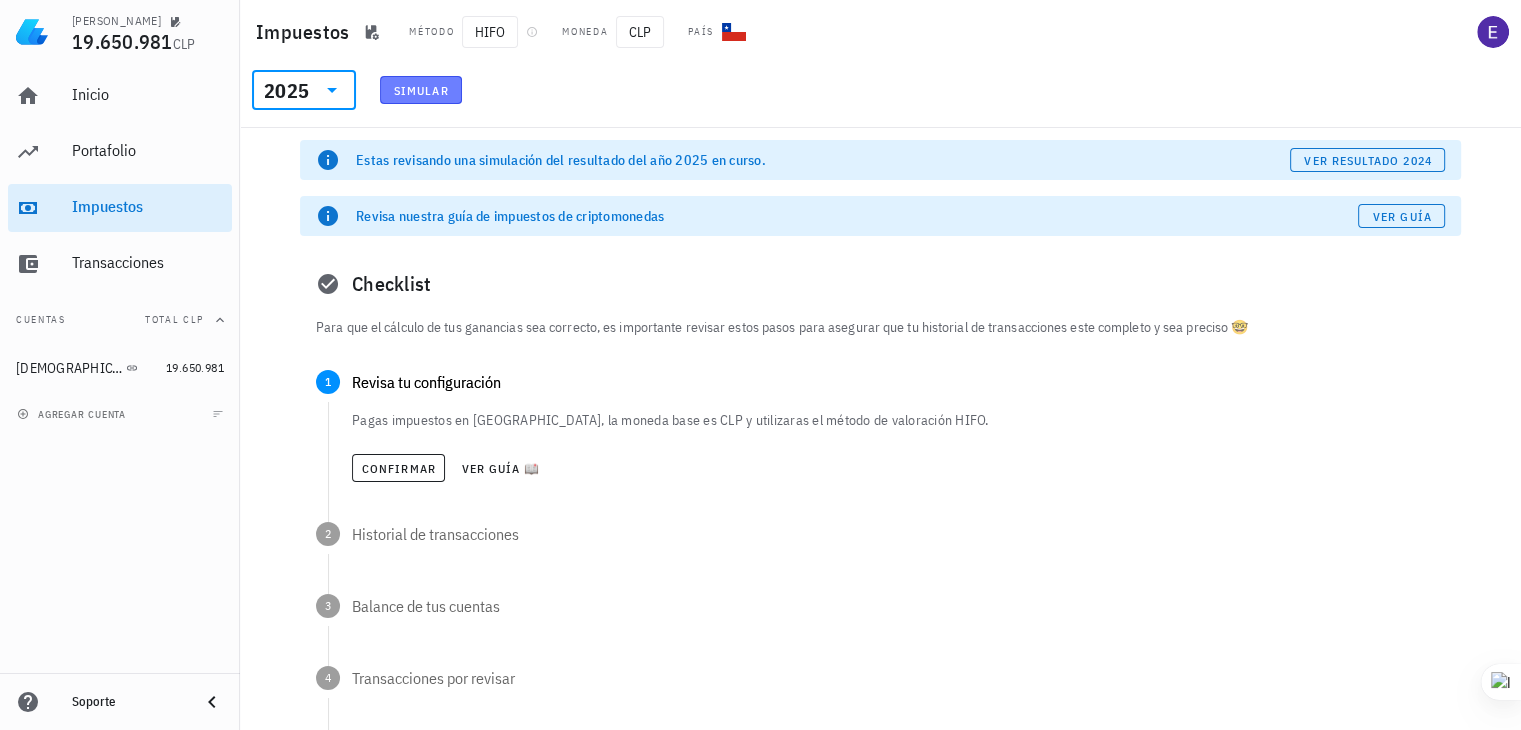 click on "Simular" at bounding box center [421, 90] 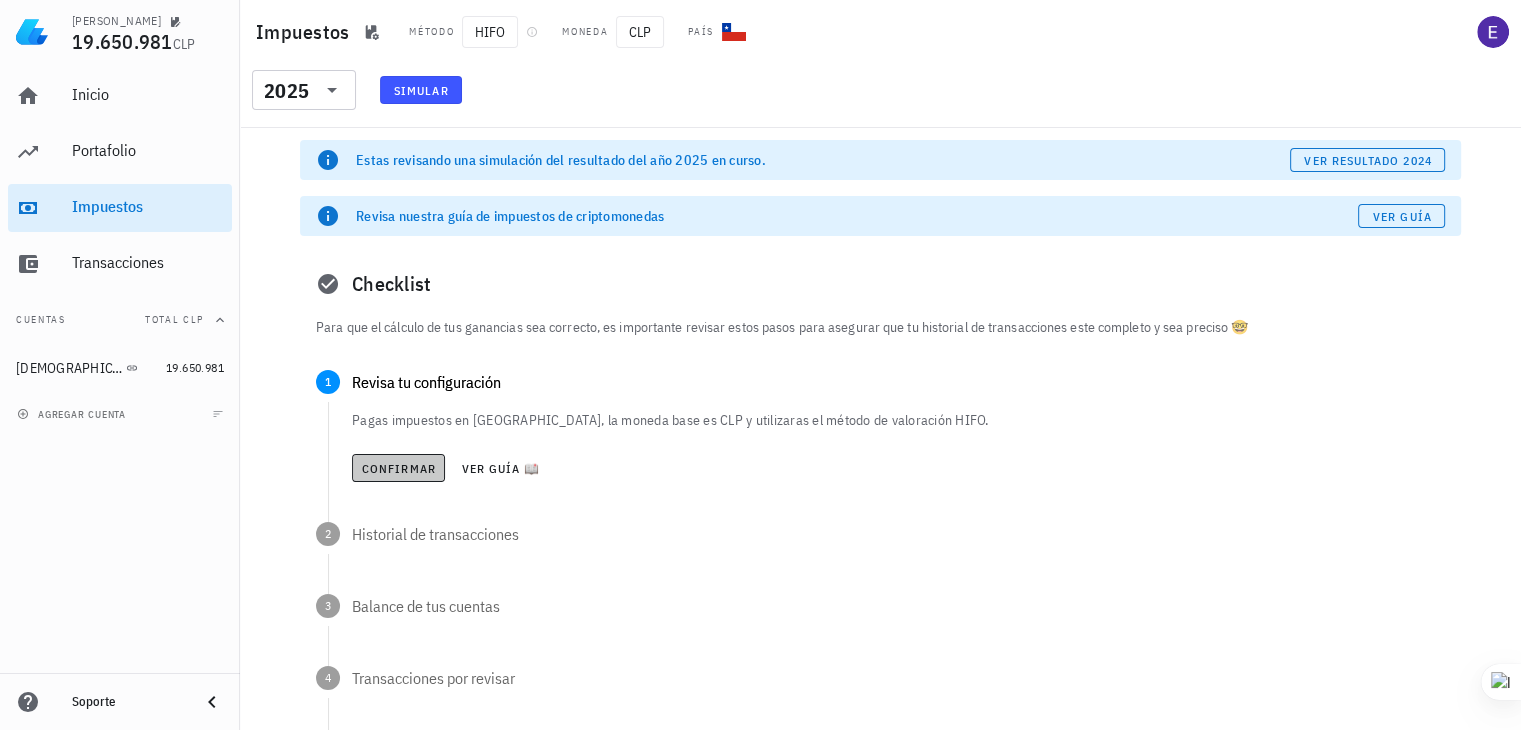 click on "Confirmar" at bounding box center [398, 468] 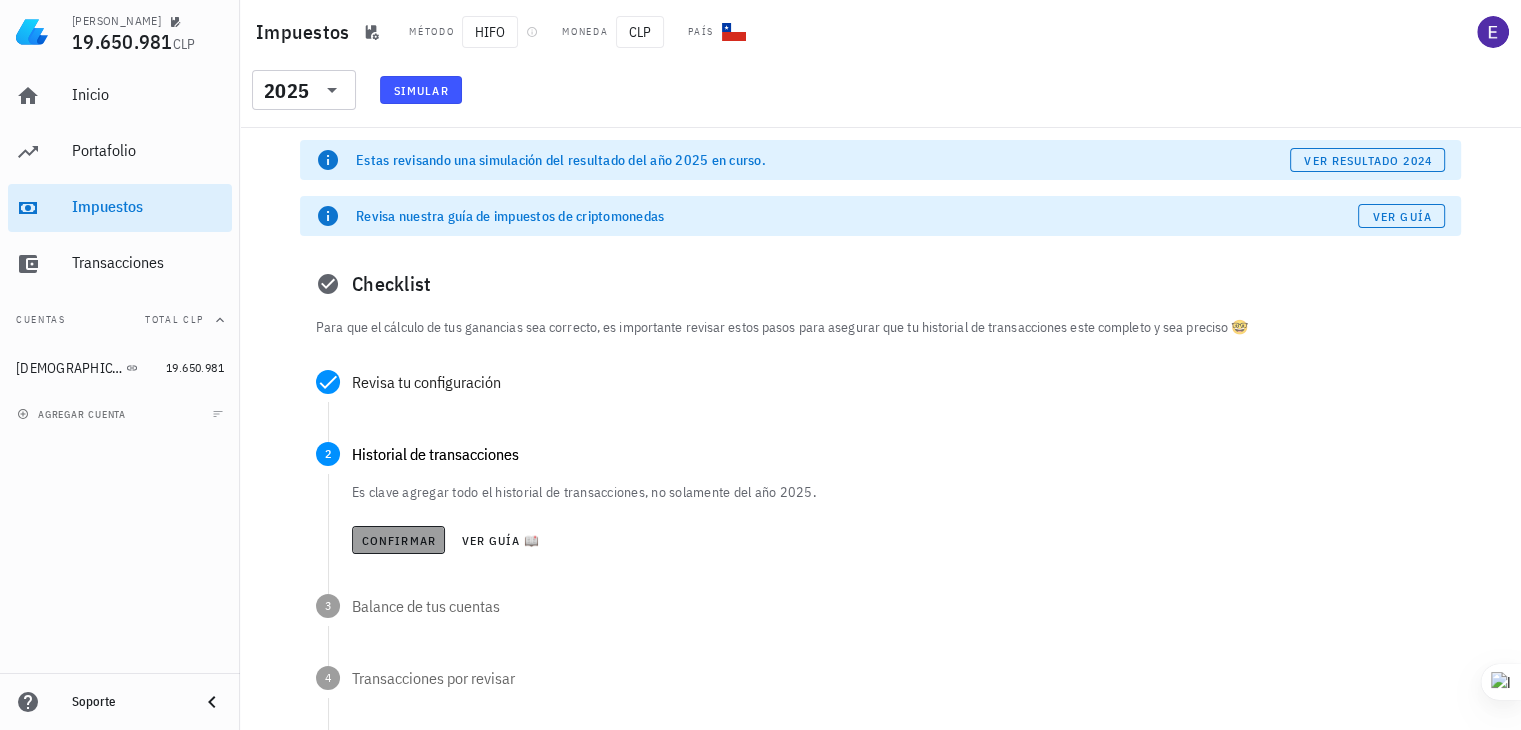 click on "Confirmar" at bounding box center (398, 540) 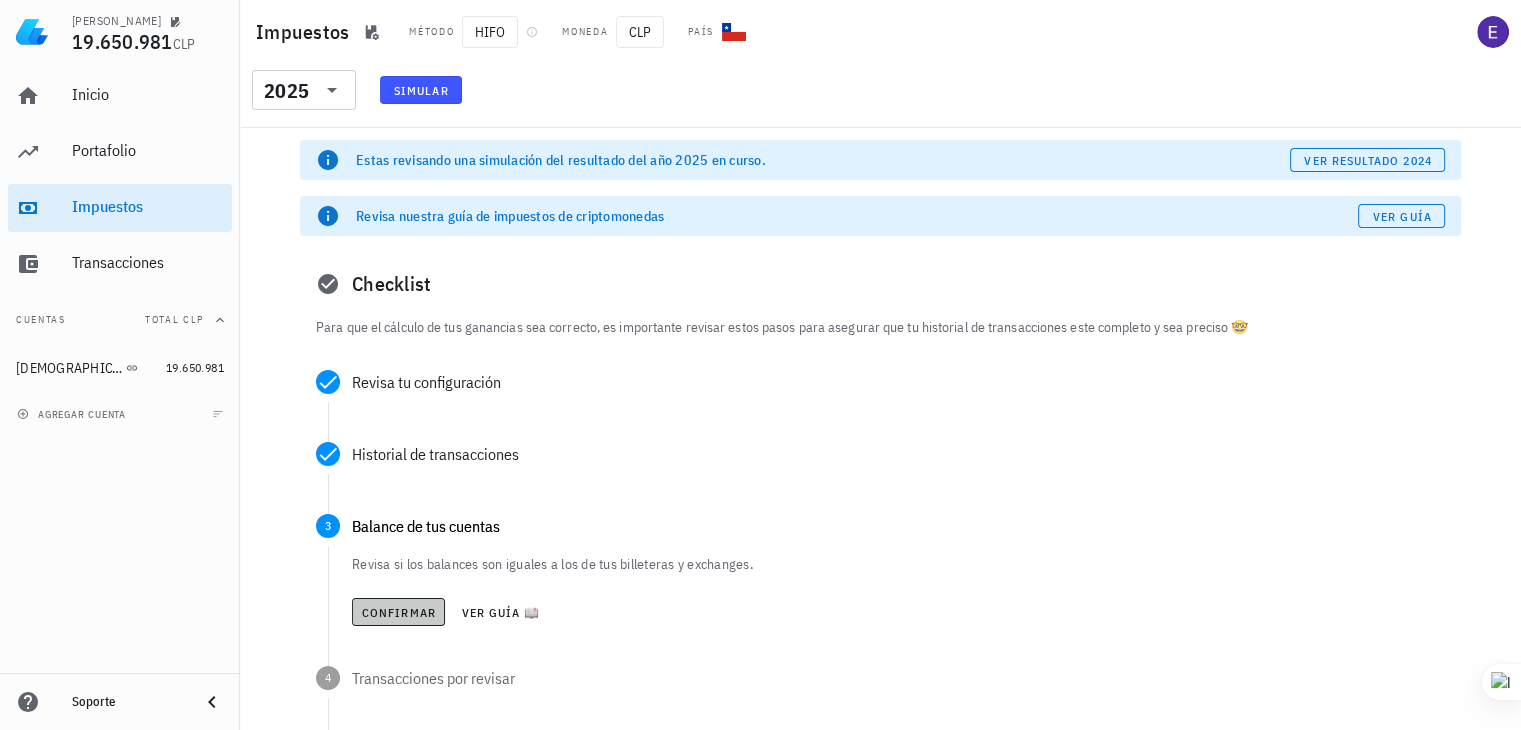 click on "Confirmar" at bounding box center [398, 612] 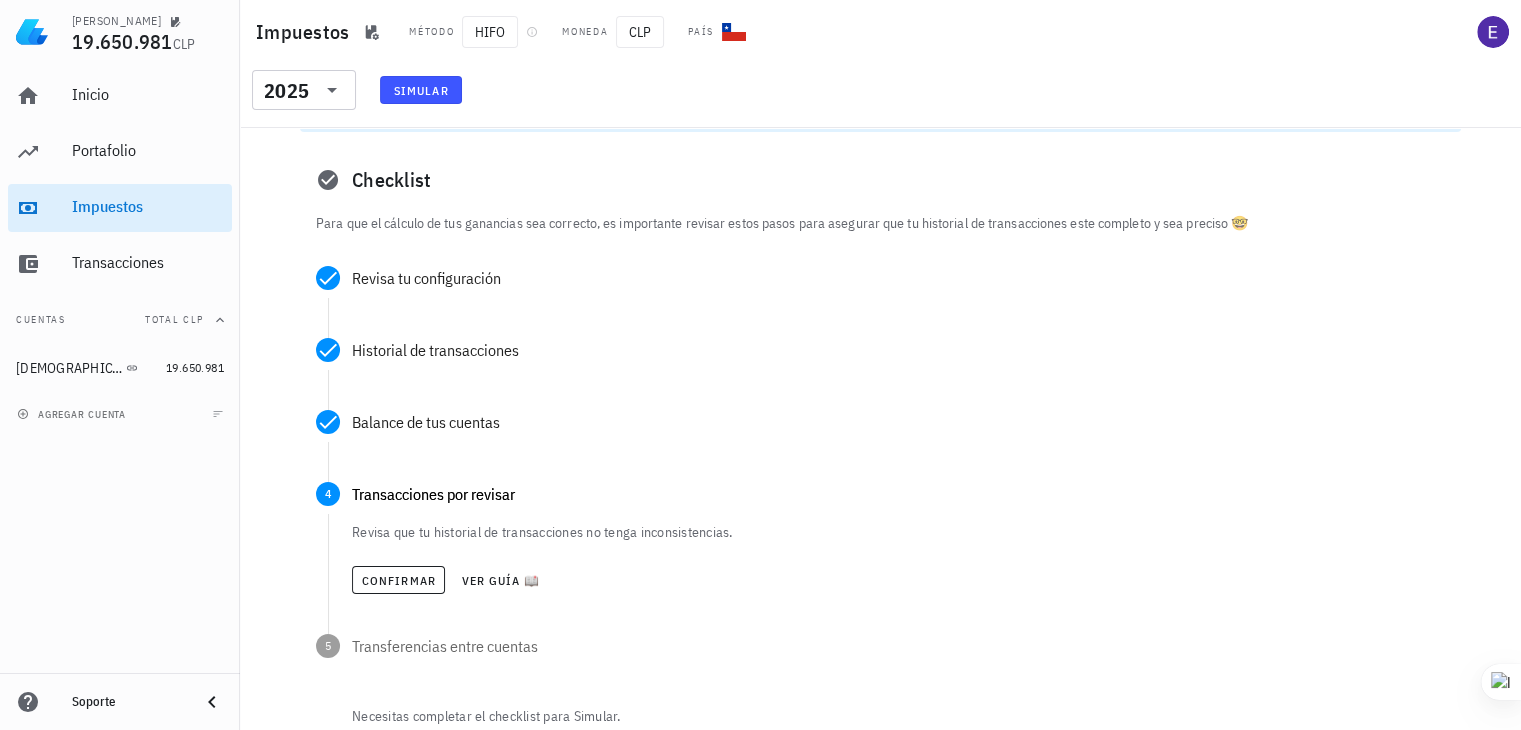 scroll, scrollTop: 111, scrollLeft: 0, axis: vertical 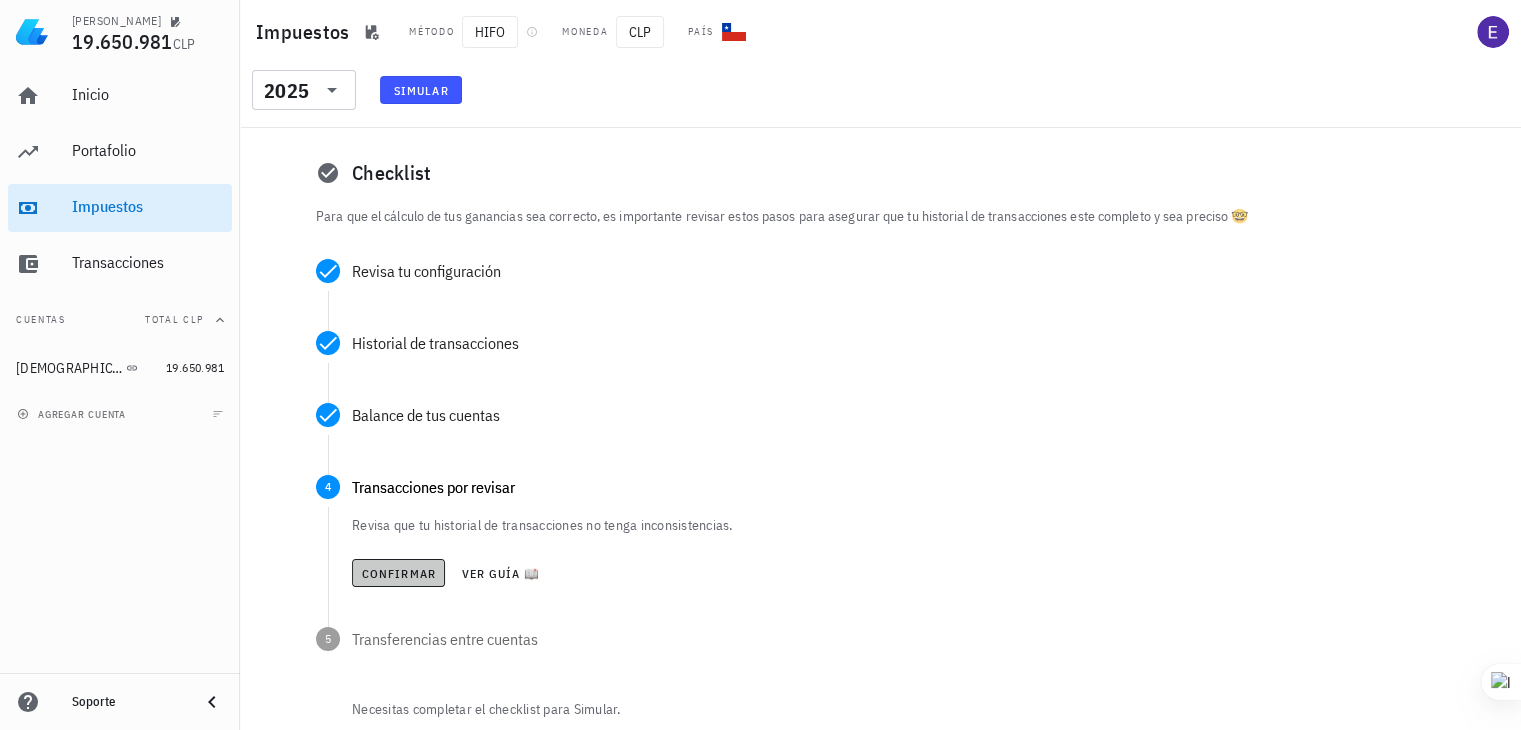 click on "Confirmar" at bounding box center [398, 573] 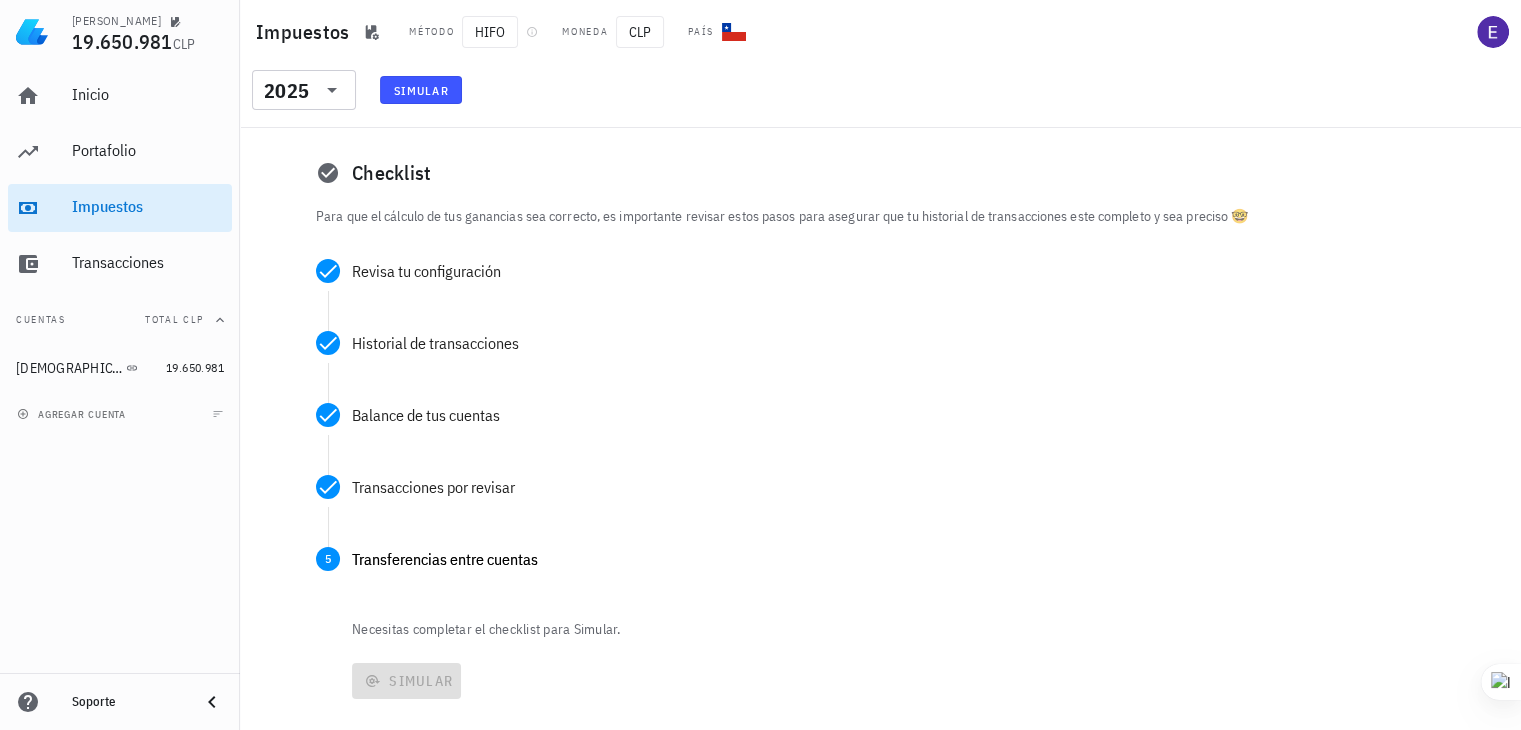 scroll, scrollTop: 148, scrollLeft: 0, axis: vertical 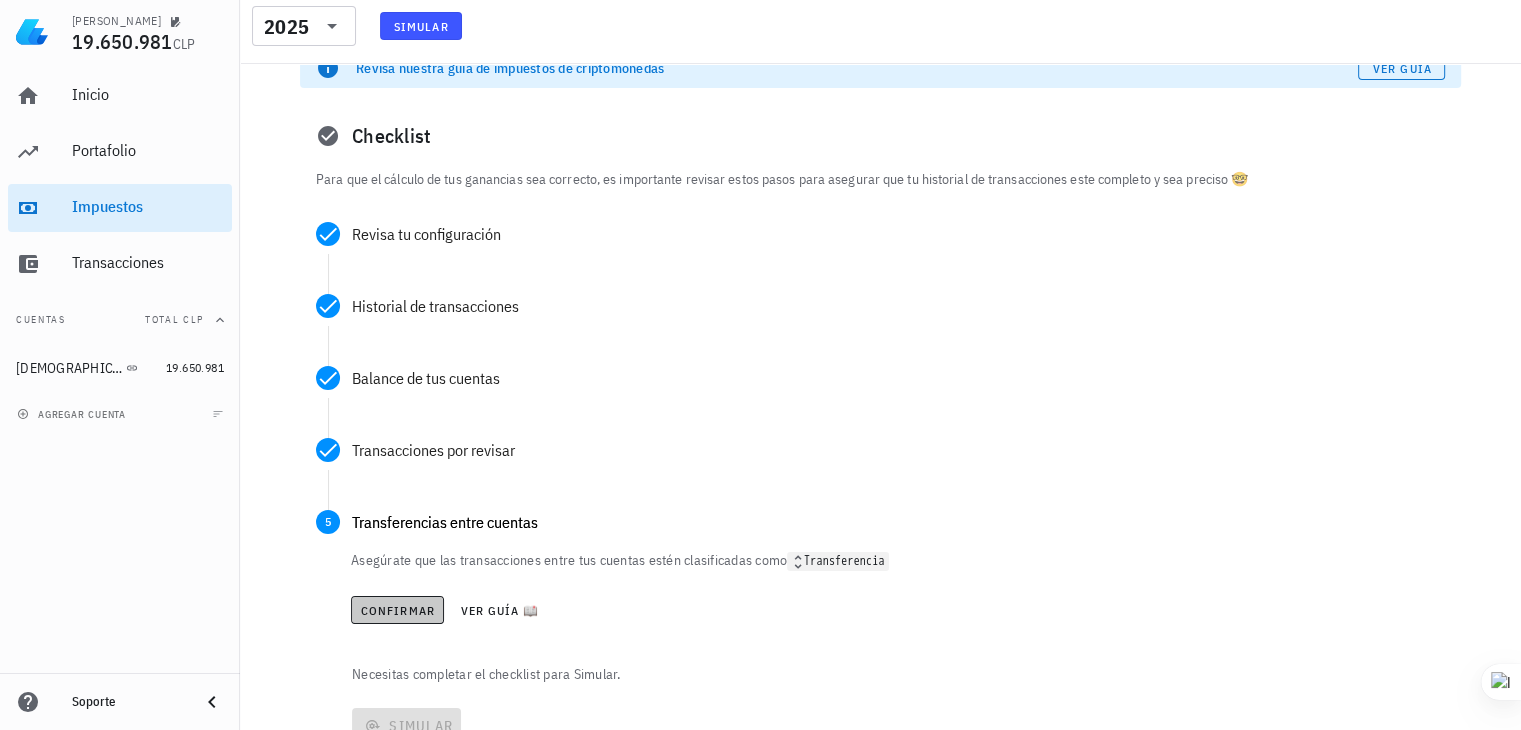 click on "Confirmar" at bounding box center (397, 610) 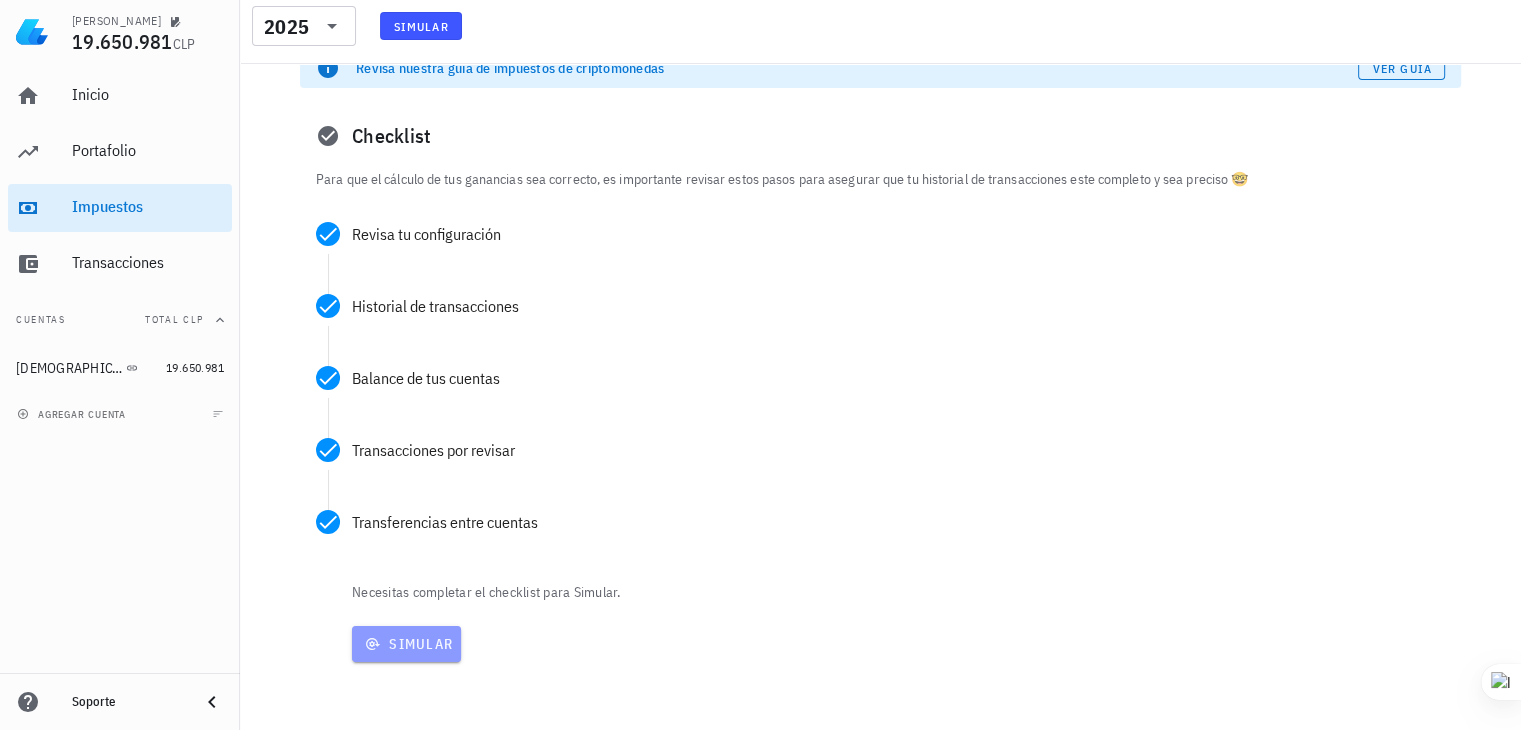 click on "Simular" at bounding box center [406, 644] 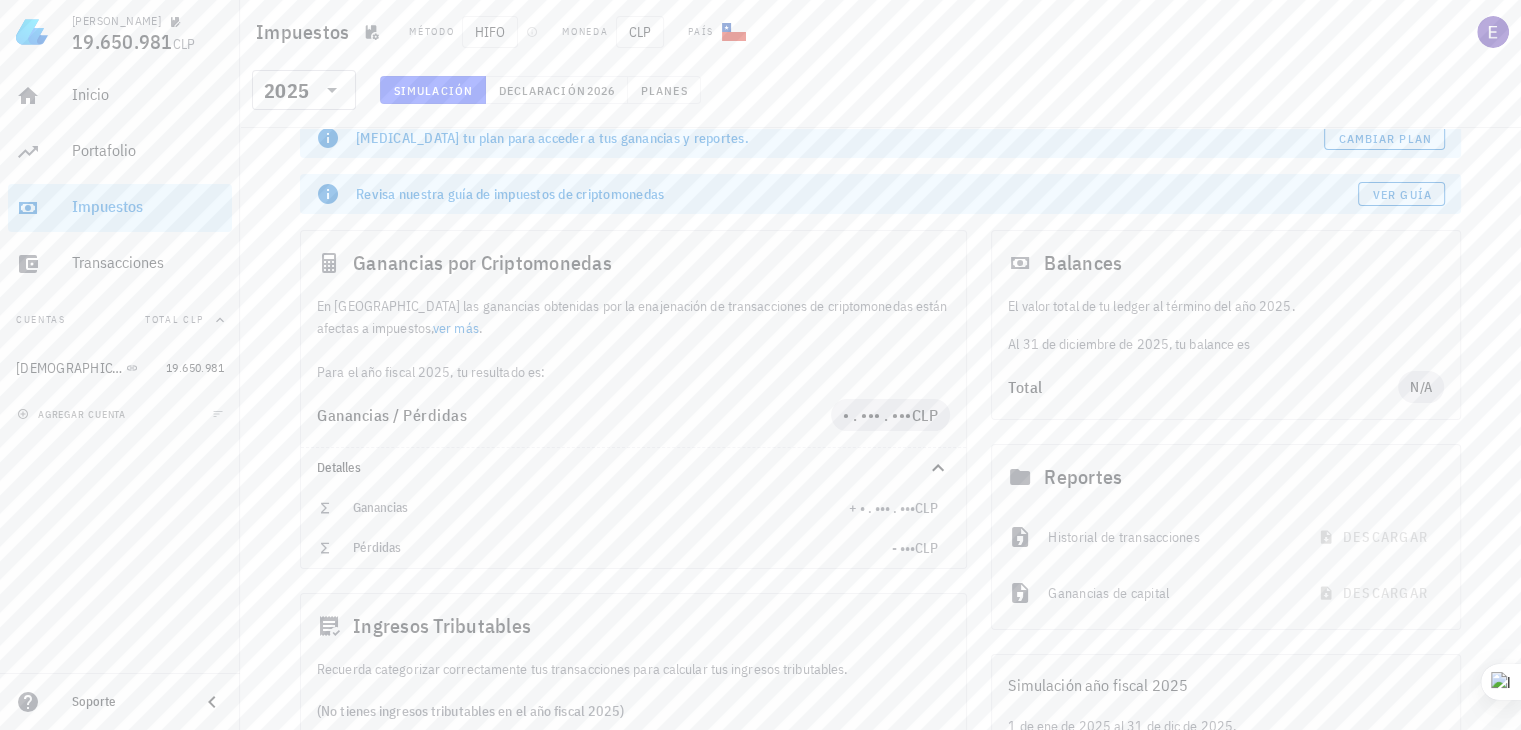 scroll, scrollTop: 80, scrollLeft: 0, axis: vertical 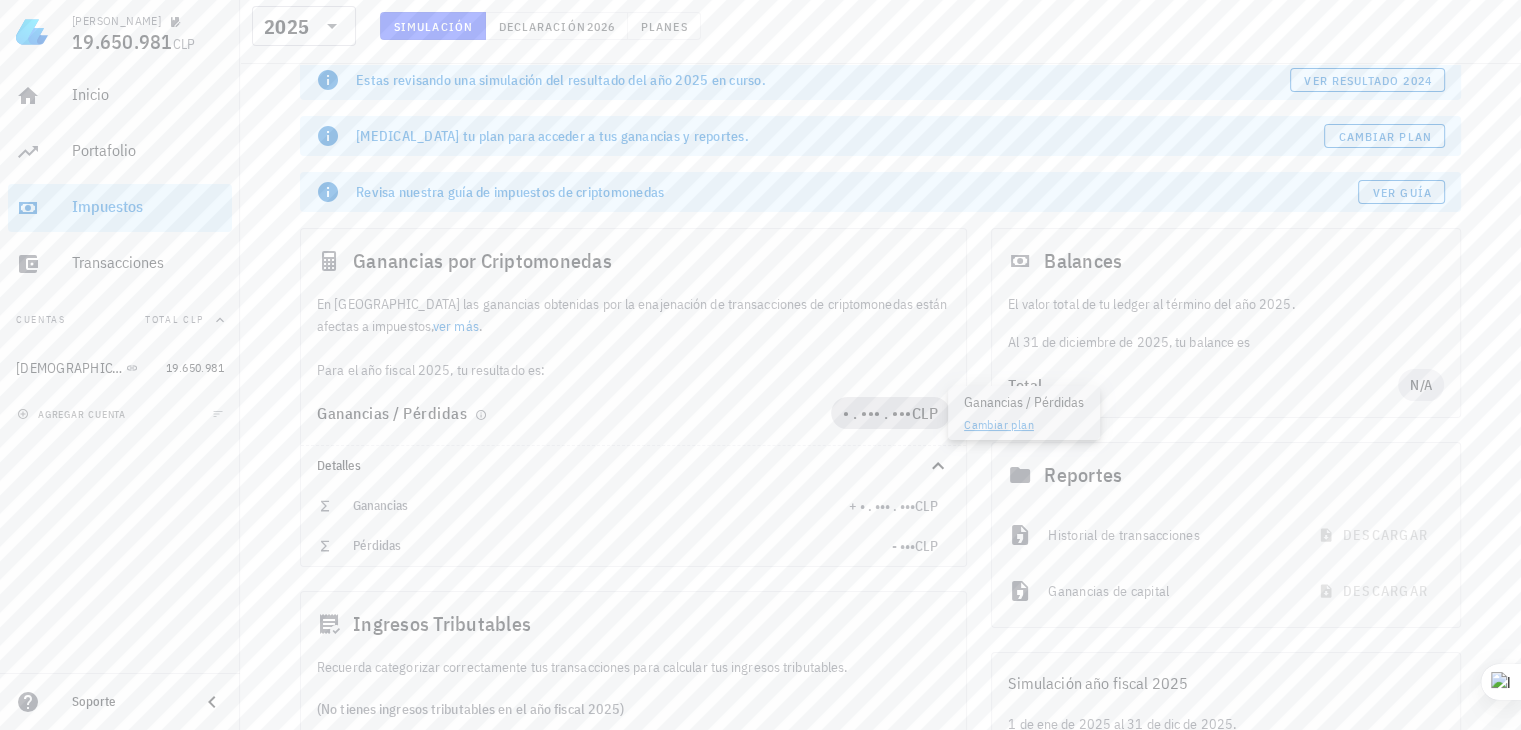 click on "• .
••• .
•••" at bounding box center (877, 413) 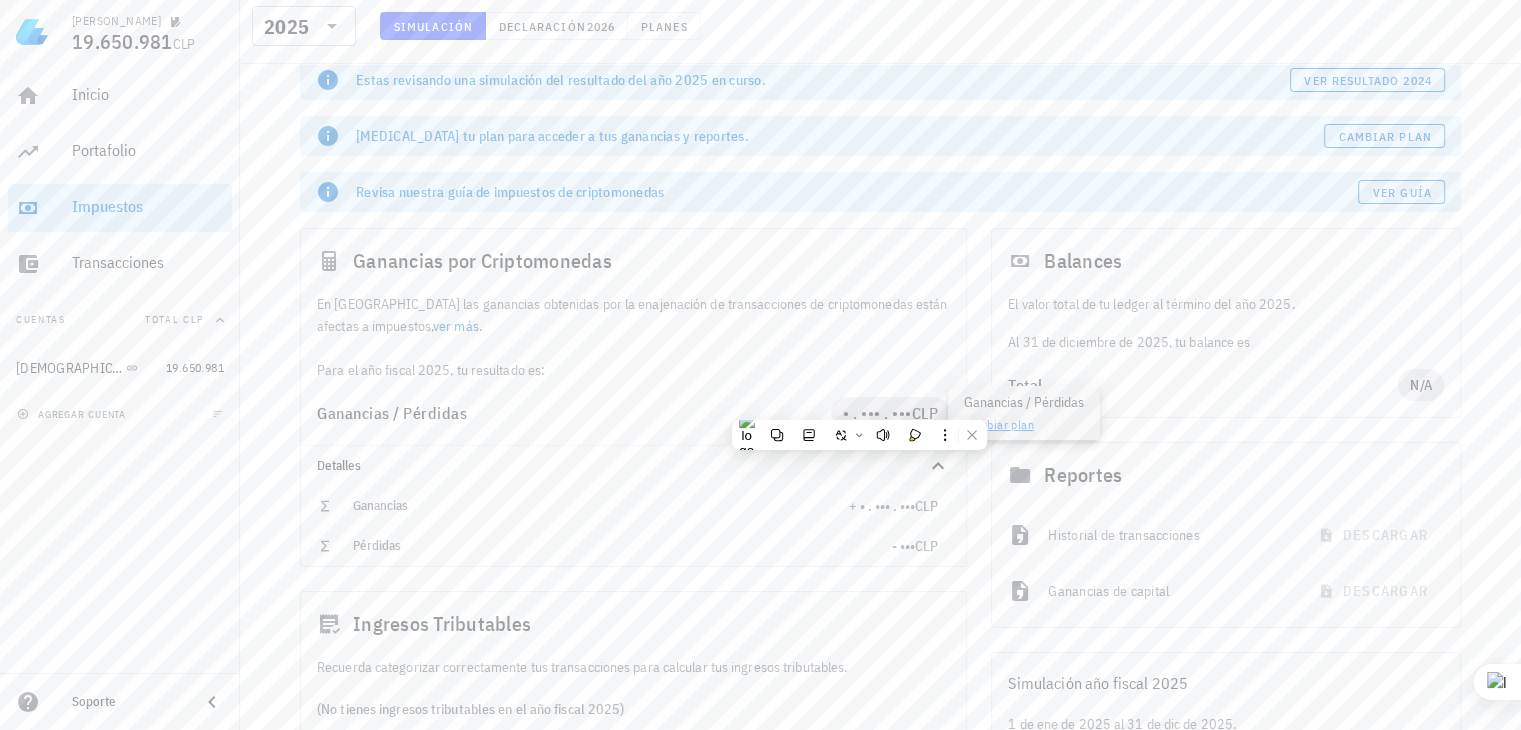click on "En [GEOGRAPHIC_DATA] las ganancias obtenidas por la enajenación de transacciones de
criptomonedas están afectas a impuestos,
ver más .
Para el año fiscal 2025, tu resultado es:" at bounding box center [633, 337] 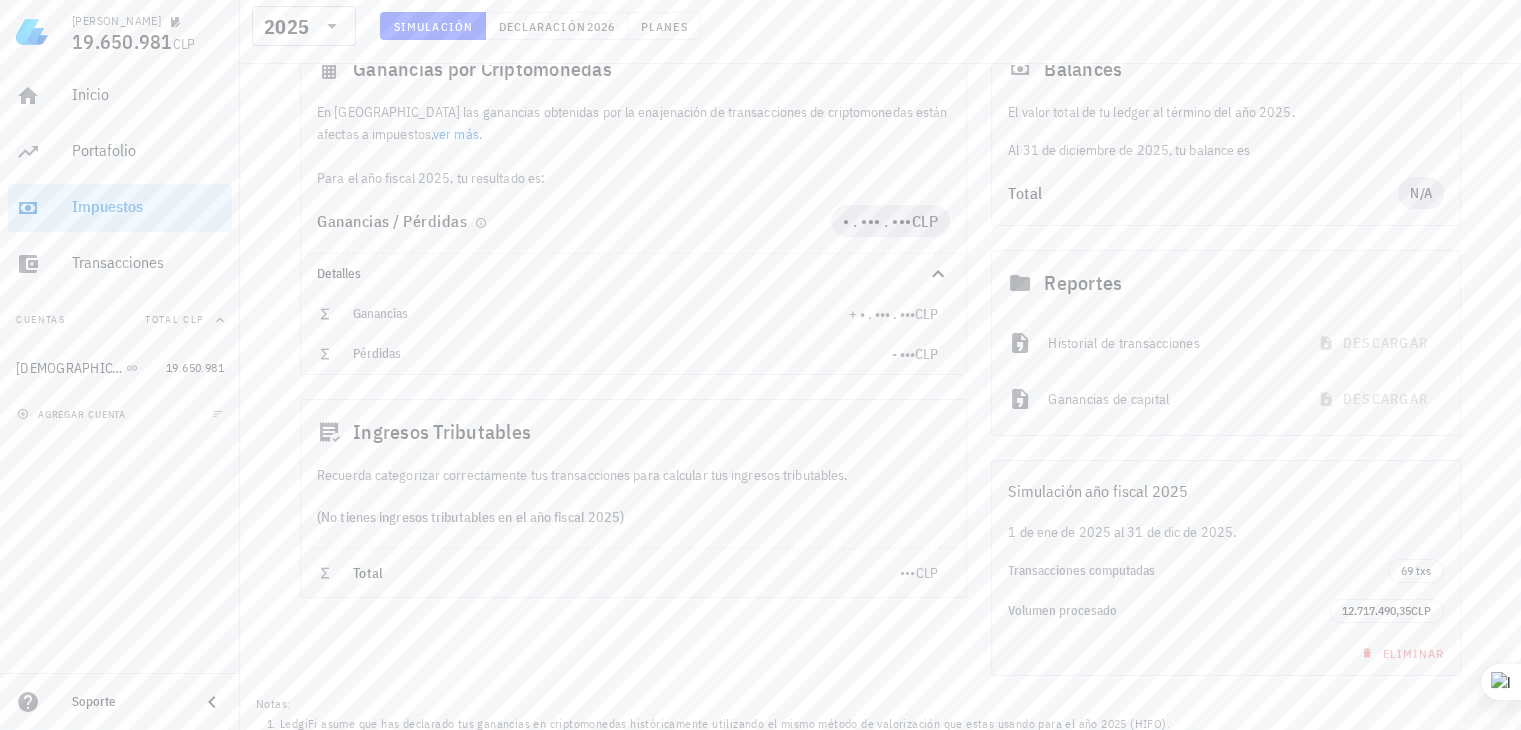 scroll, scrollTop: 276, scrollLeft: 0, axis: vertical 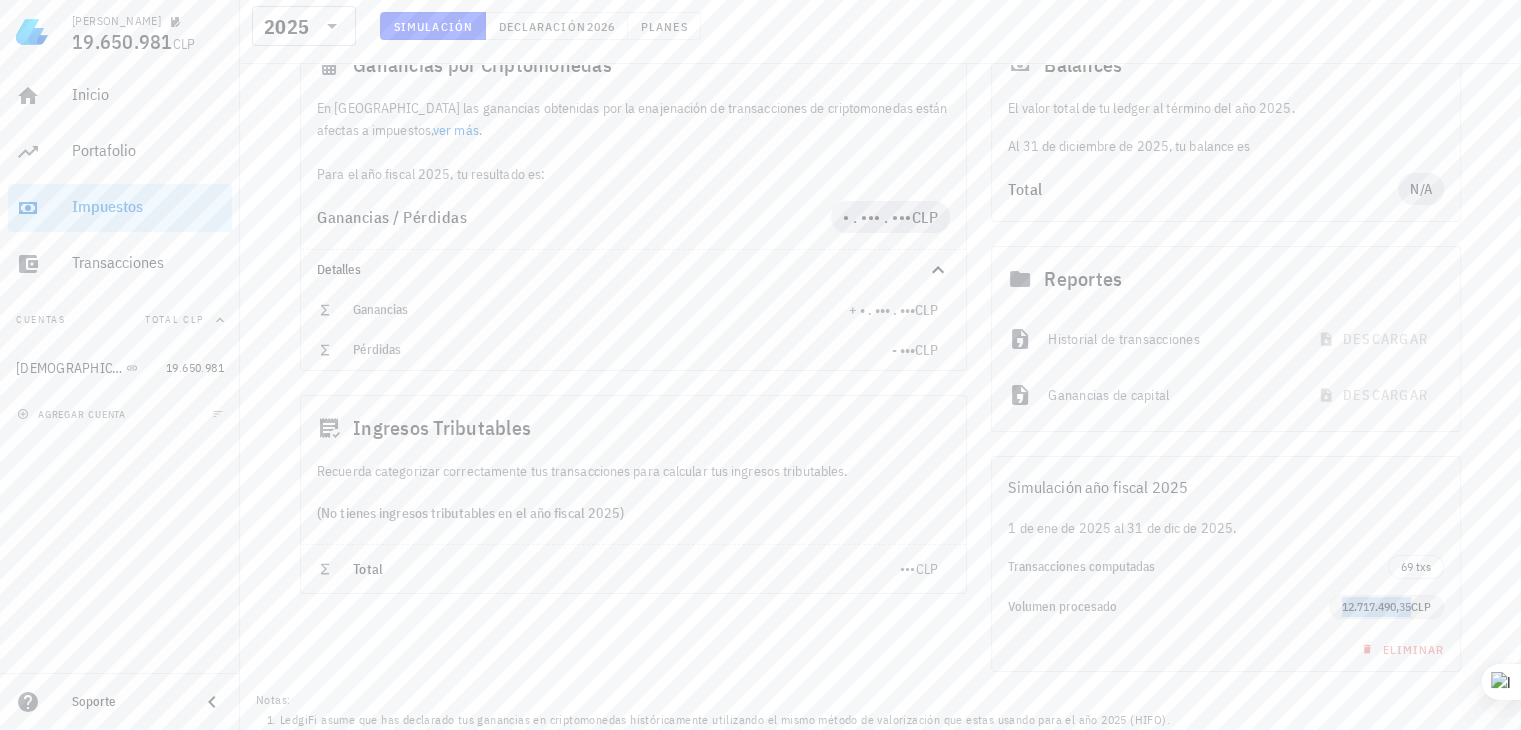 click on "12.717.490,35" at bounding box center (1376, 606) 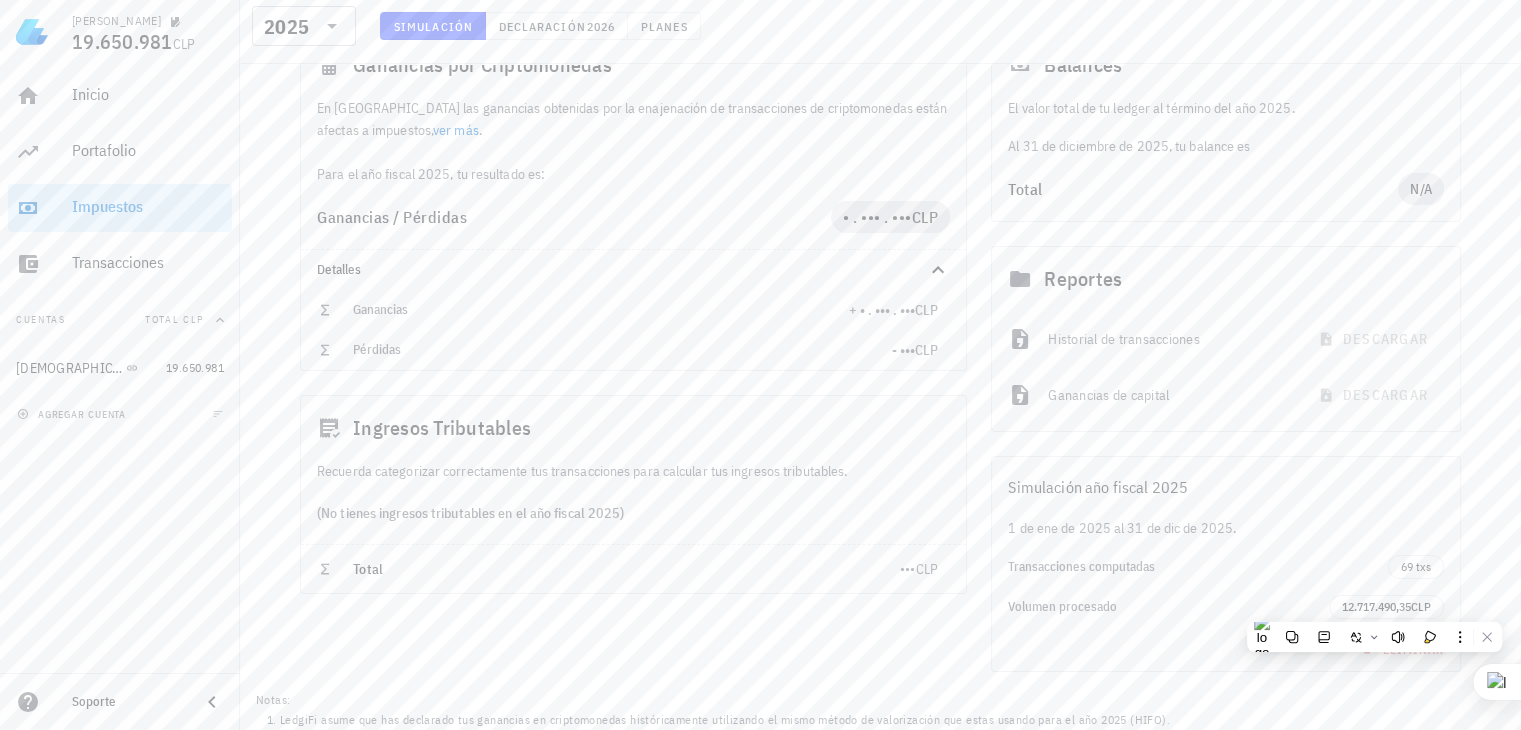 click on "Ganancias por Criptomonedas
En [GEOGRAPHIC_DATA] las ganancias obtenidas por la enajenación de transacciones de
criptomonedas están afectas a impuestos,
ver más .
Para el año fiscal 2025, tu resultado es:
Ganancias / Pérdidas
• .
••• .
•••   CLP     Detalles     Ganancias   +
• .
••• .
•••   CLP     Pérdidas   -
•••   CLP
Ingresos Tributables
Recuerda categorizar correctamente tus transacciones para calcular tus ingresos tributables.
(No tienes ingresos tributables en el año fiscal 2025)
Total
•••   CLP" at bounding box center (633, 352) 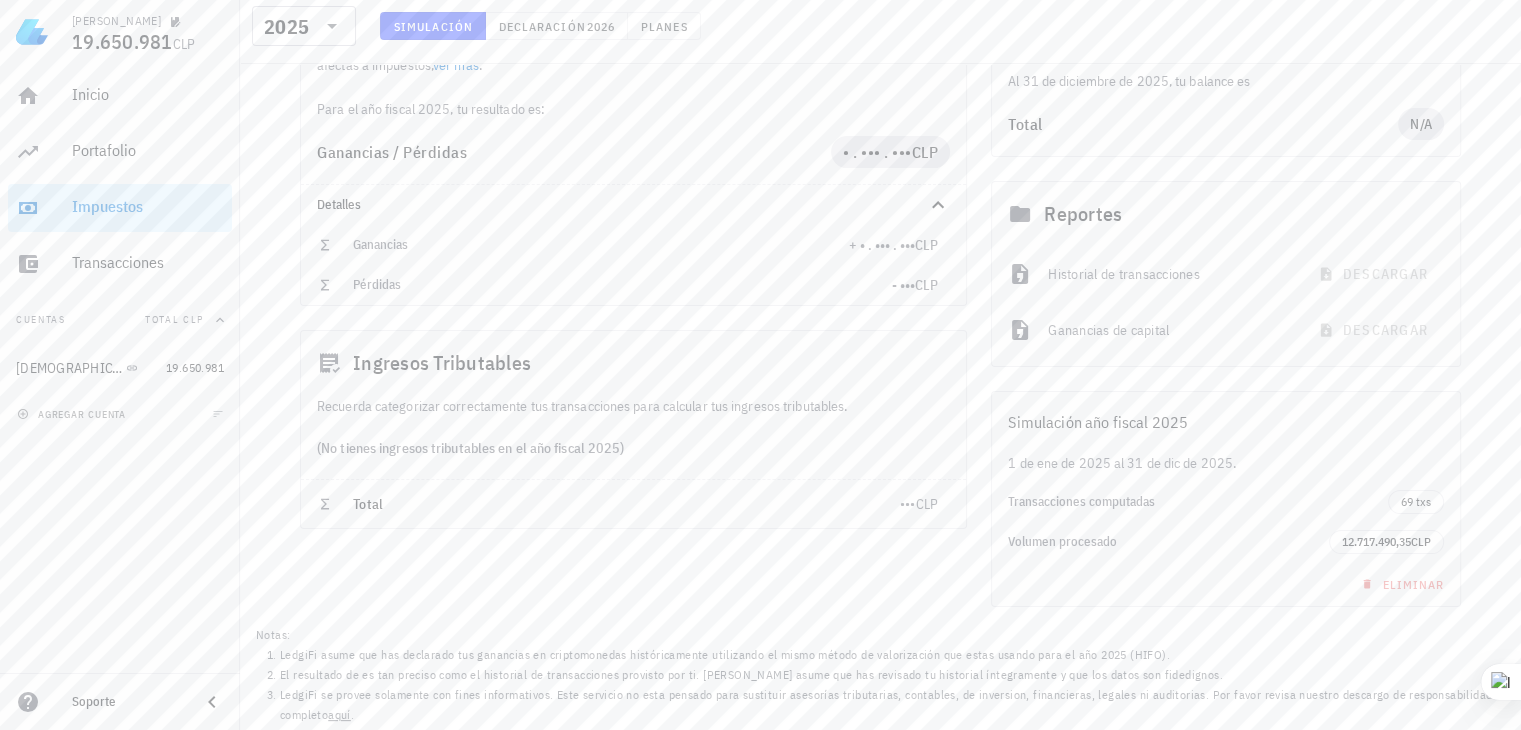 scroll, scrollTop: 0, scrollLeft: 0, axis: both 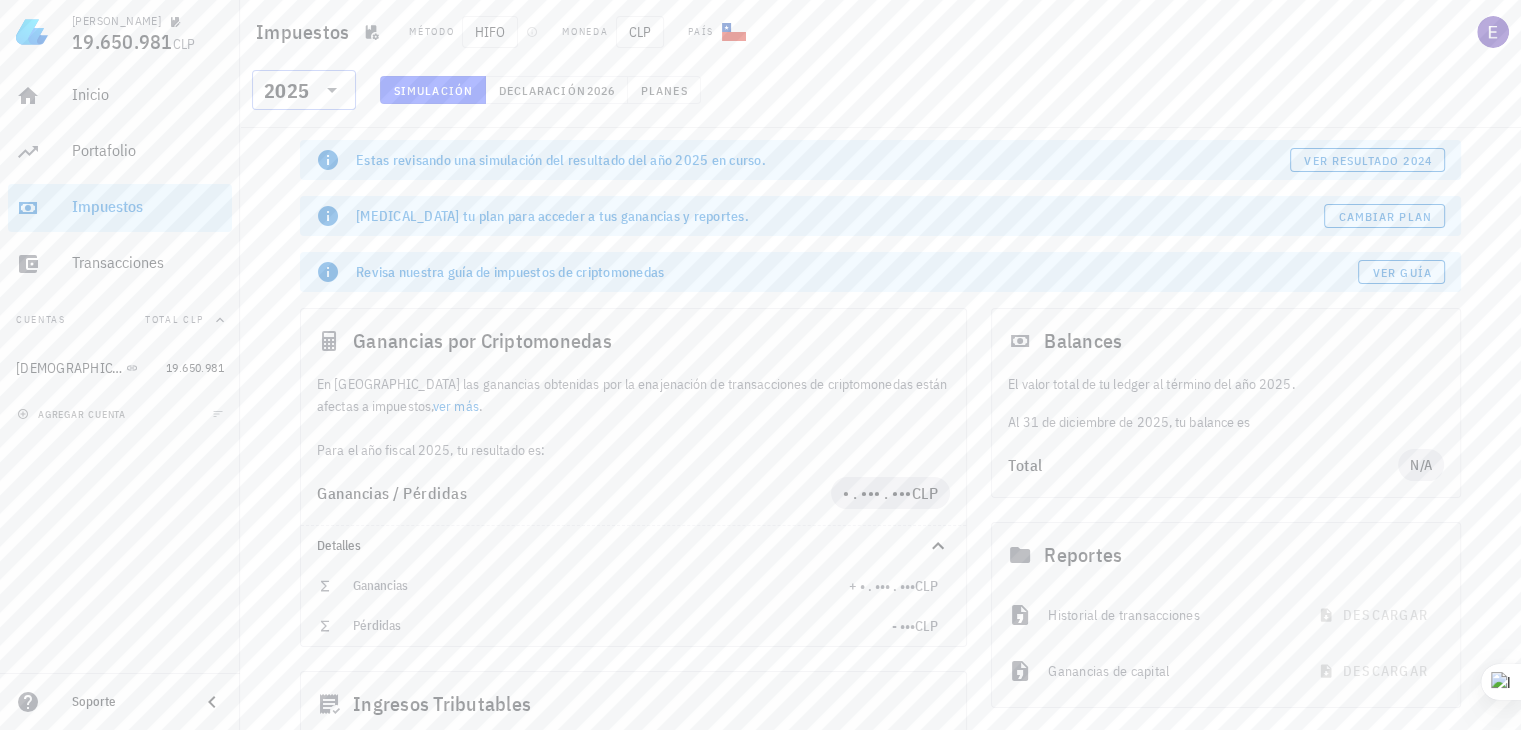 click 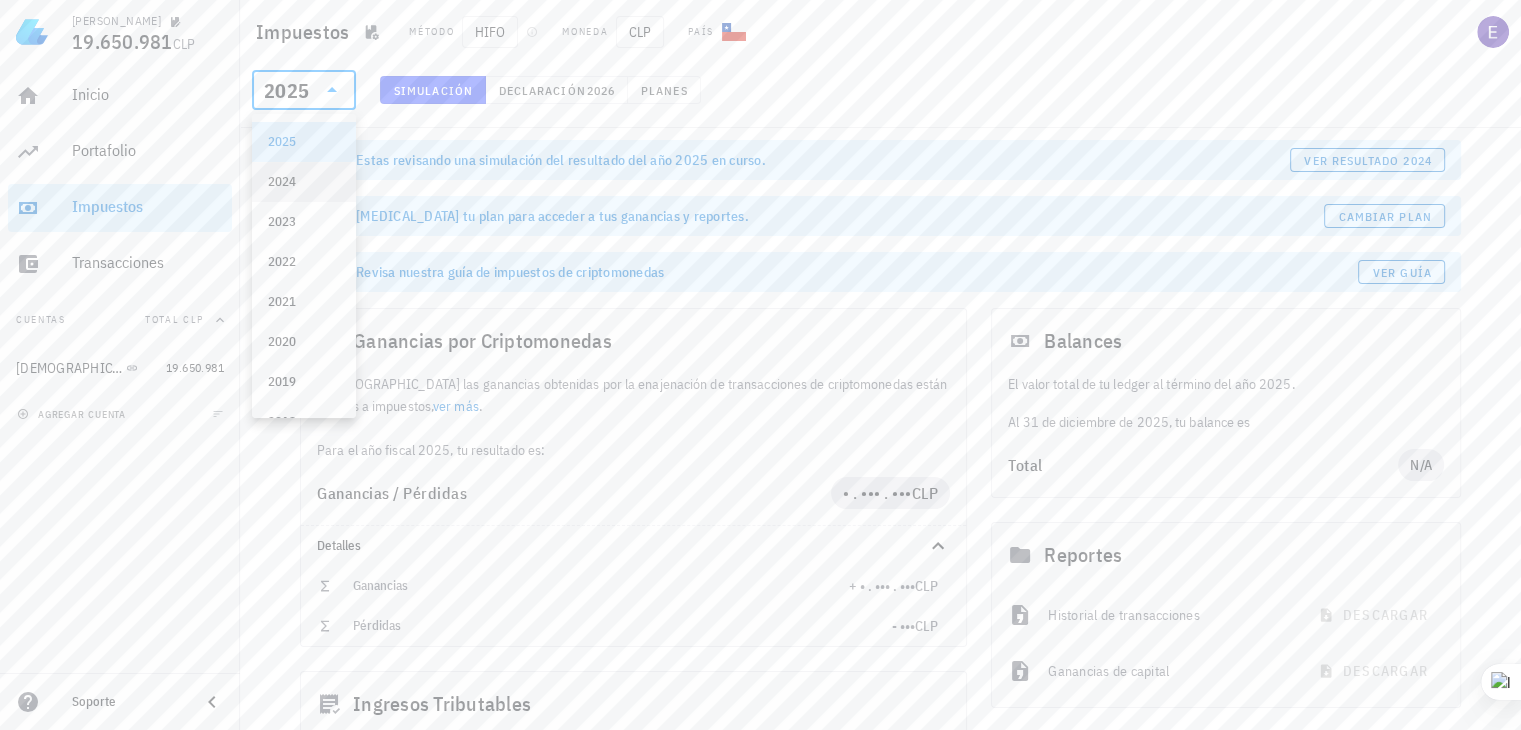 click on "2024" at bounding box center (304, 182) 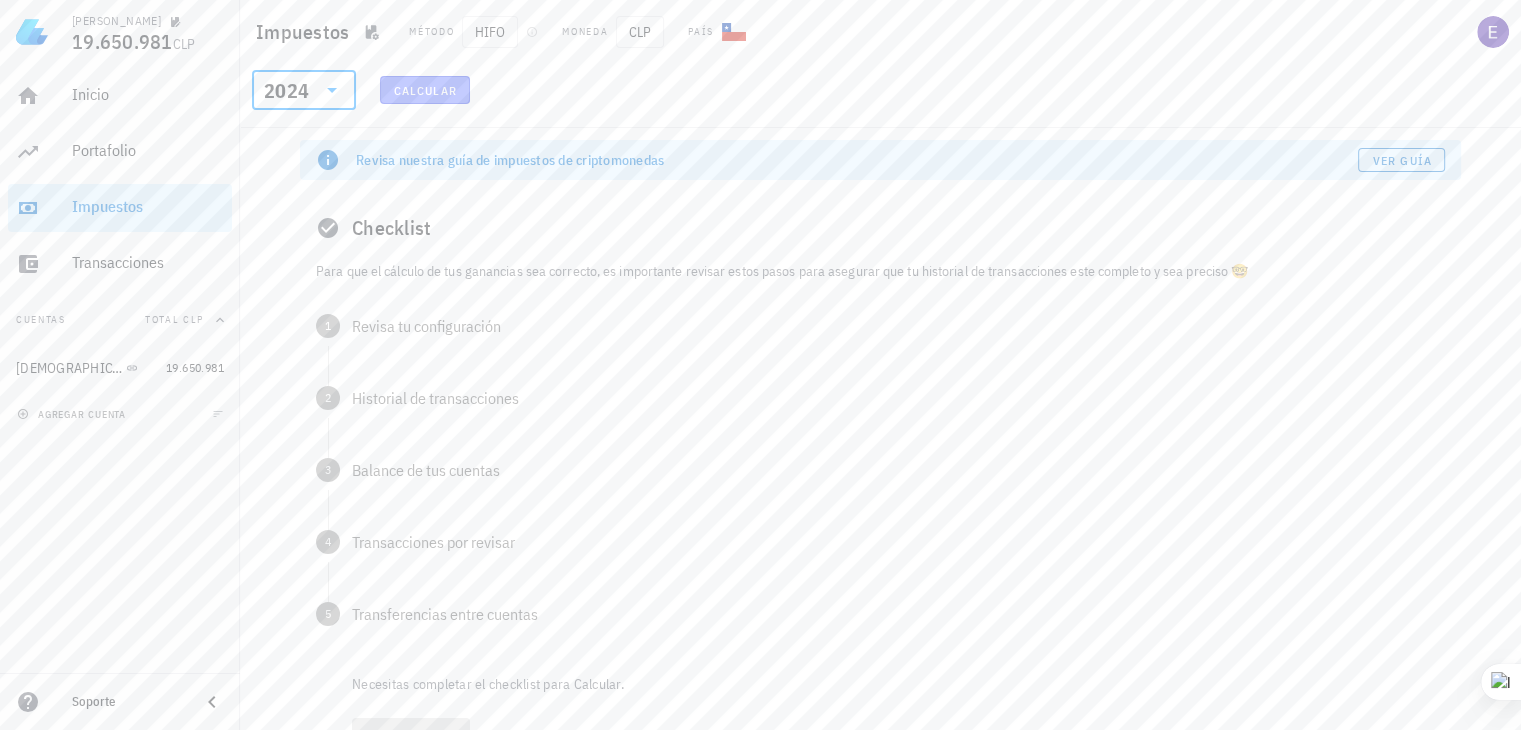click on "Calcular" at bounding box center (425, 90) 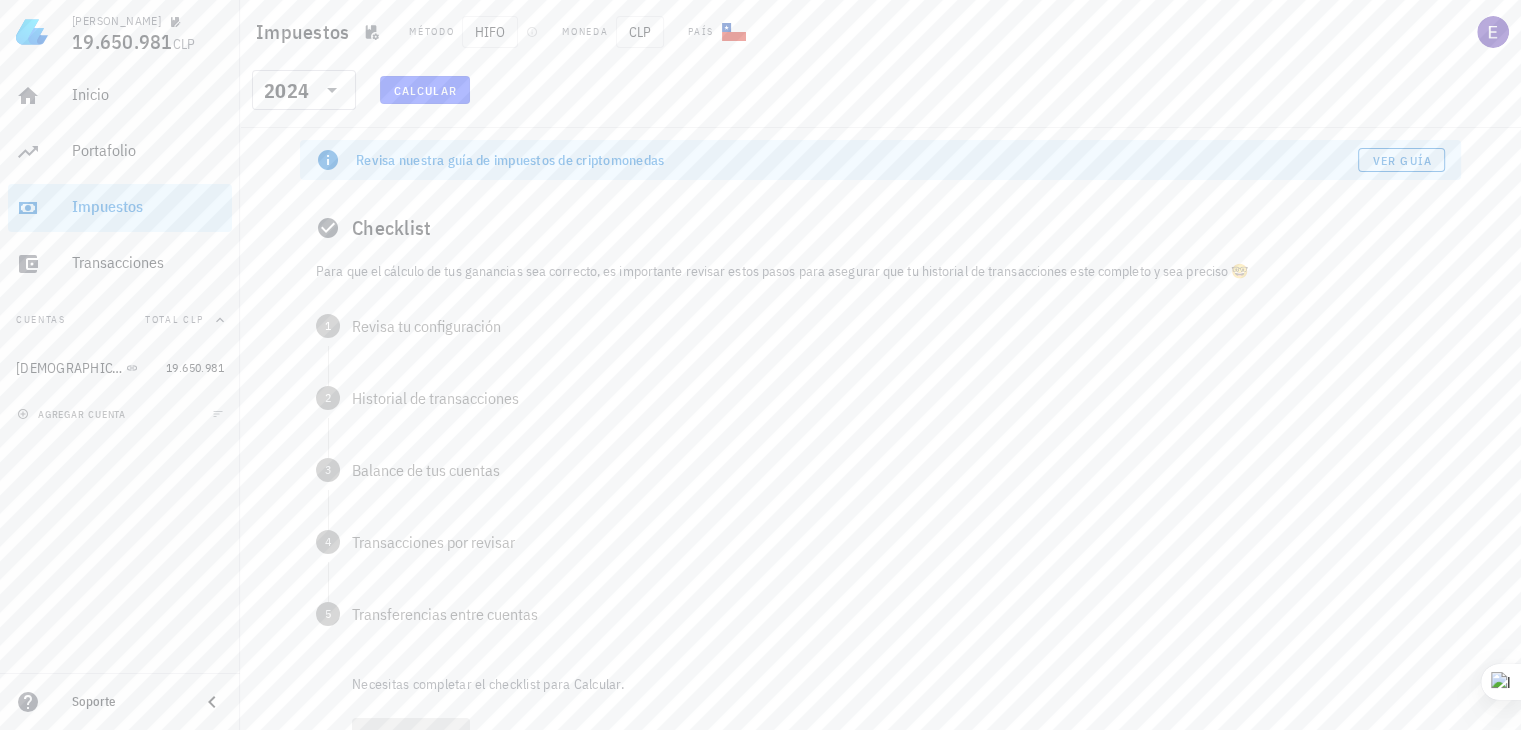 click on "Calcular" at bounding box center [425, 90] 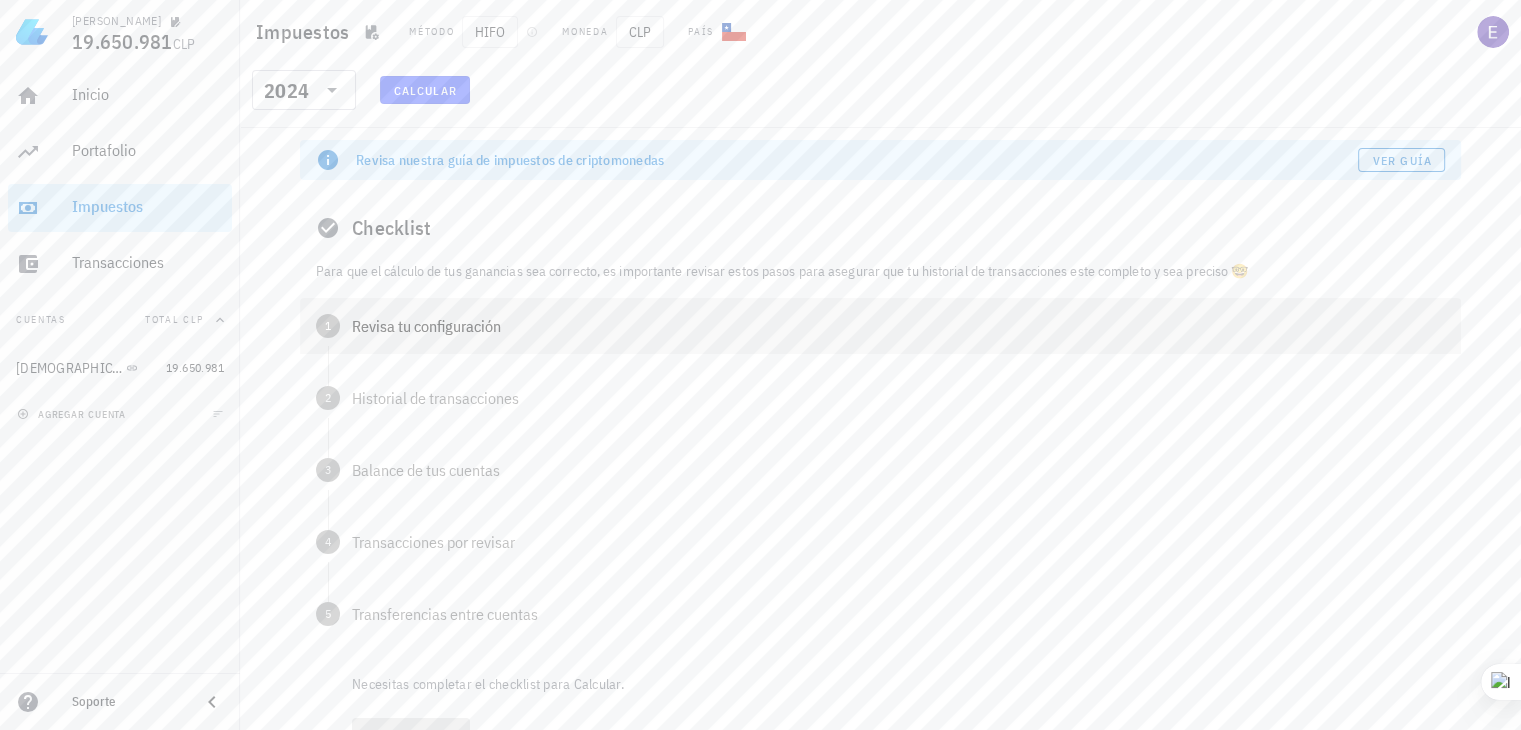 scroll, scrollTop: 92, scrollLeft: 0, axis: vertical 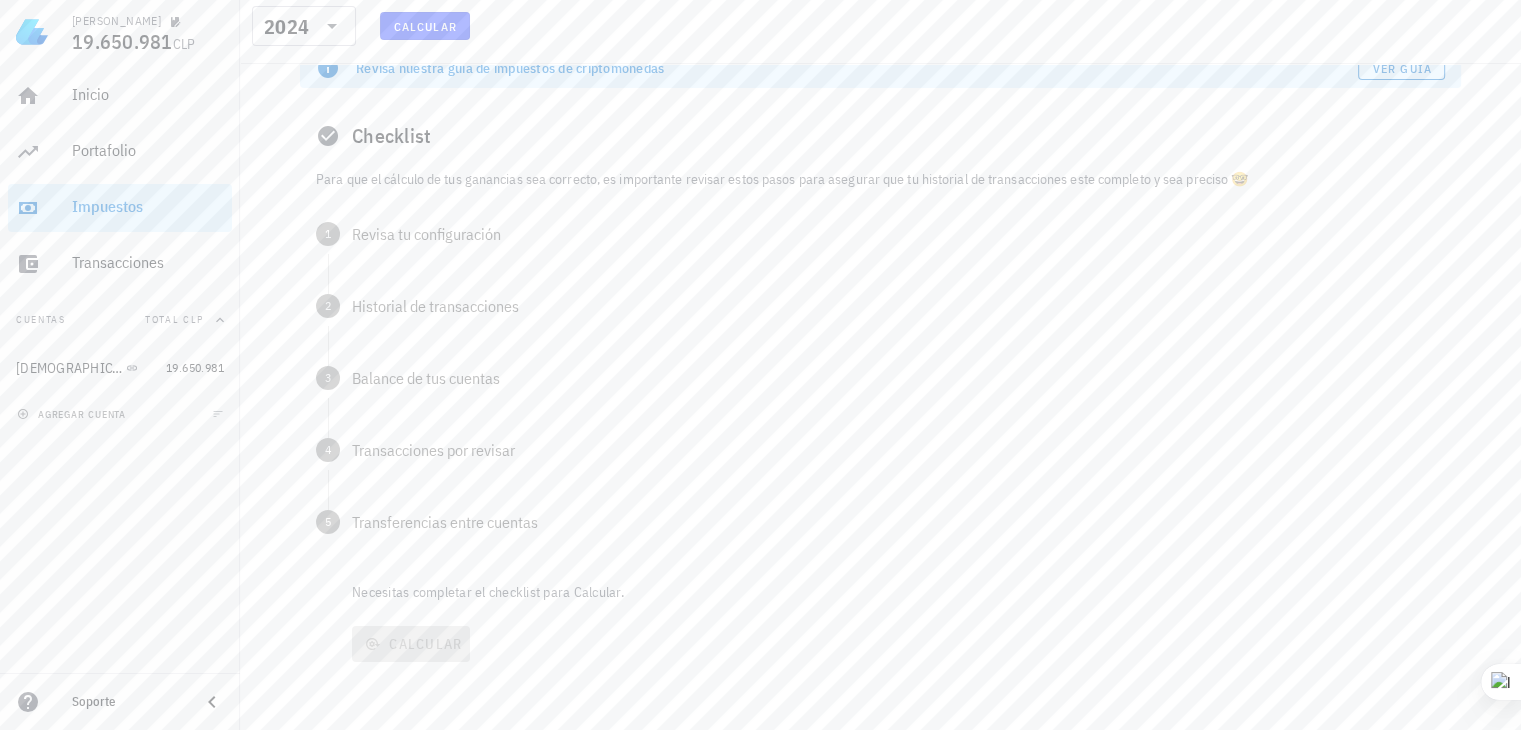 click on "Checklist" at bounding box center [880, 136] 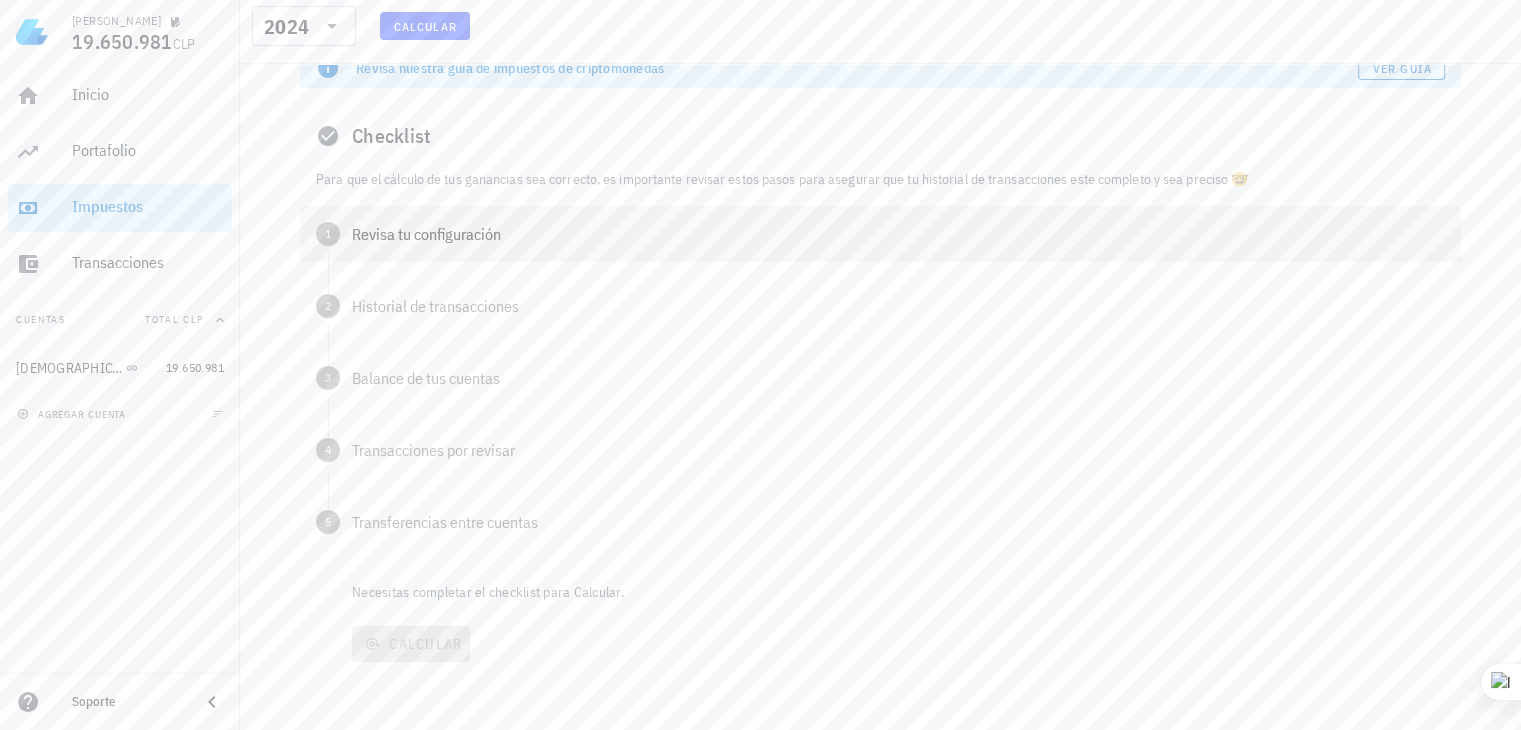 click on "Revisa tu configuración" at bounding box center [898, 234] 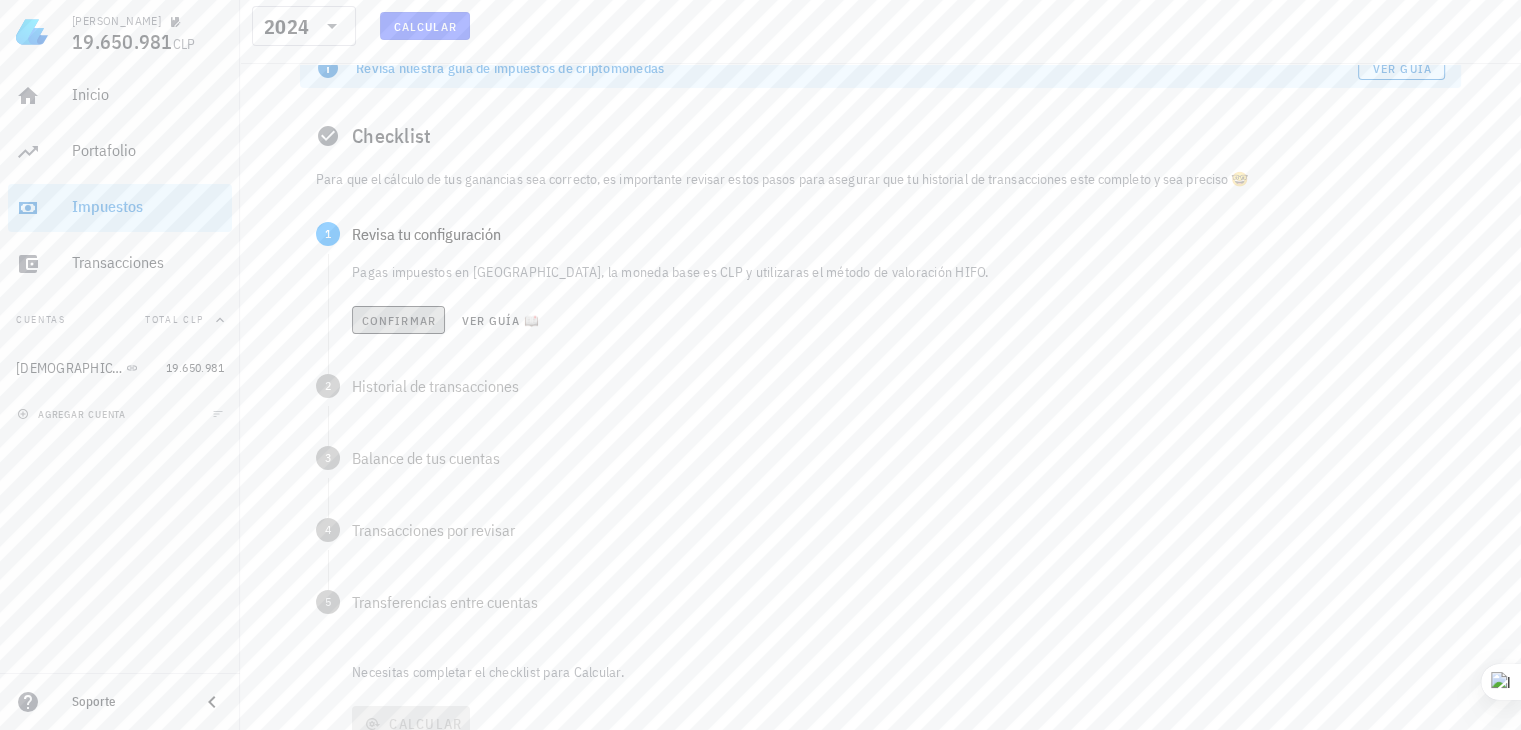click on "Confirmar" at bounding box center [398, 320] 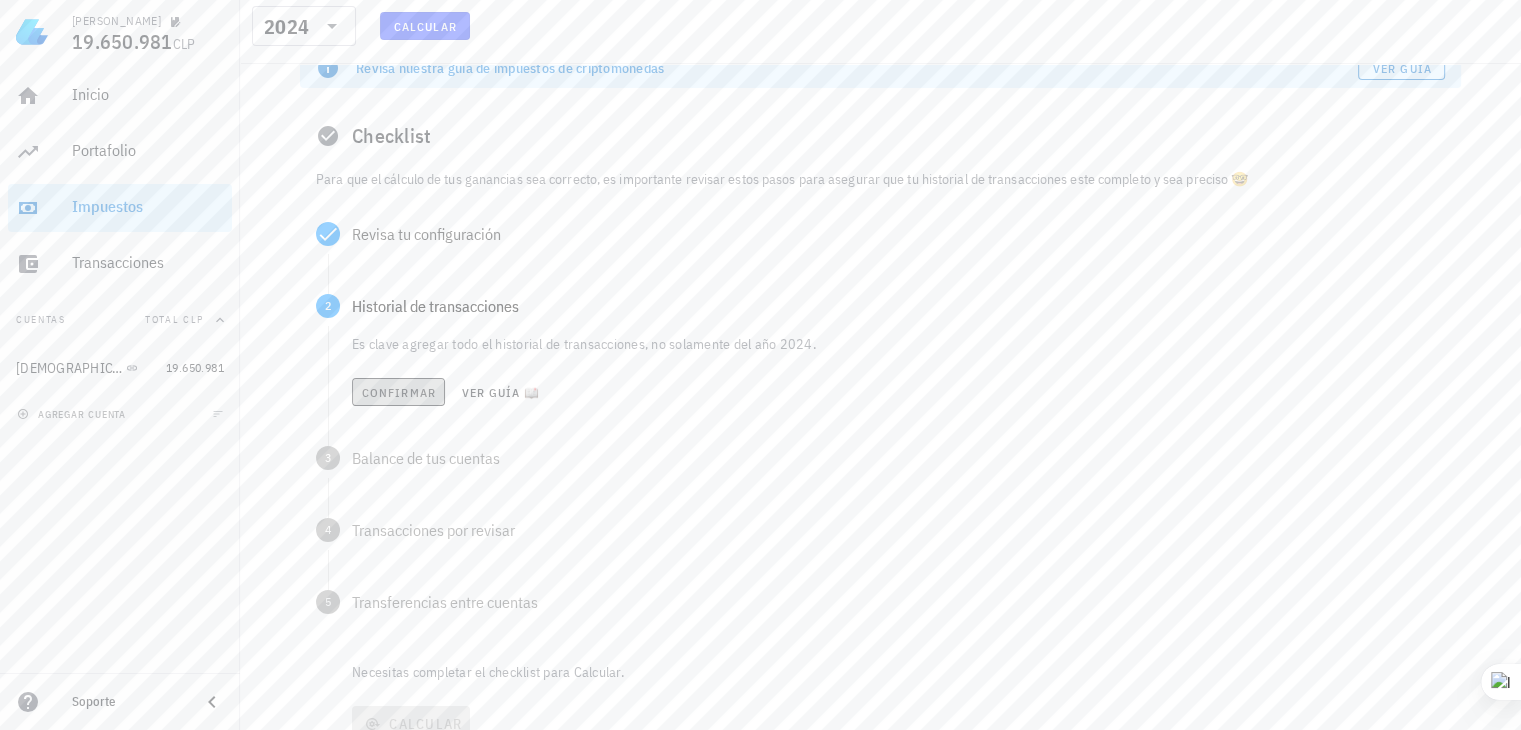 click on "Confirmar" at bounding box center (398, 392) 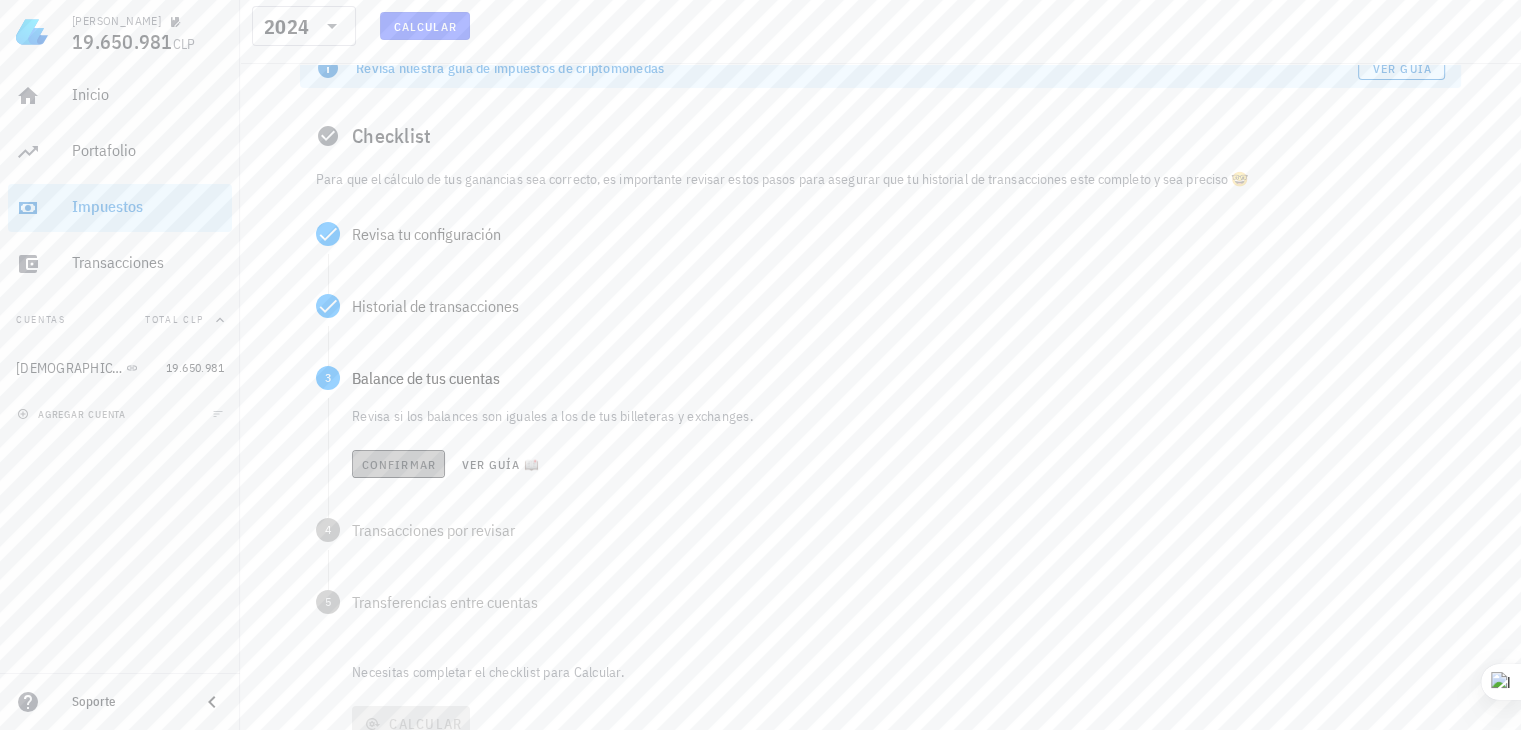 click on "Confirmar" at bounding box center (398, 464) 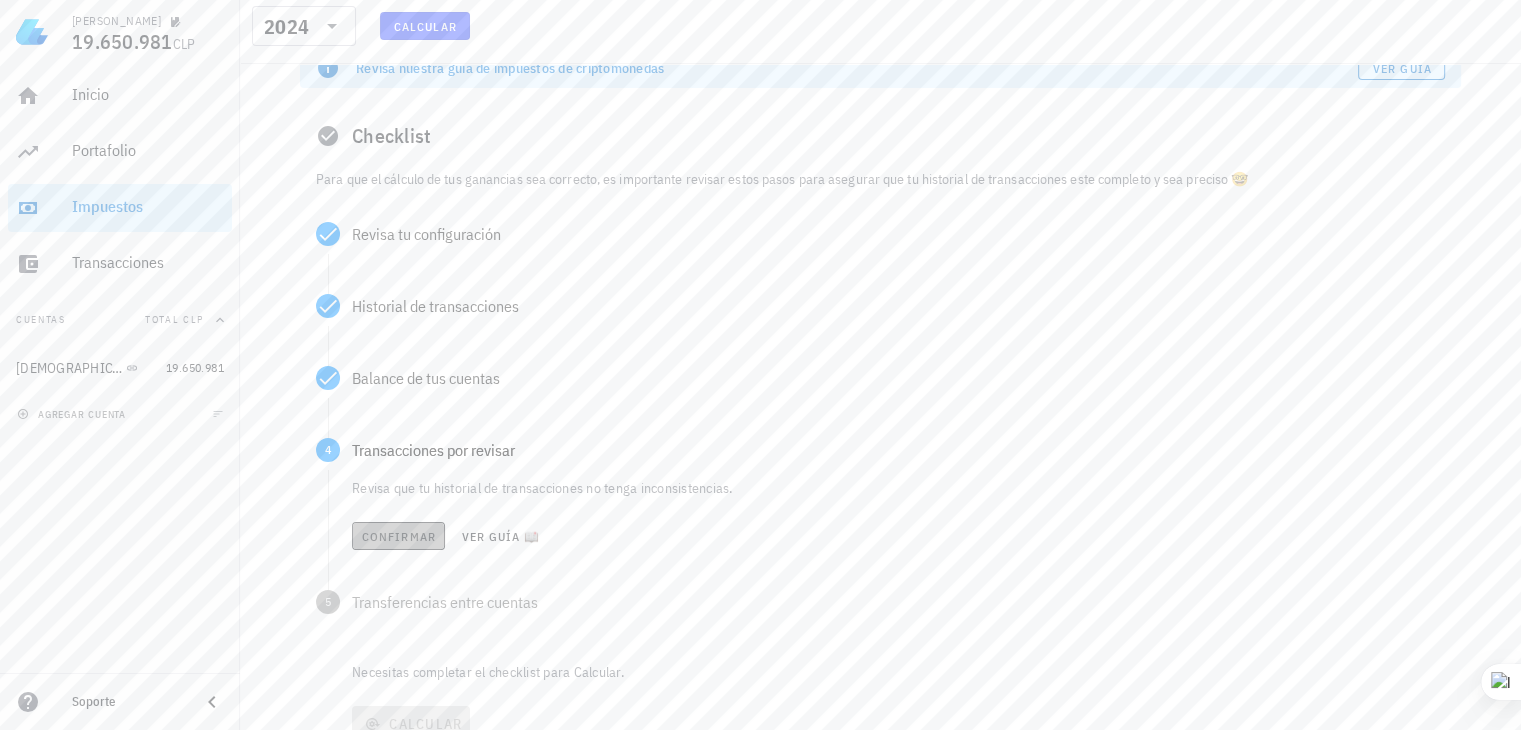 click on "Confirmar" at bounding box center (398, 536) 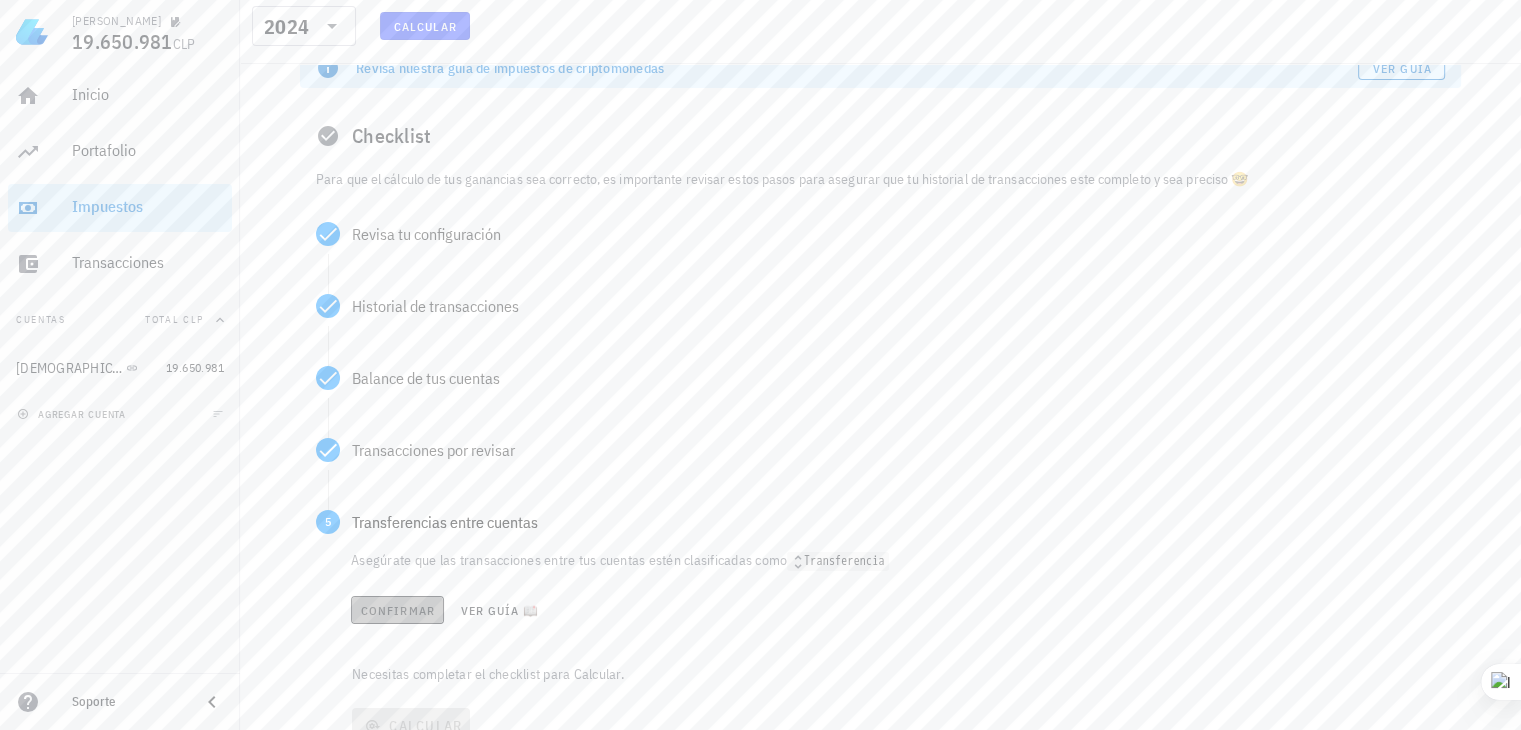 click on "Confirmar" at bounding box center [397, 610] 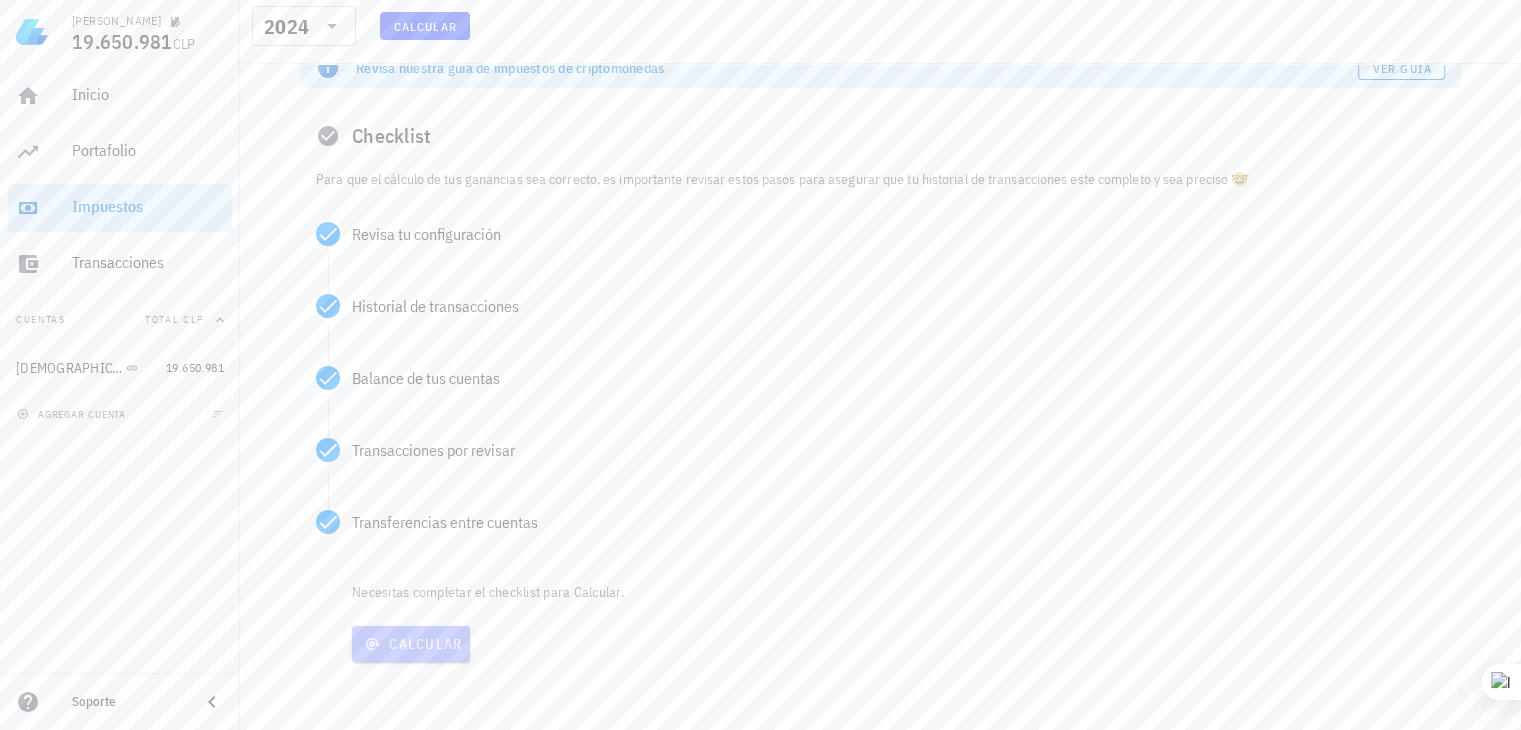 click on "Calcular" at bounding box center [411, 644] 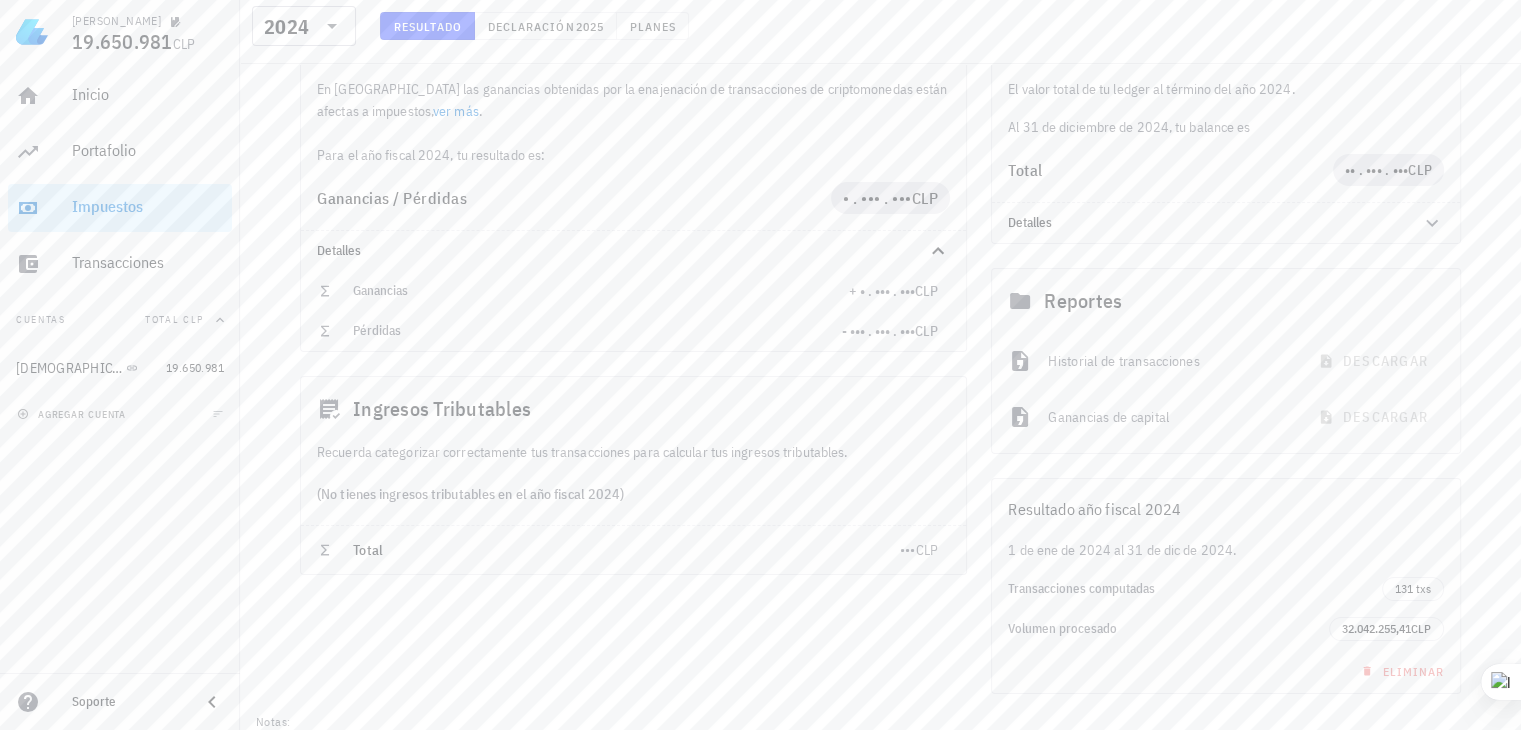 scroll, scrollTop: 240, scrollLeft: 0, axis: vertical 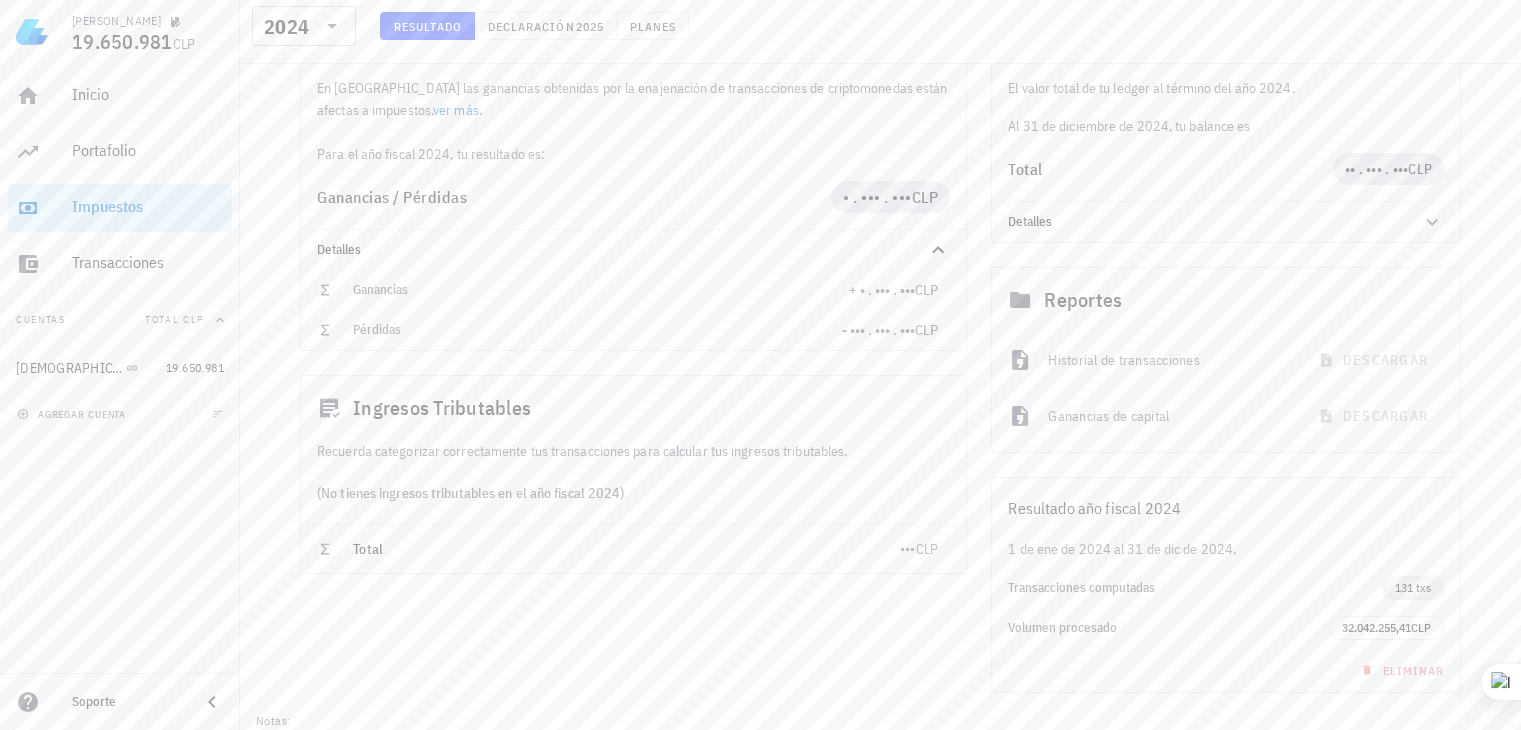 click on "131 txs" at bounding box center [1413, 588] 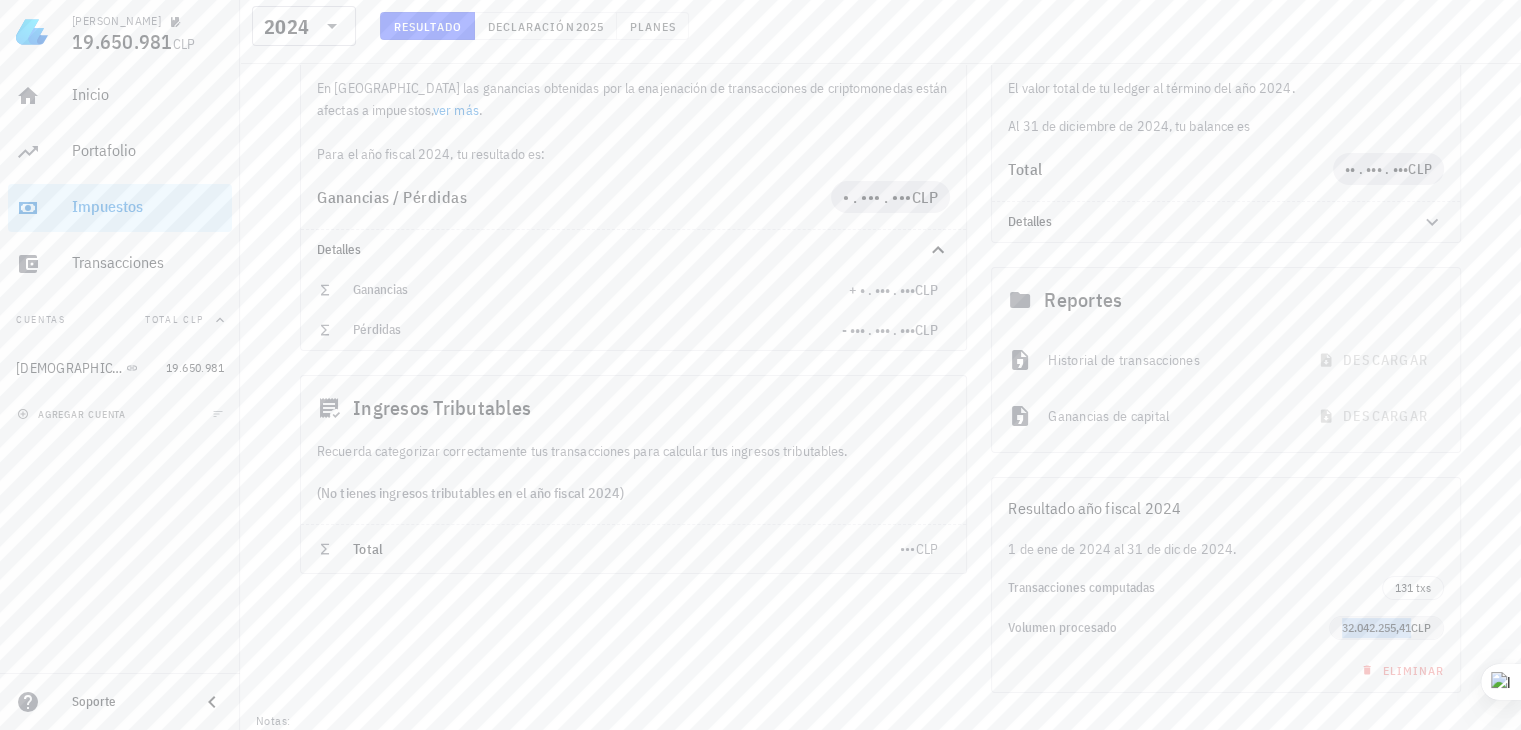 click on "32.042.255,41" at bounding box center [1376, 627] 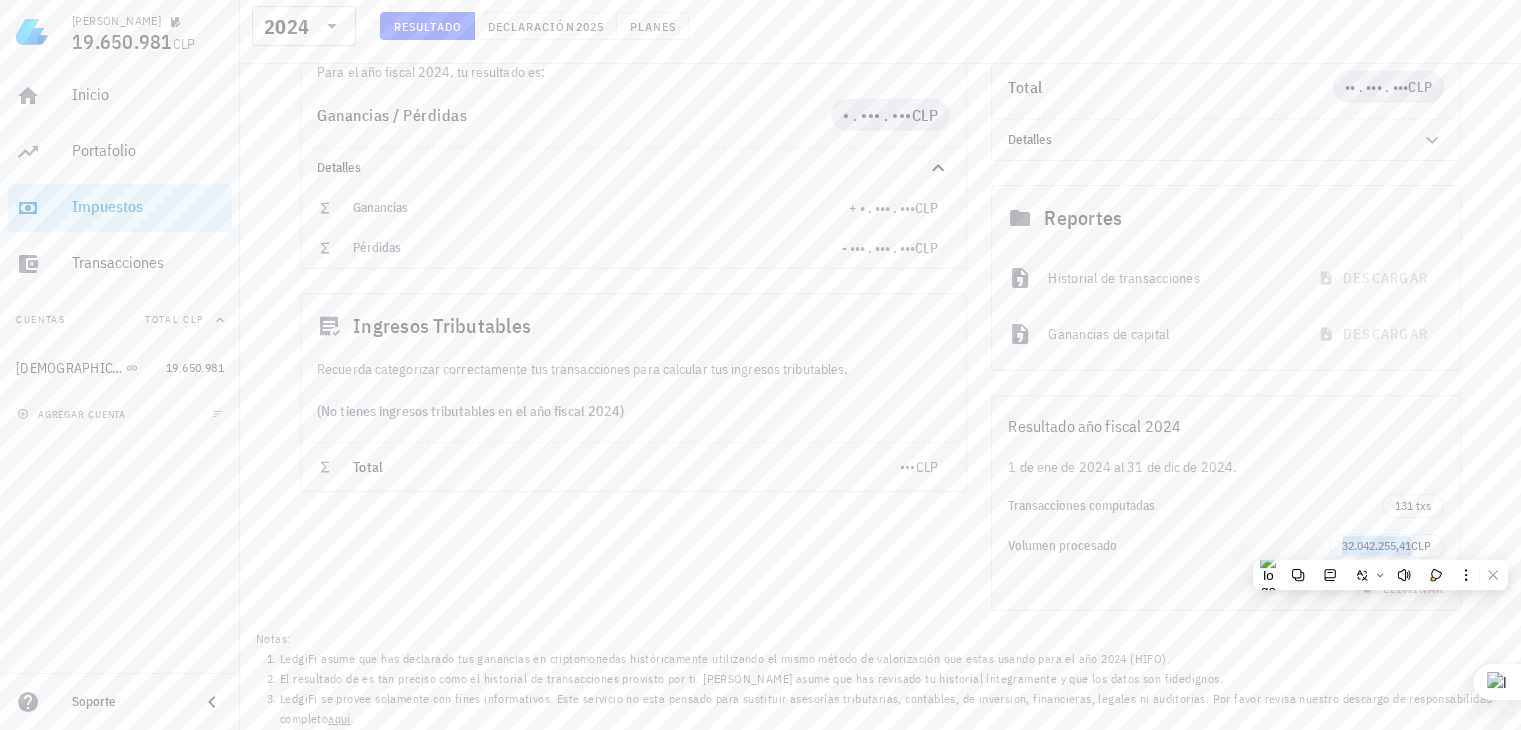 scroll, scrollTop: 323, scrollLeft: 0, axis: vertical 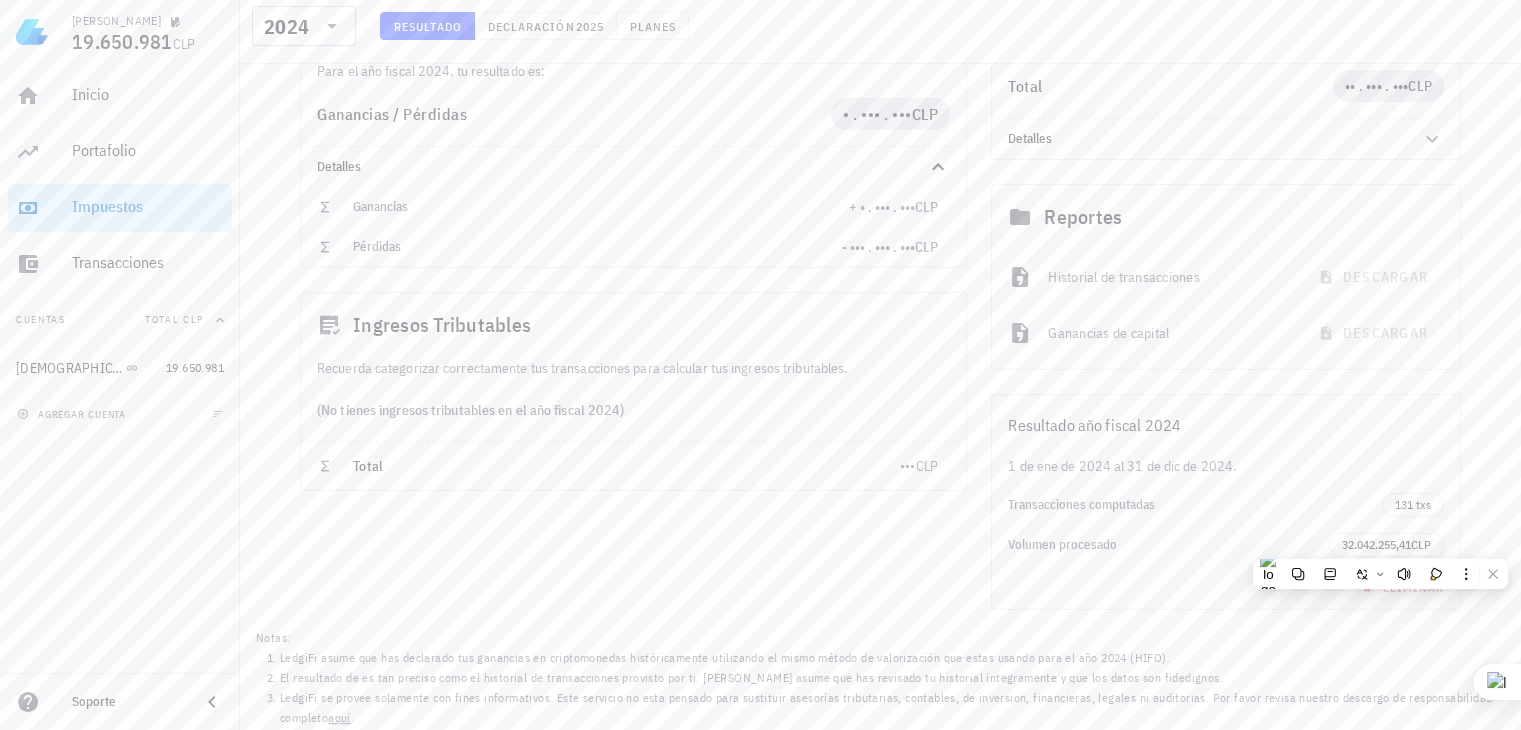 click on "Eliminar" at bounding box center (1226, 587) 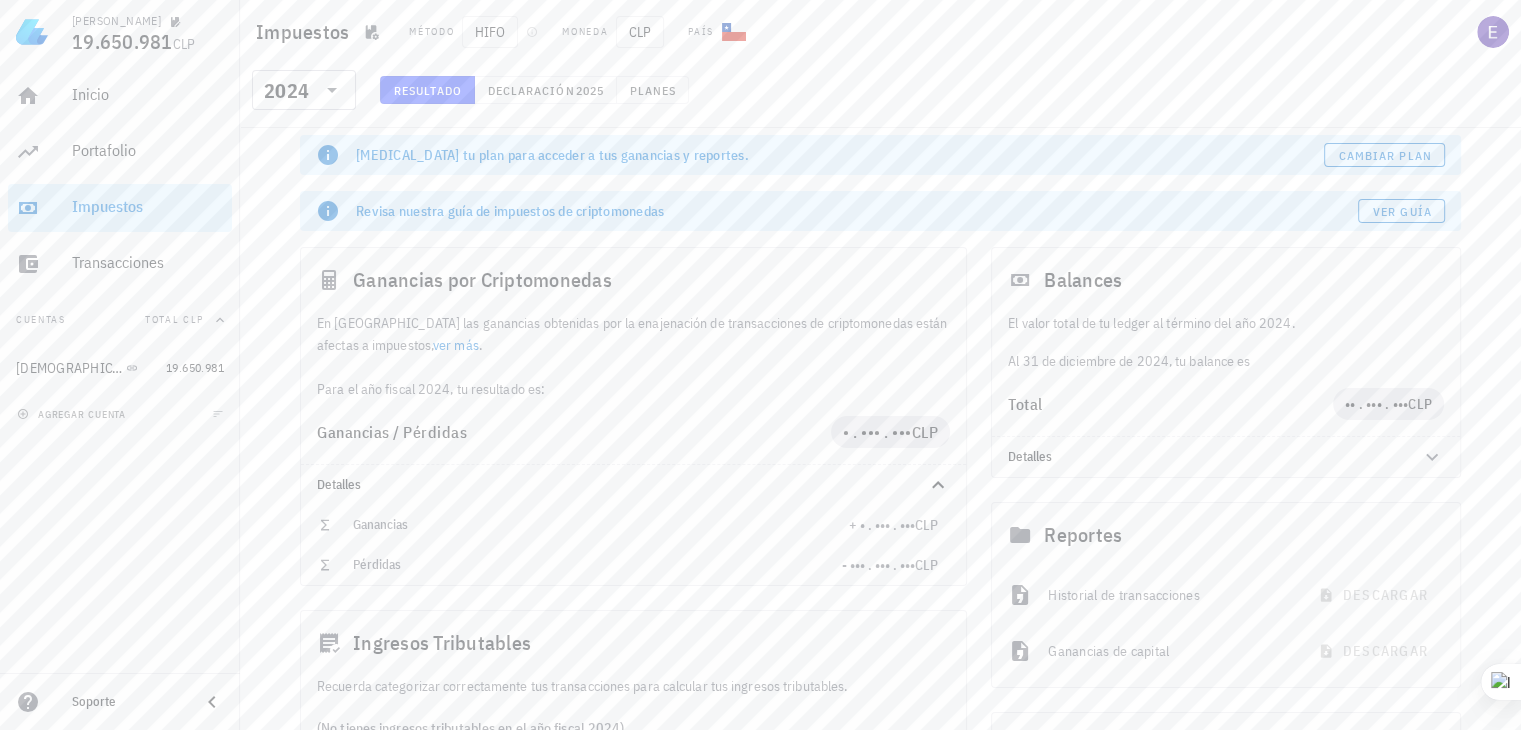 scroll, scrollTop: 0, scrollLeft: 0, axis: both 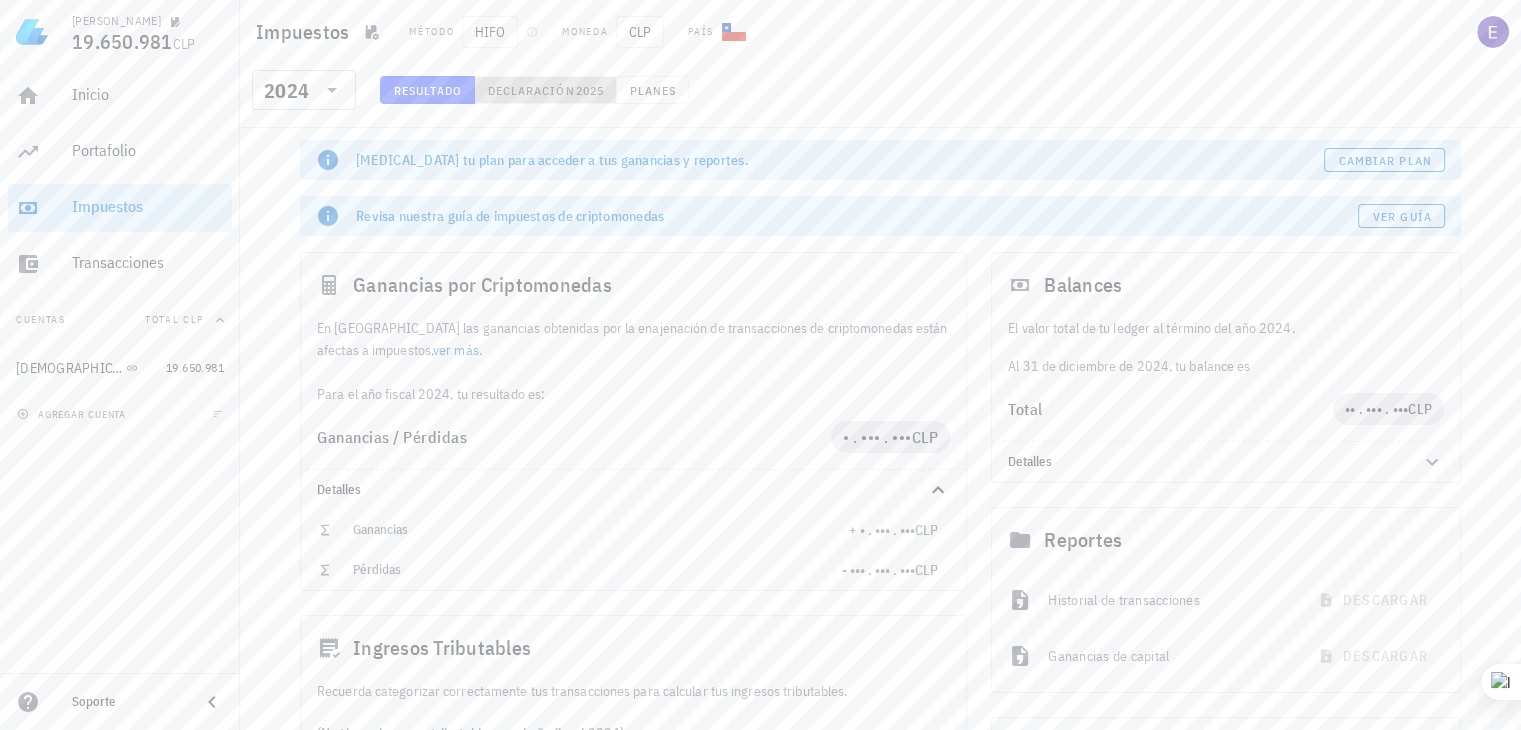 click on "Declaración   2025" at bounding box center [546, 90] 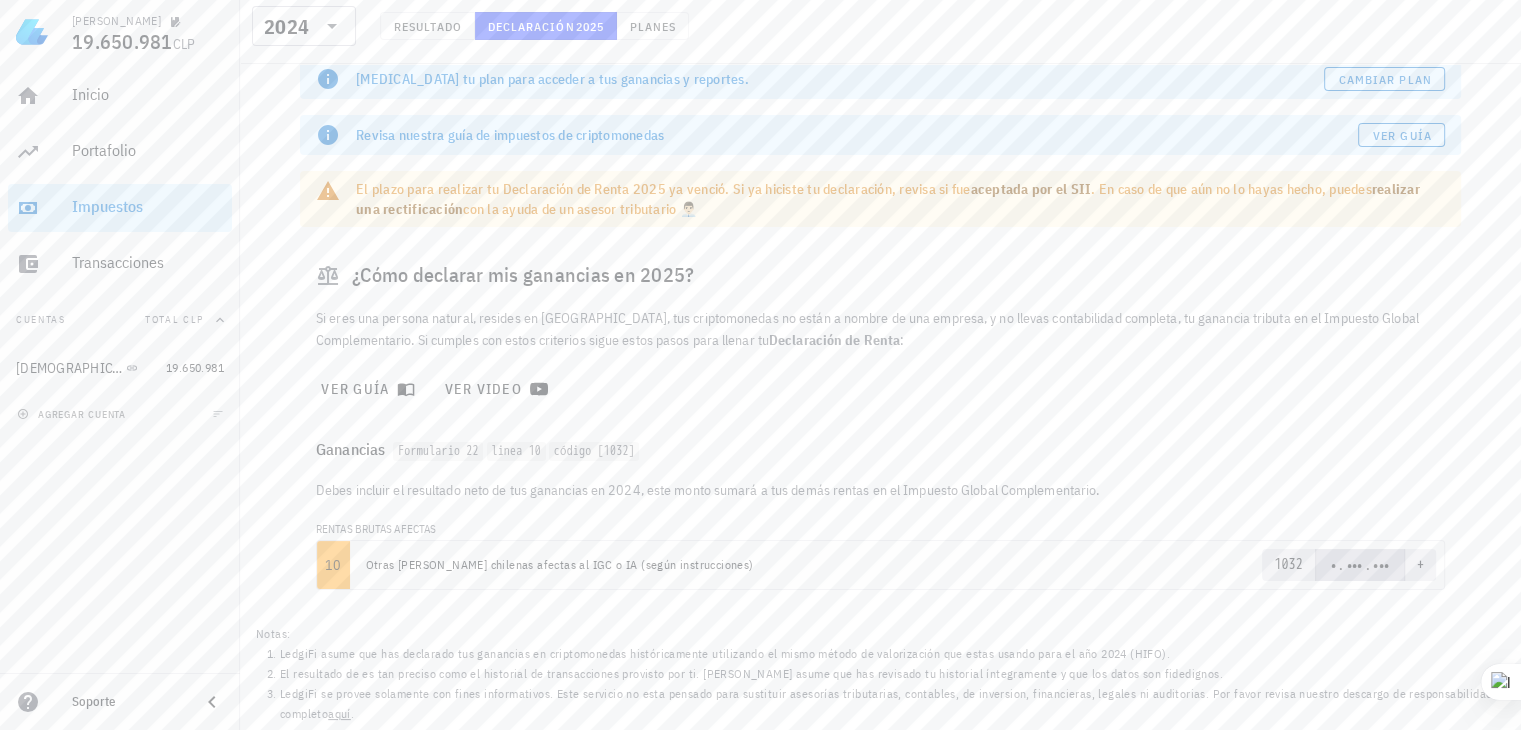 scroll, scrollTop: 0, scrollLeft: 0, axis: both 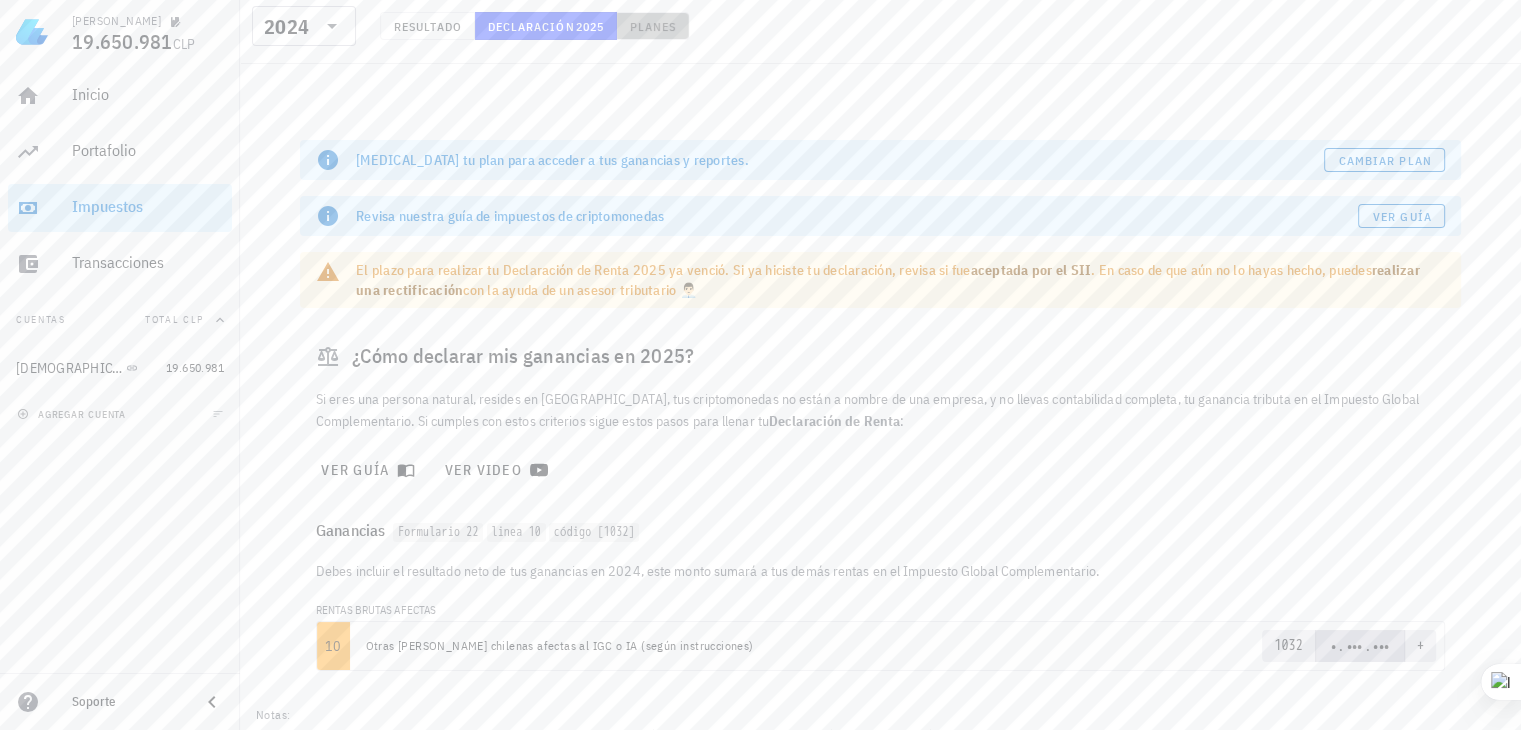 click on "Planes" at bounding box center [653, 26] 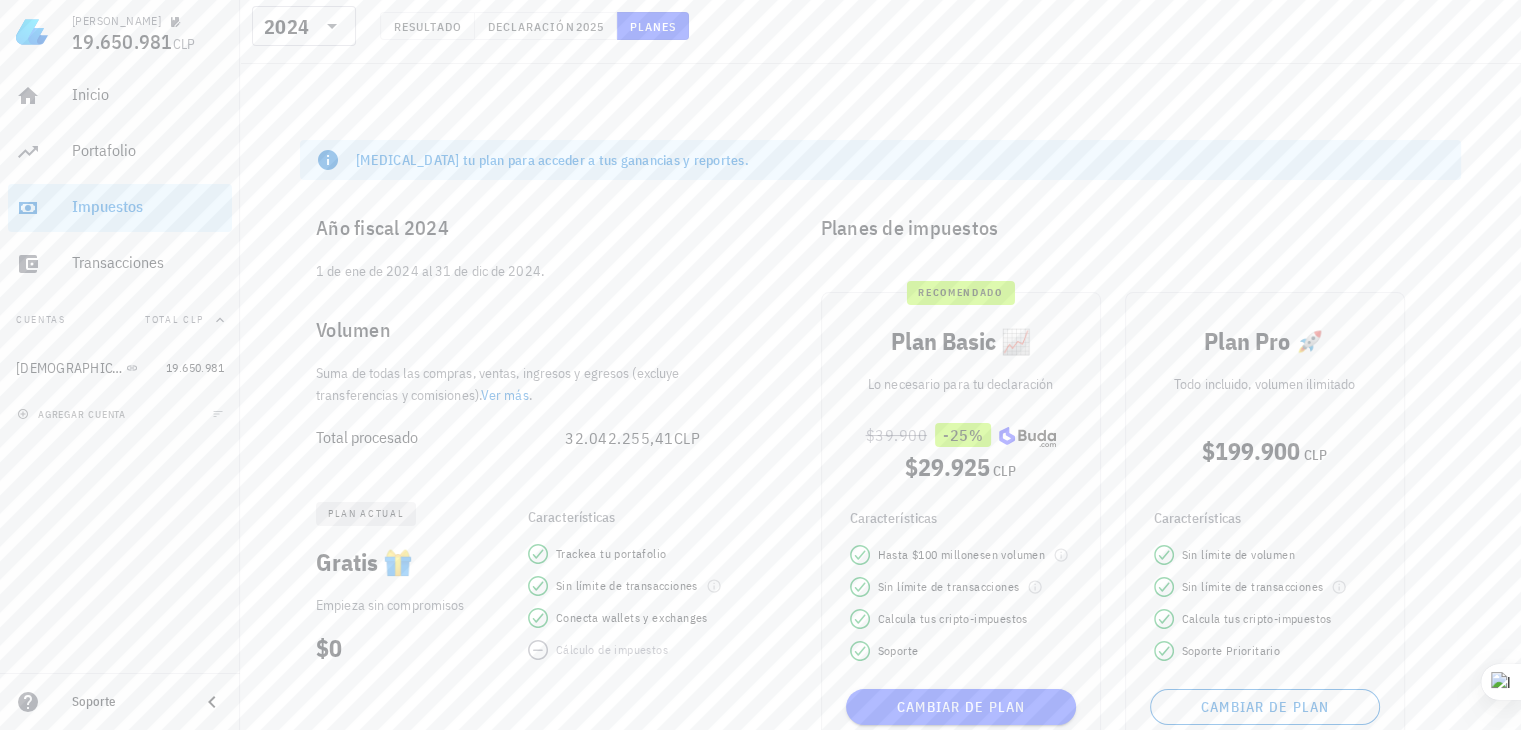 click on "Todo incluido, volumen ilimitado" at bounding box center [1265, 384] 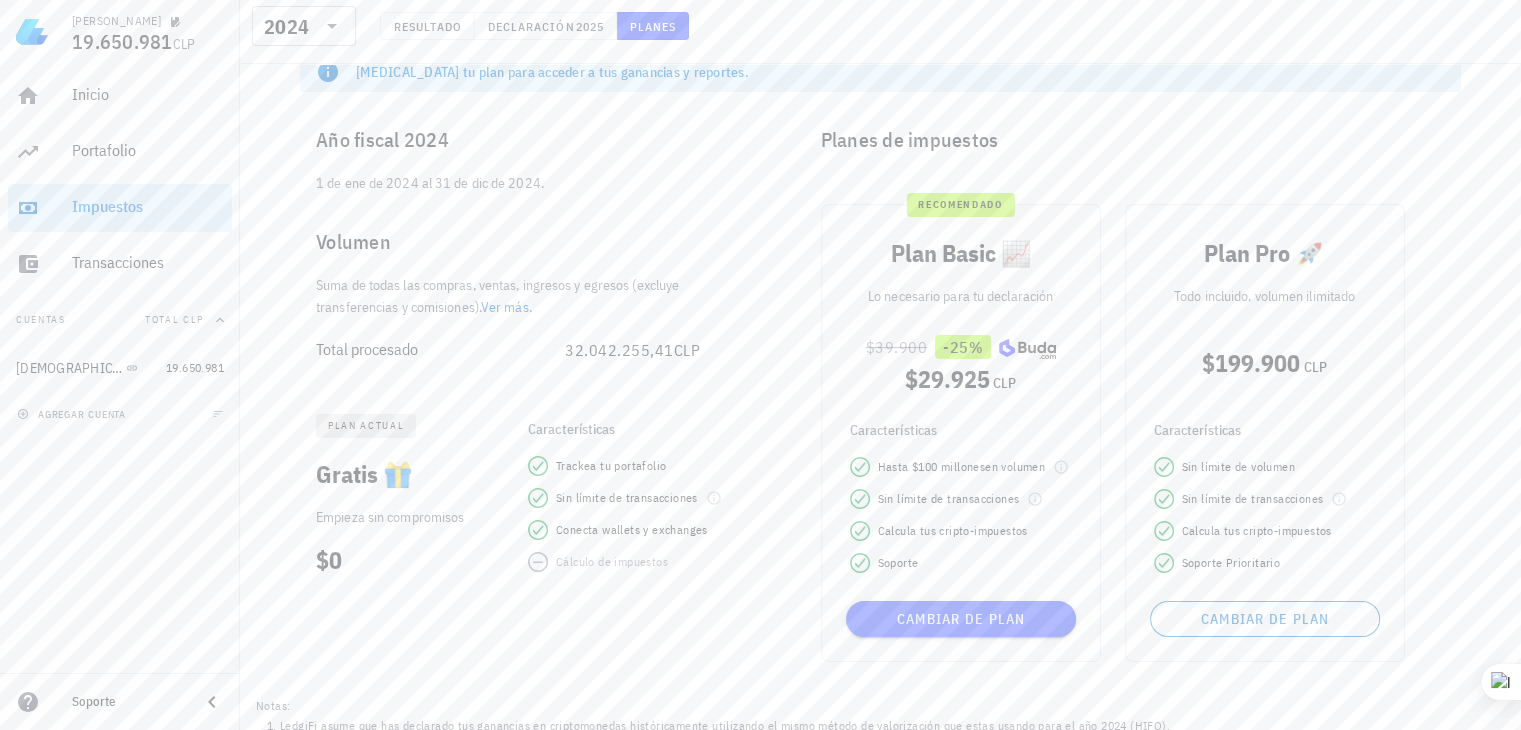 scroll, scrollTop: 160, scrollLeft: 0, axis: vertical 